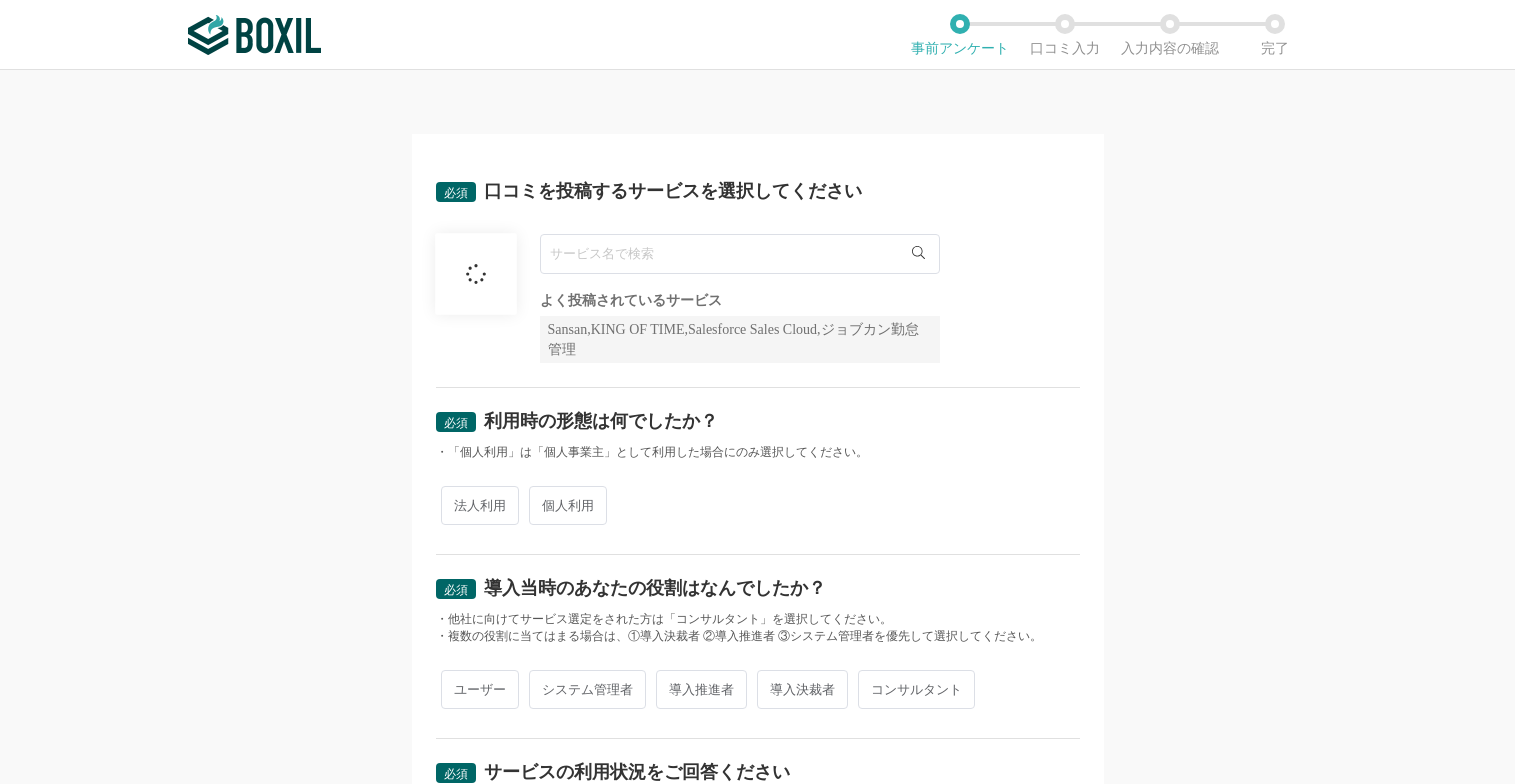 scroll, scrollTop: 0, scrollLeft: 0, axis: both 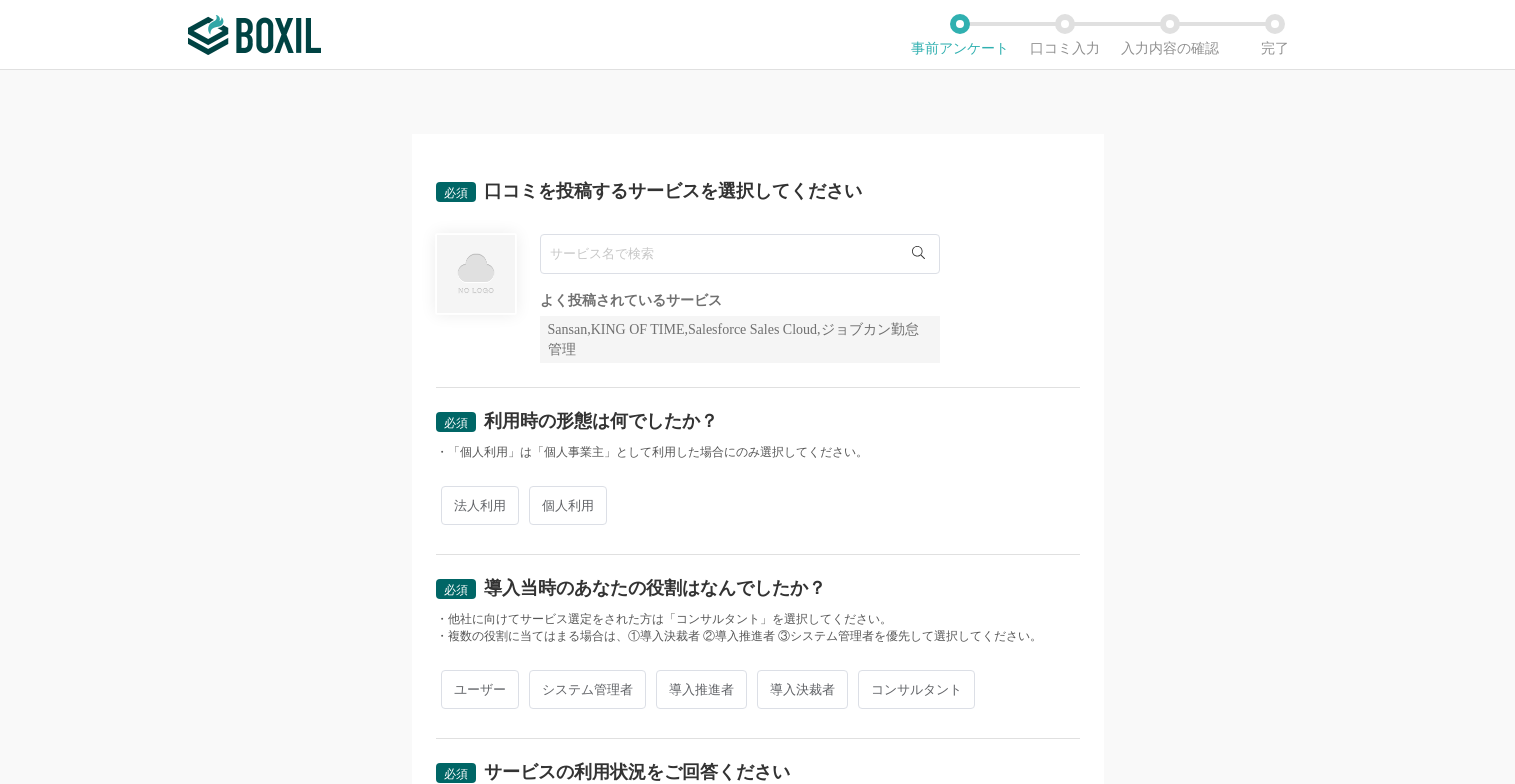 click at bounding box center [740, 254] 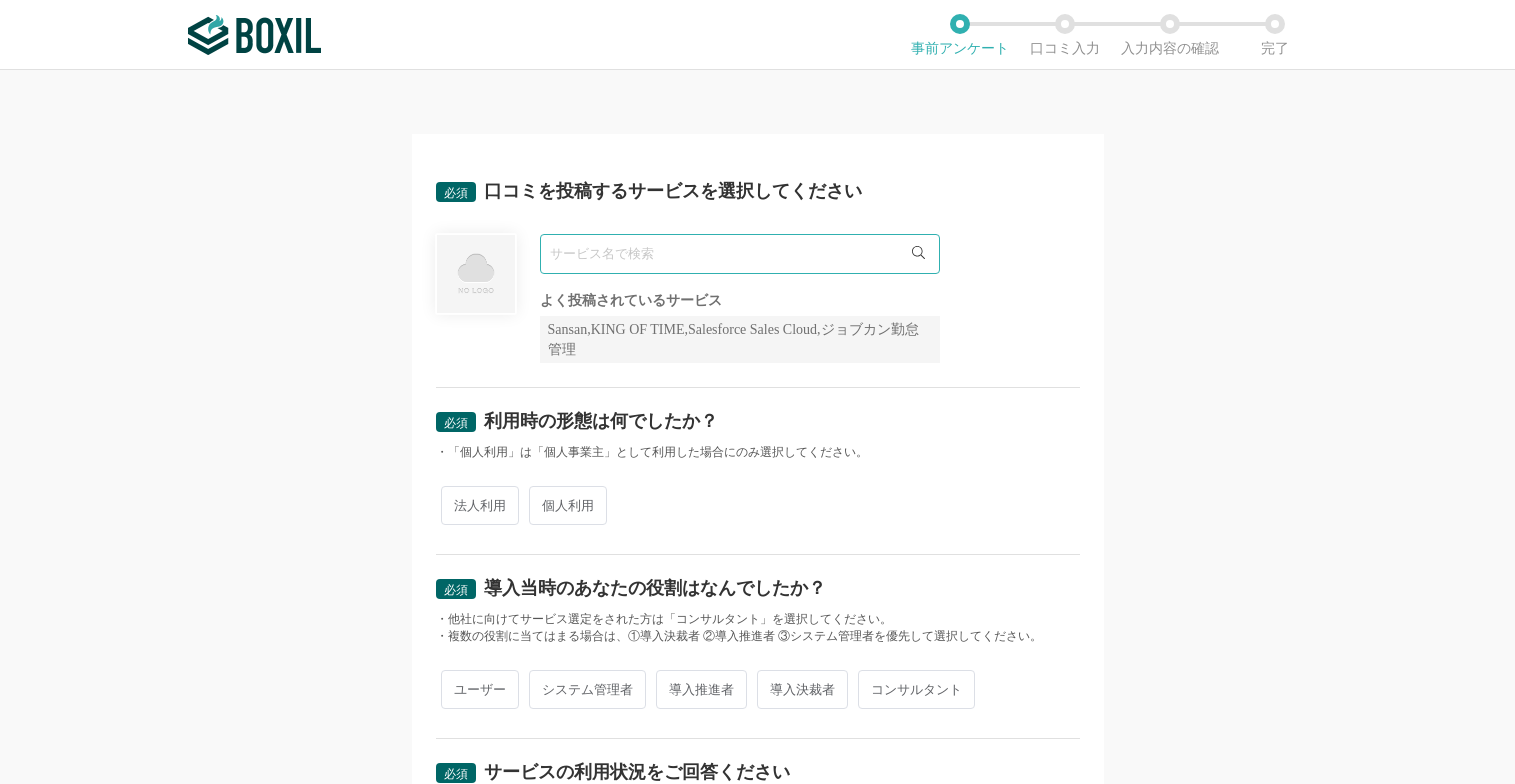 paste on "Nitte" 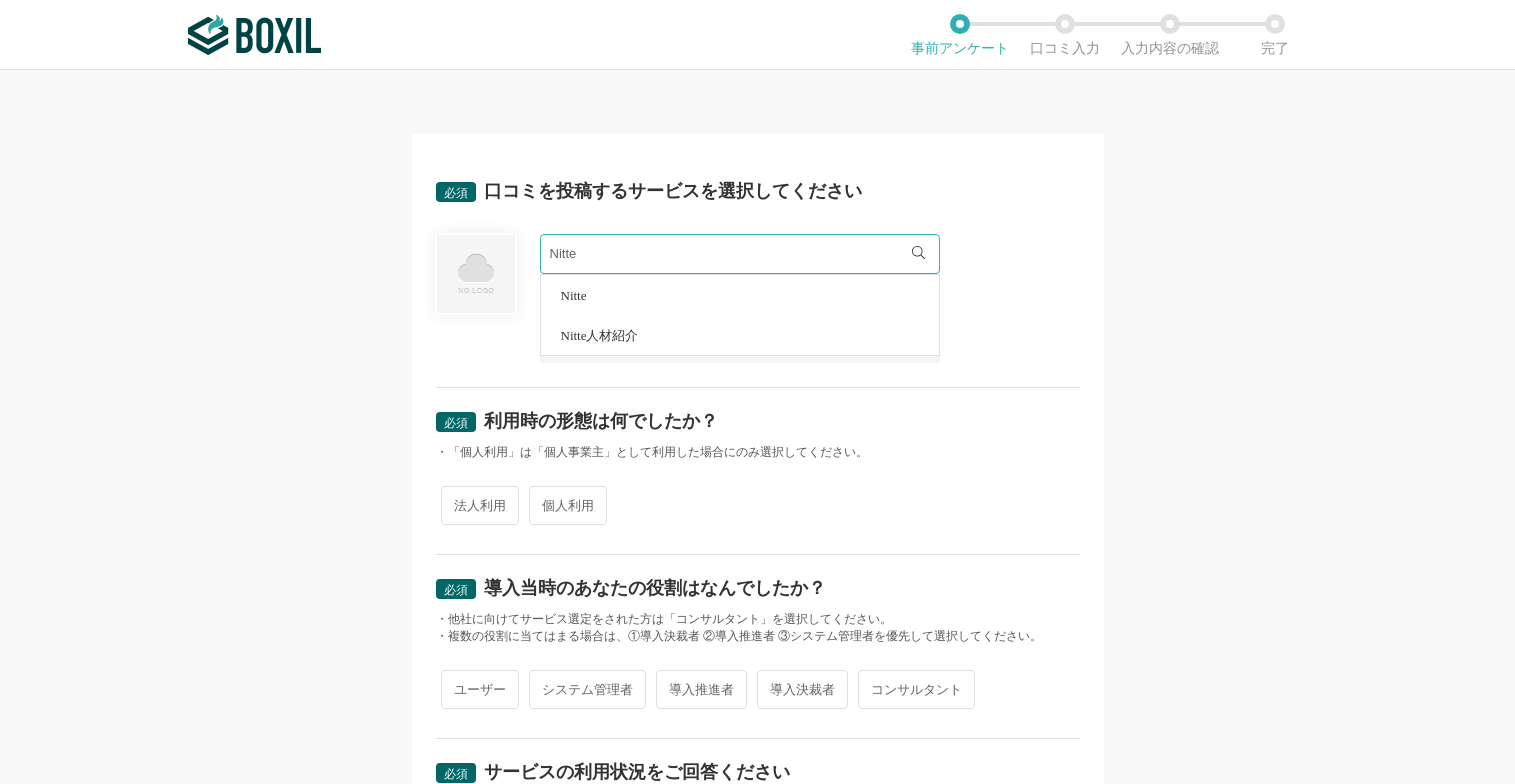 type on "Nitte" 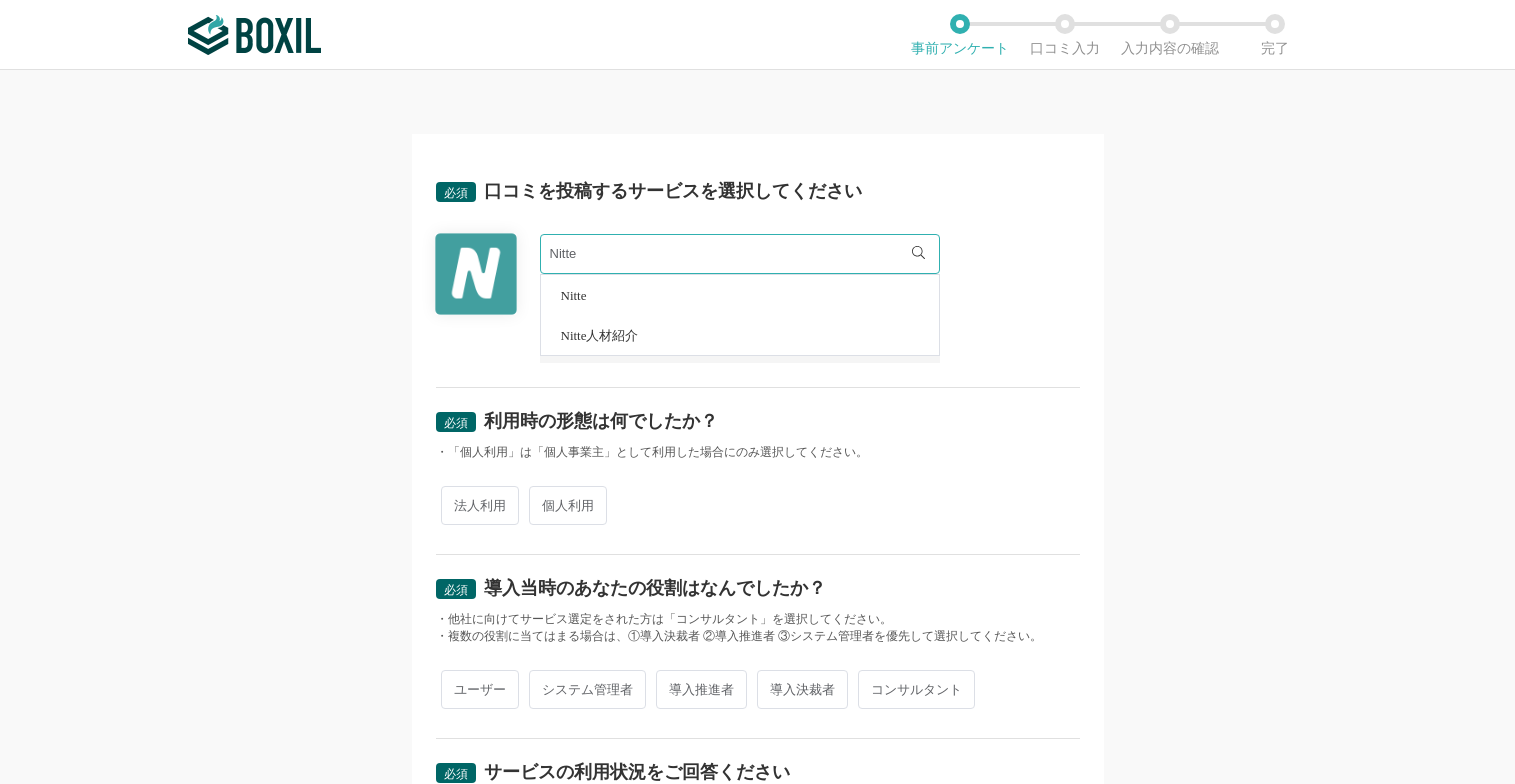click on "必須 利用時の形態は何でしたか？" at bounding box center (758, 428) 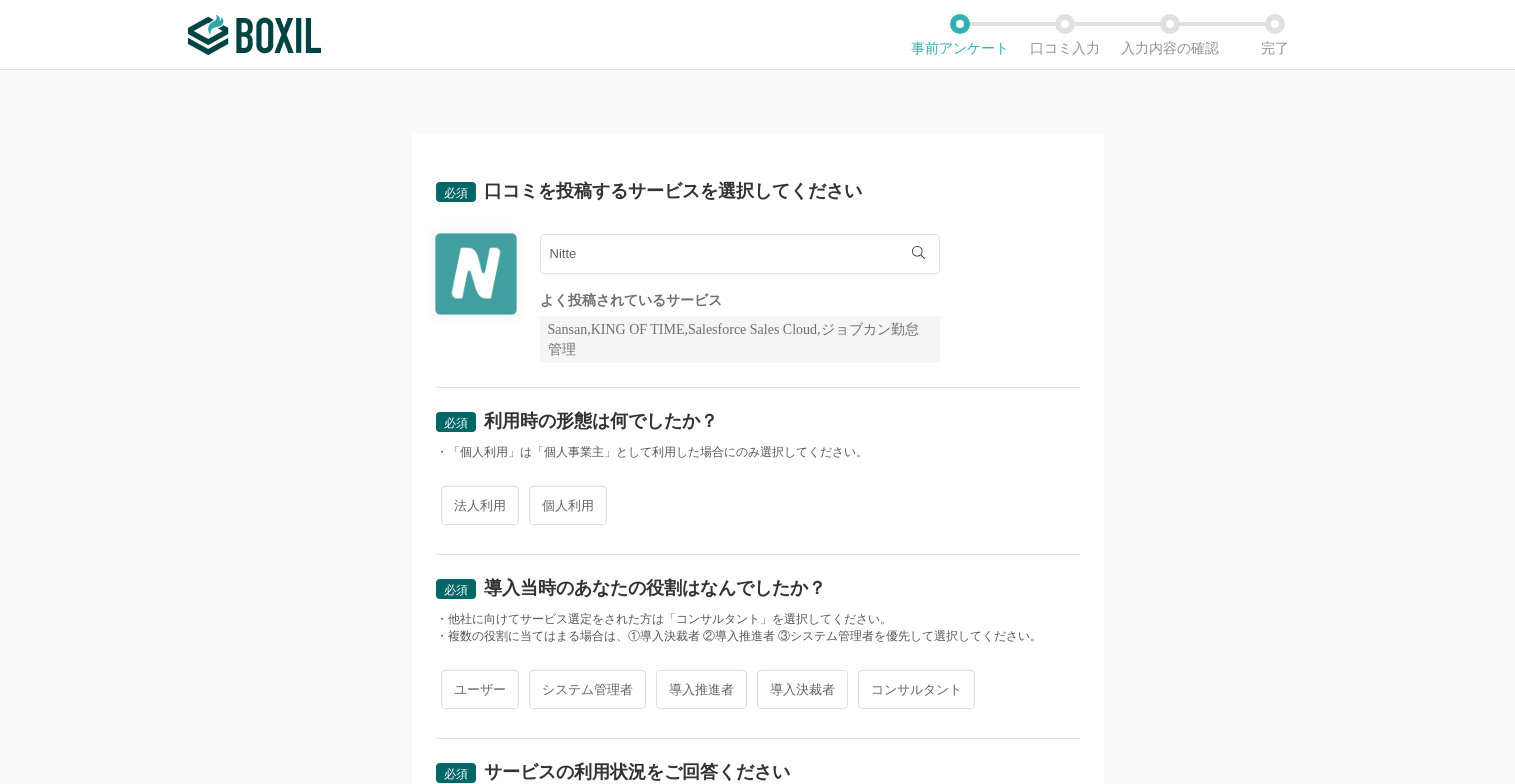 click on "法人利用" at bounding box center (480, 505) 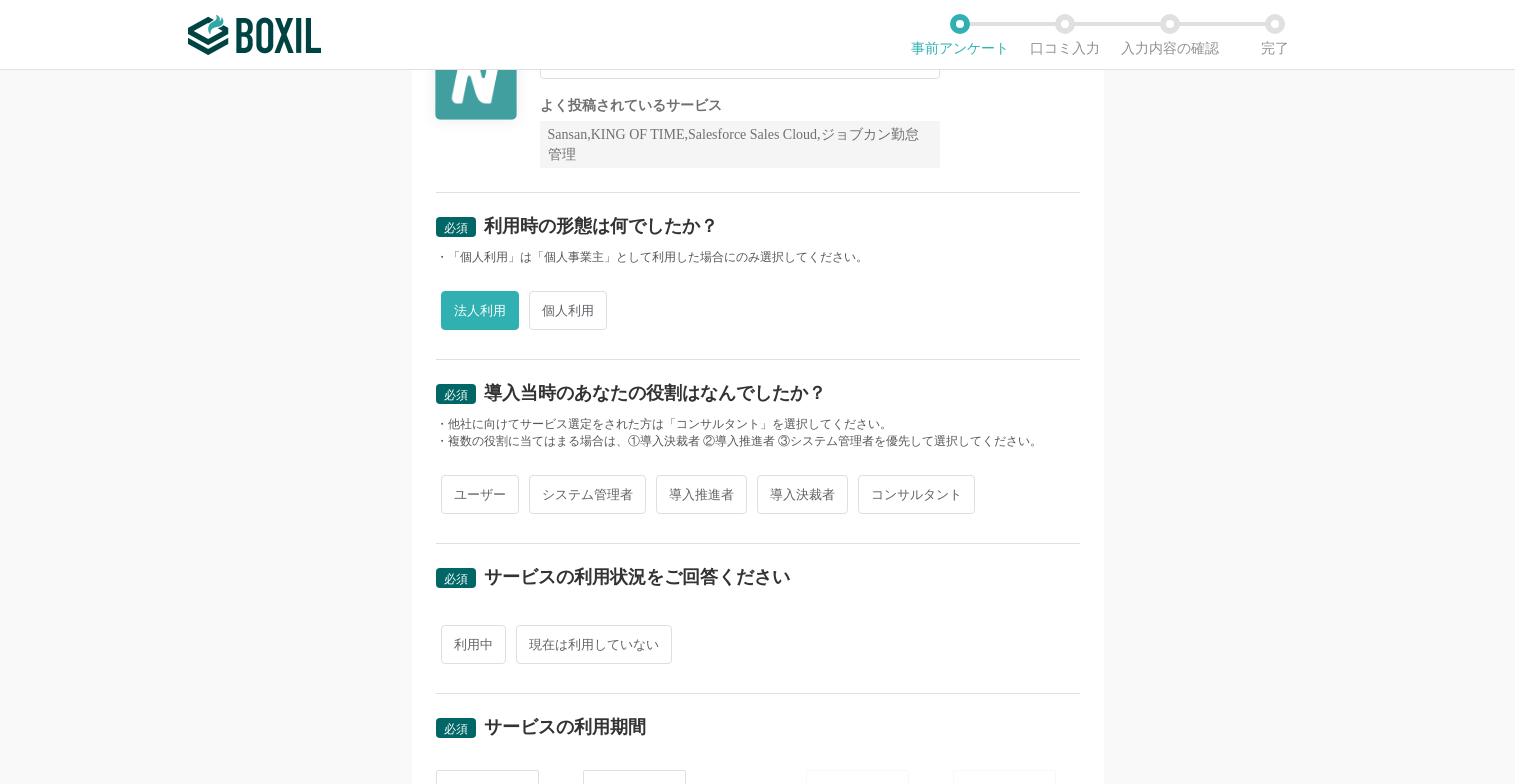 scroll, scrollTop: 200, scrollLeft: 0, axis: vertical 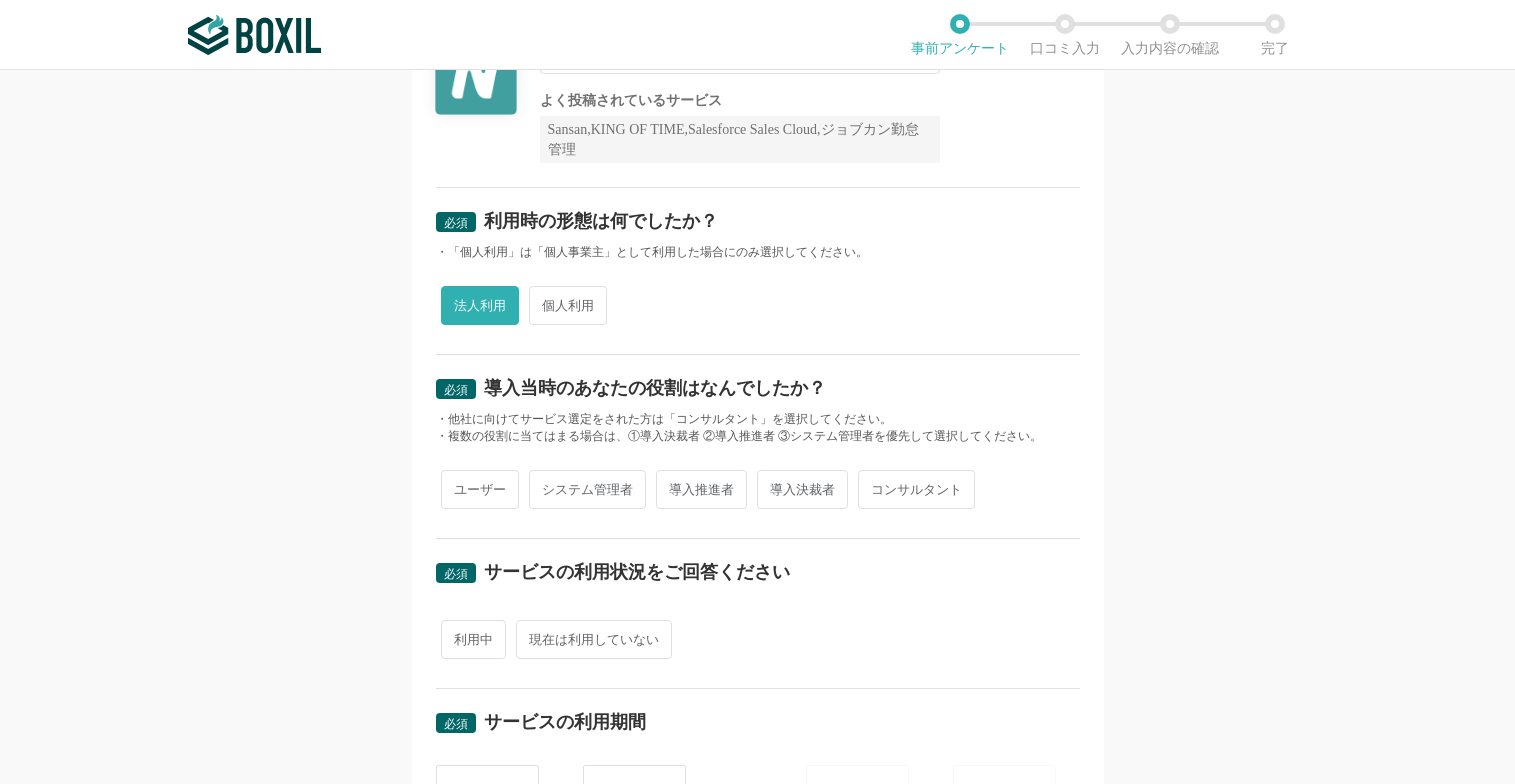drag, startPoint x: 461, startPoint y: 488, endPoint x: 591, endPoint y: 511, distance: 132.01894 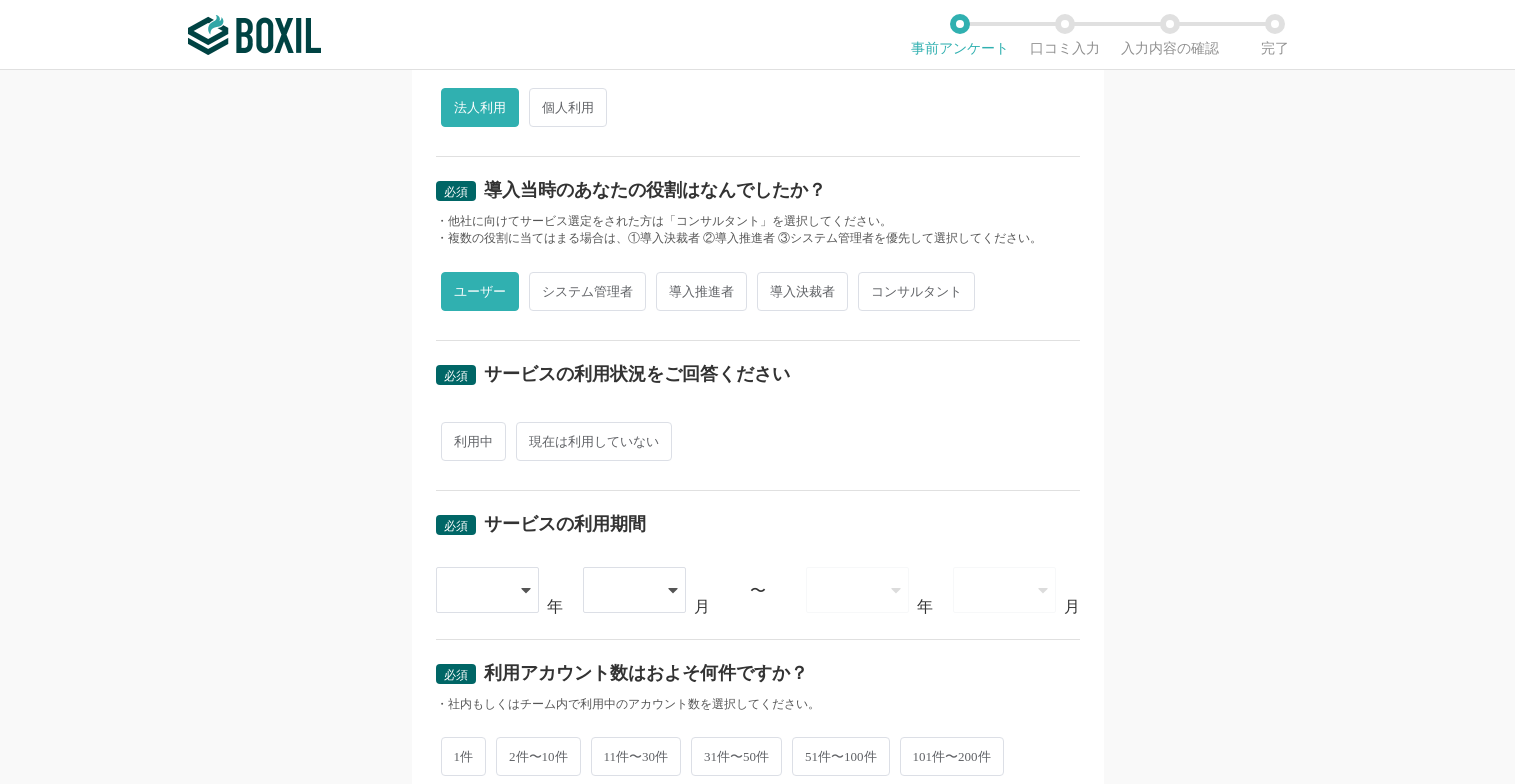 scroll, scrollTop: 400, scrollLeft: 0, axis: vertical 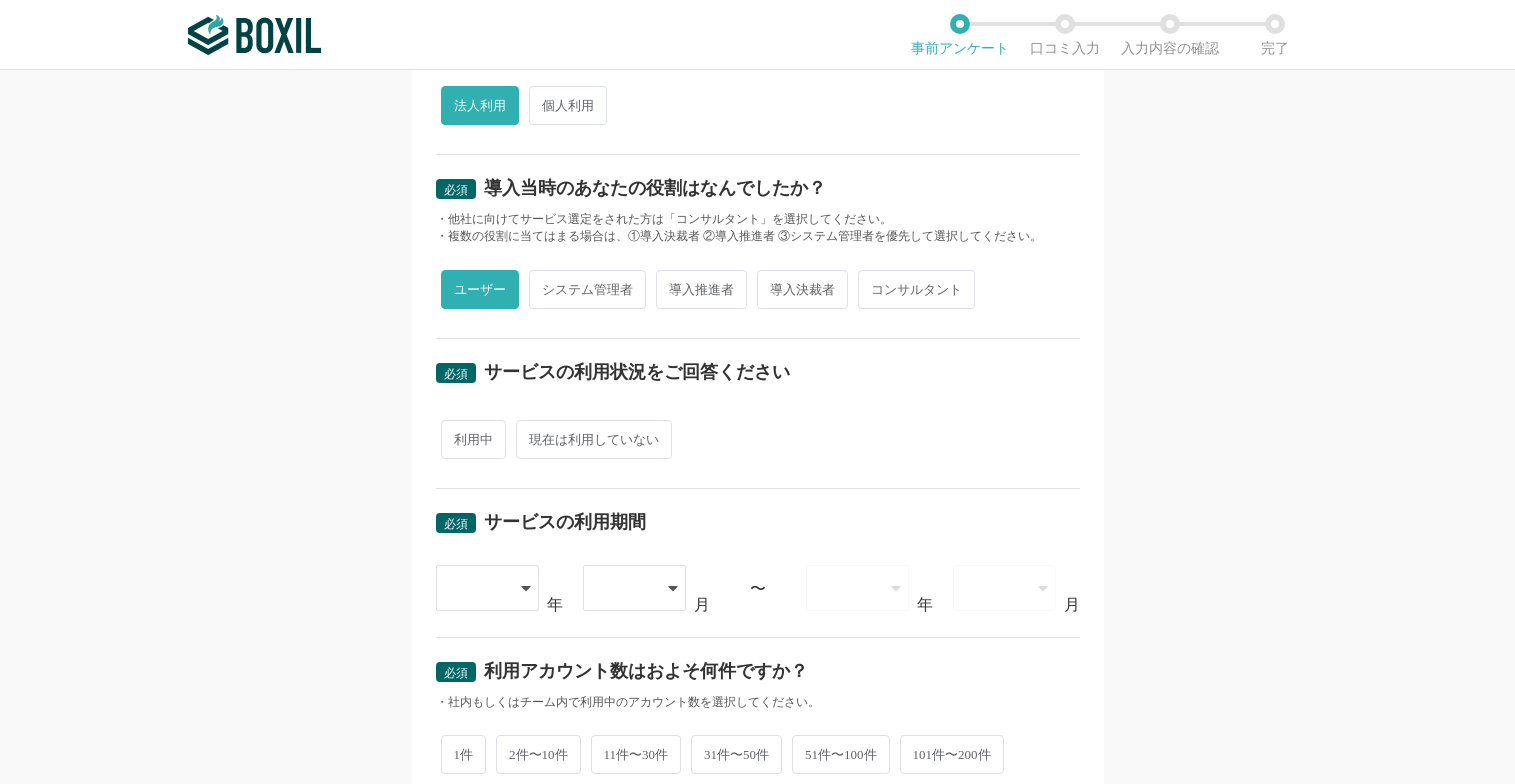 click on "利用中" at bounding box center [473, 439] 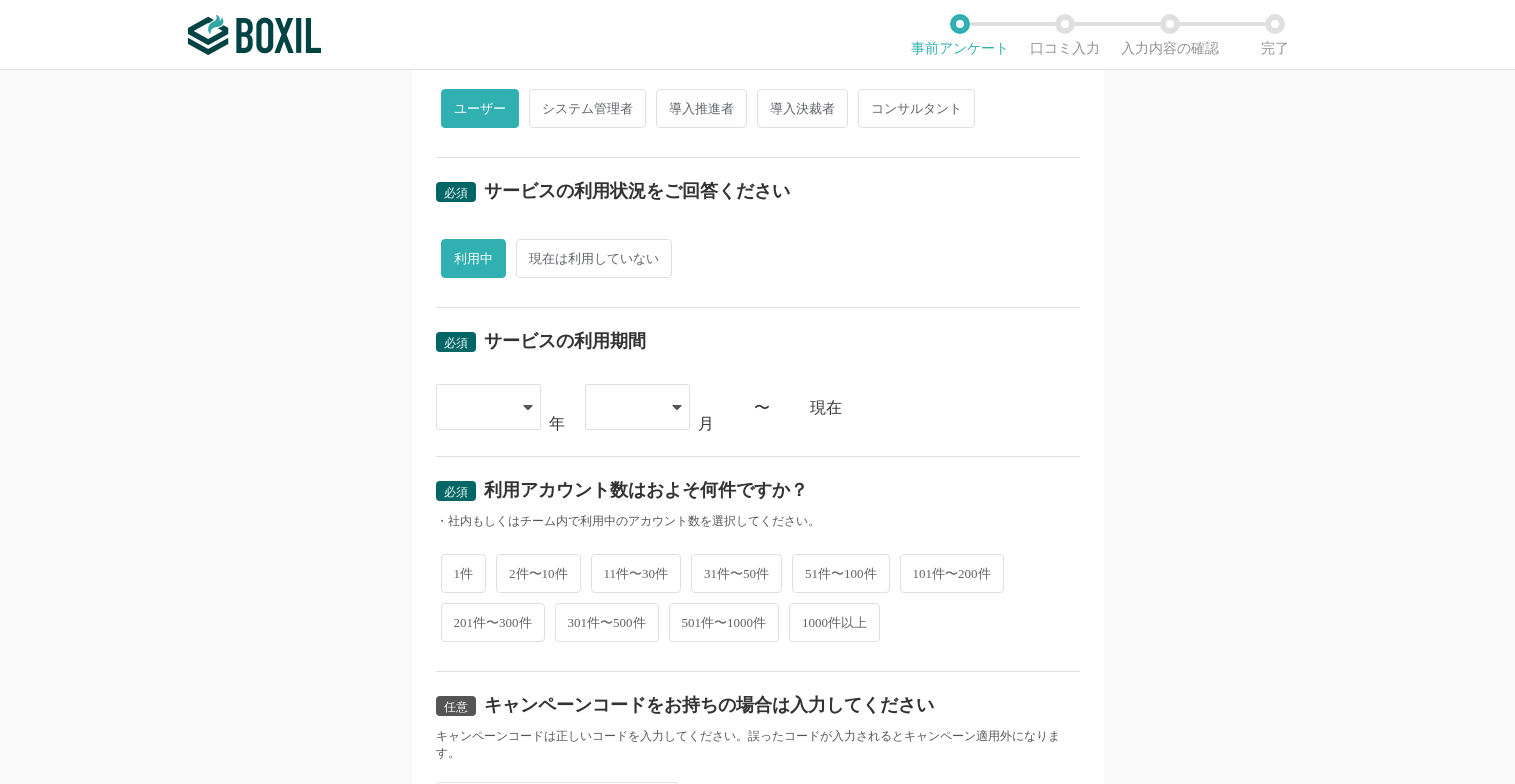 scroll, scrollTop: 700, scrollLeft: 0, axis: vertical 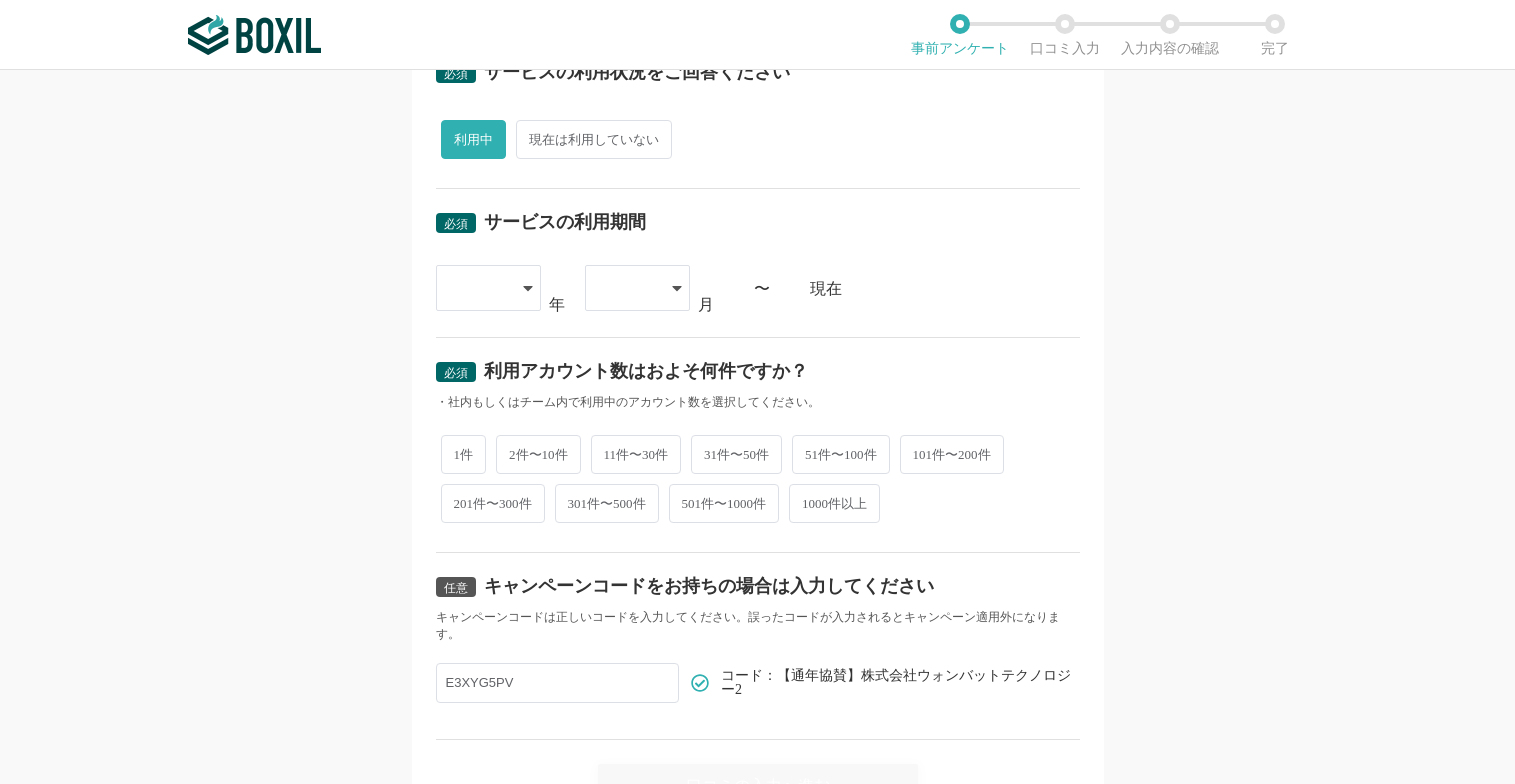 click at bounding box center (488, 288) 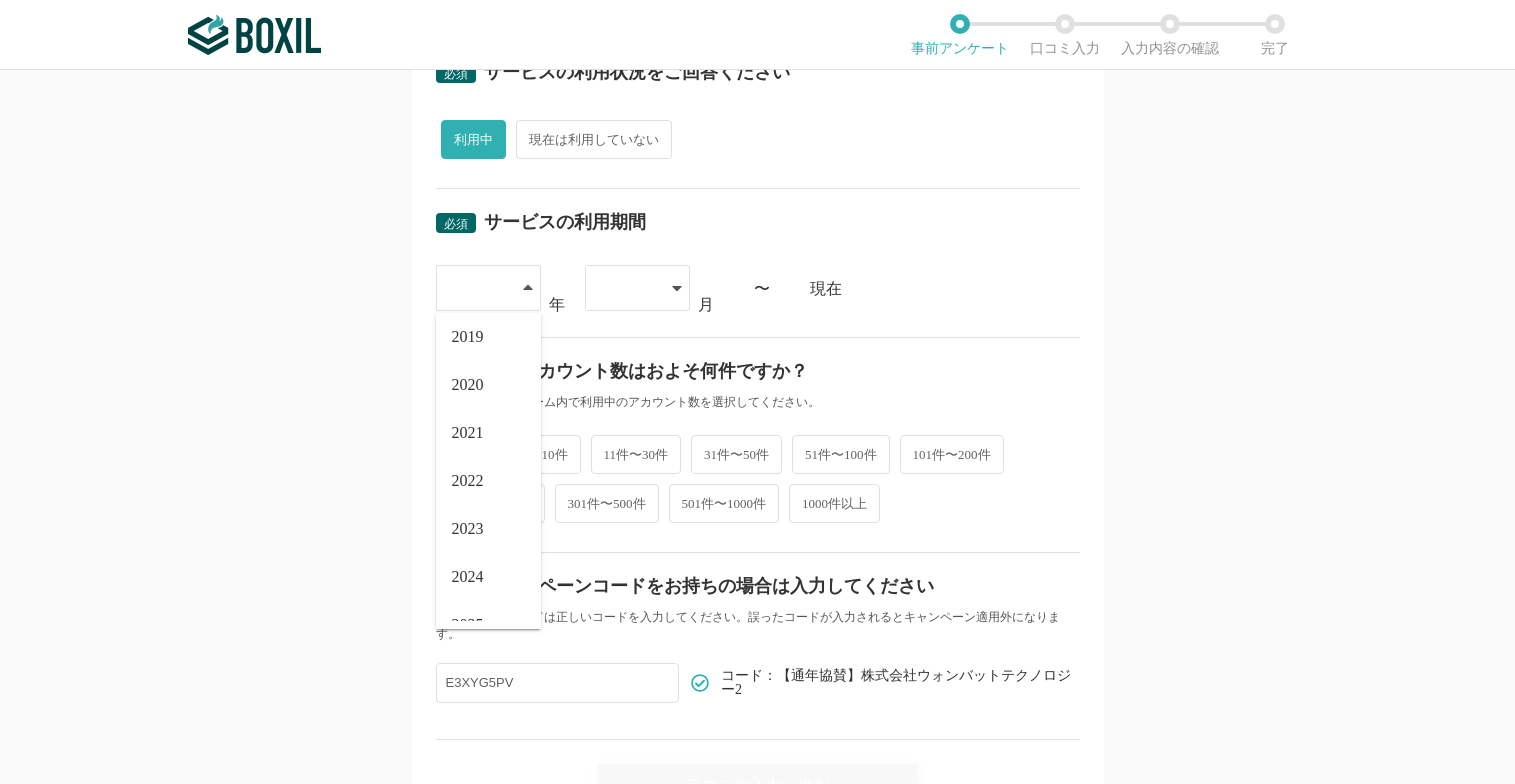 scroll, scrollTop: 228, scrollLeft: 0, axis: vertical 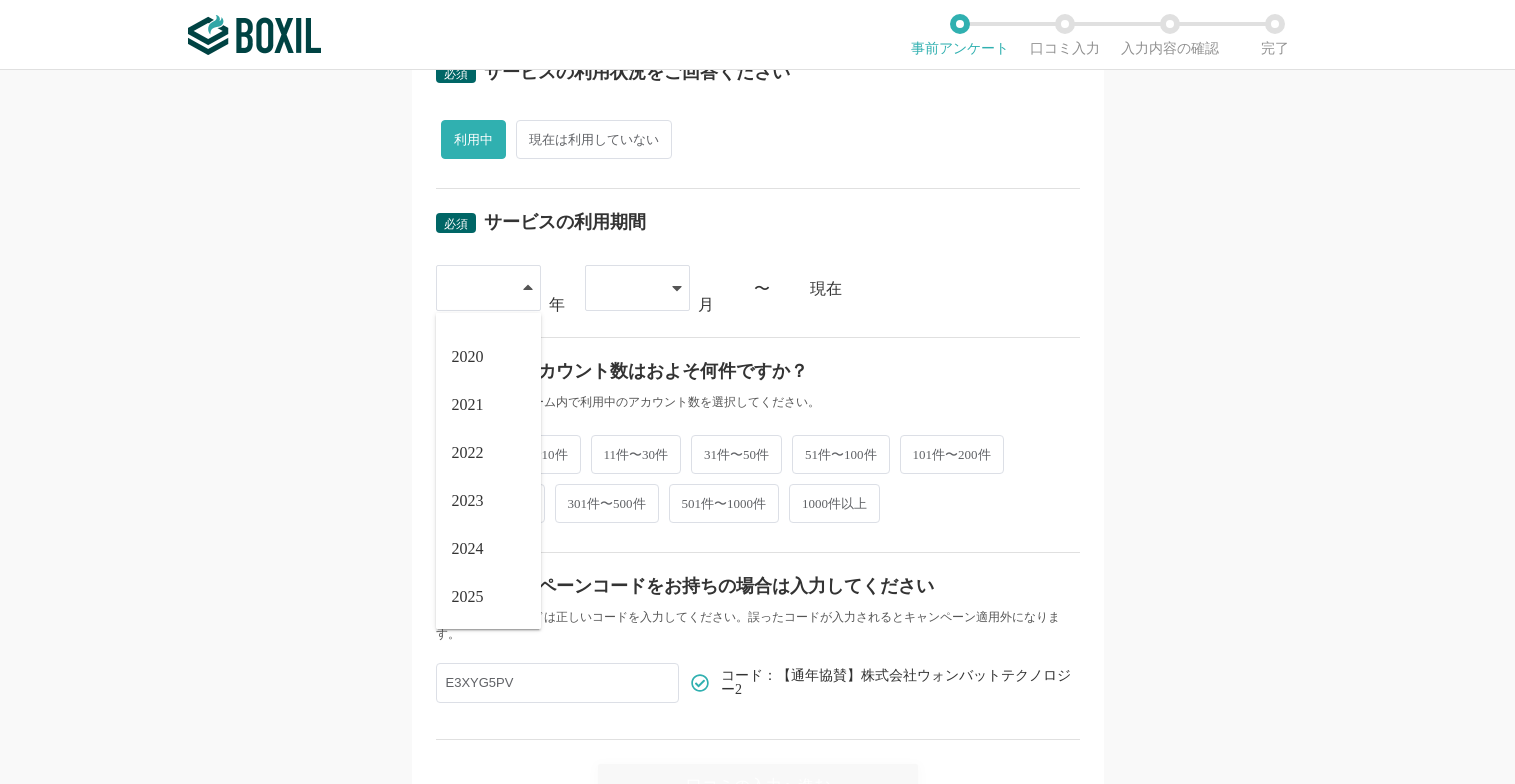 click on "2024" at bounding box center [468, 549] 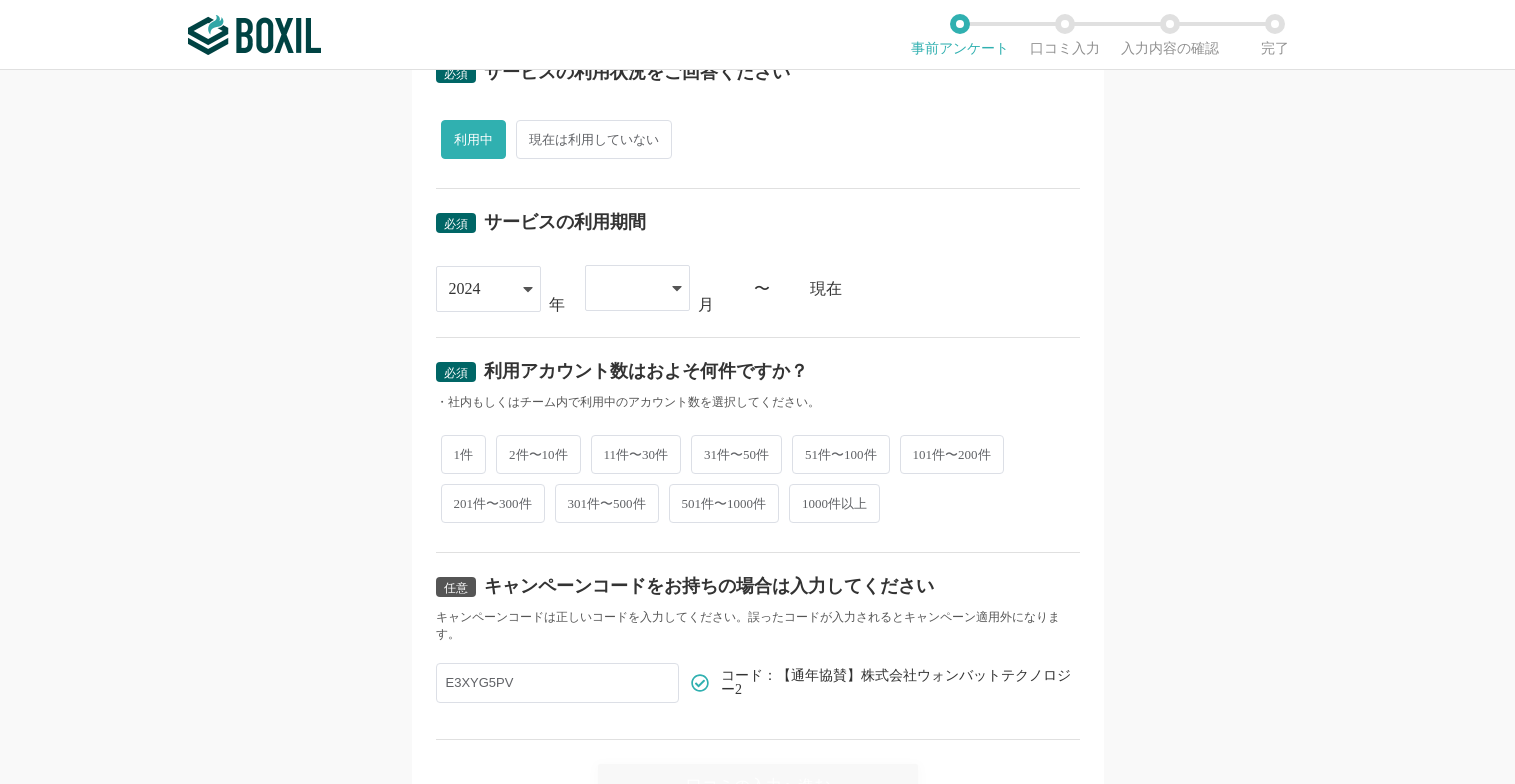 click at bounding box center [627, 288] 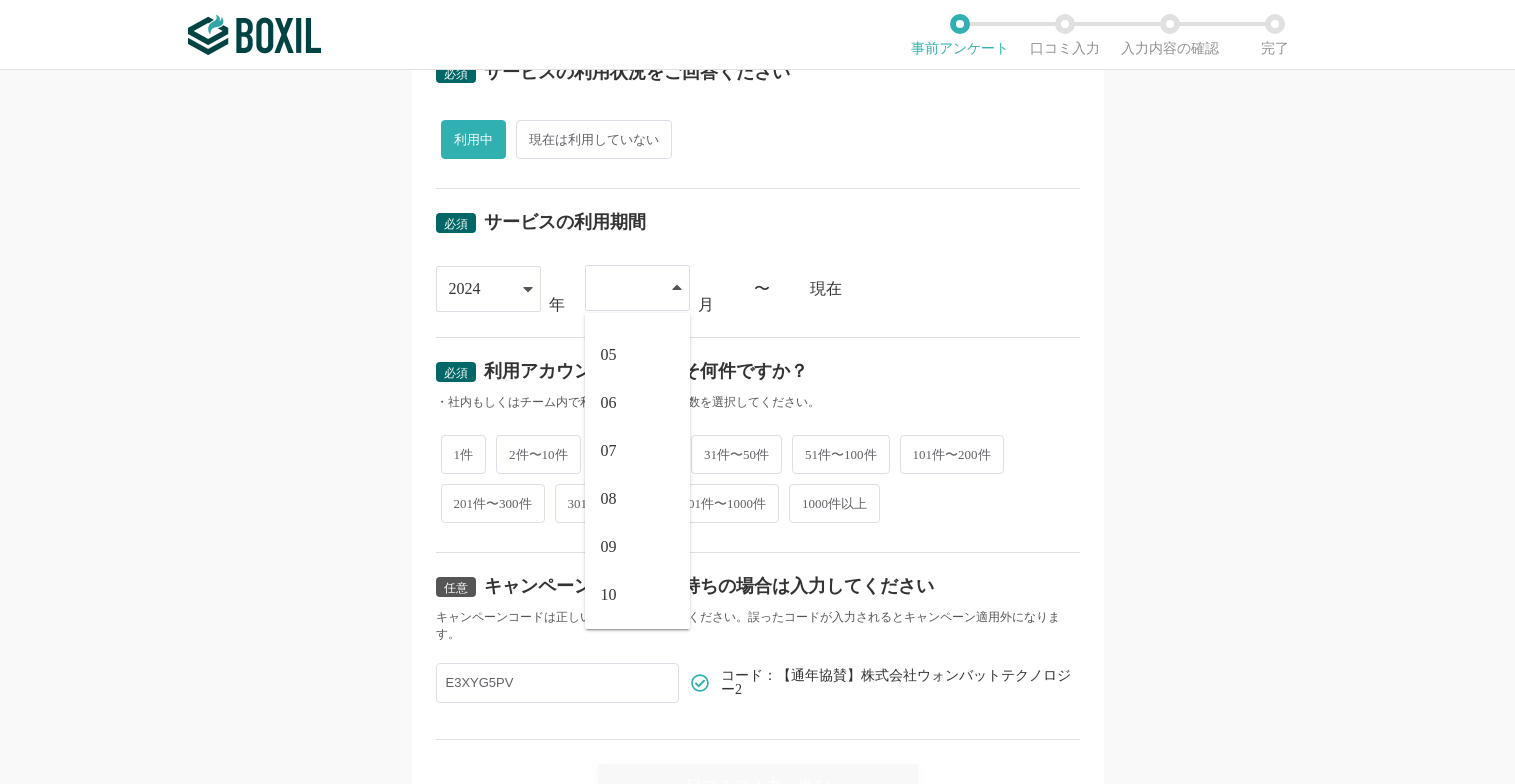 scroll, scrollTop: 200, scrollLeft: 0, axis: vertical 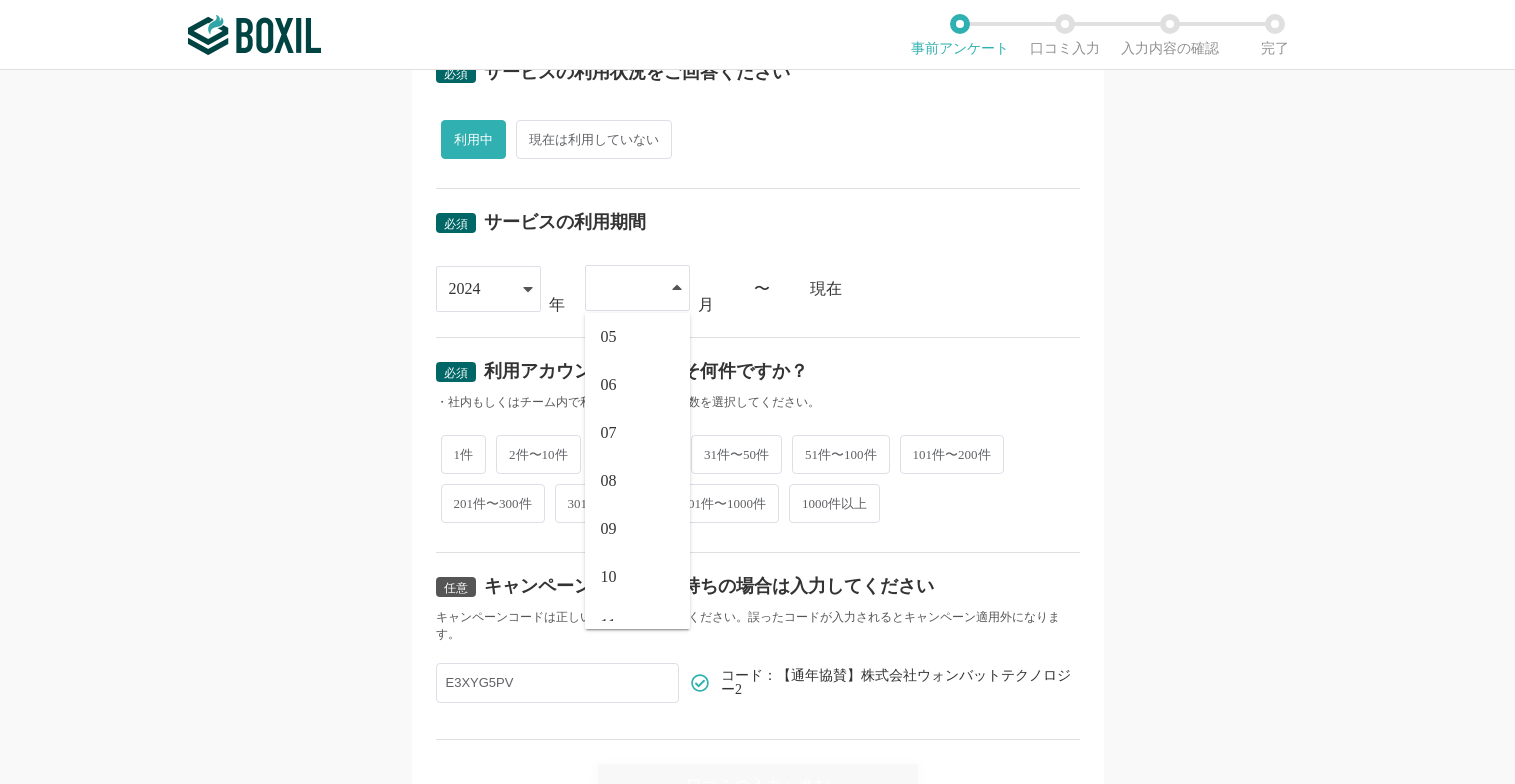 click on "09" at bounding box center (609, 529) 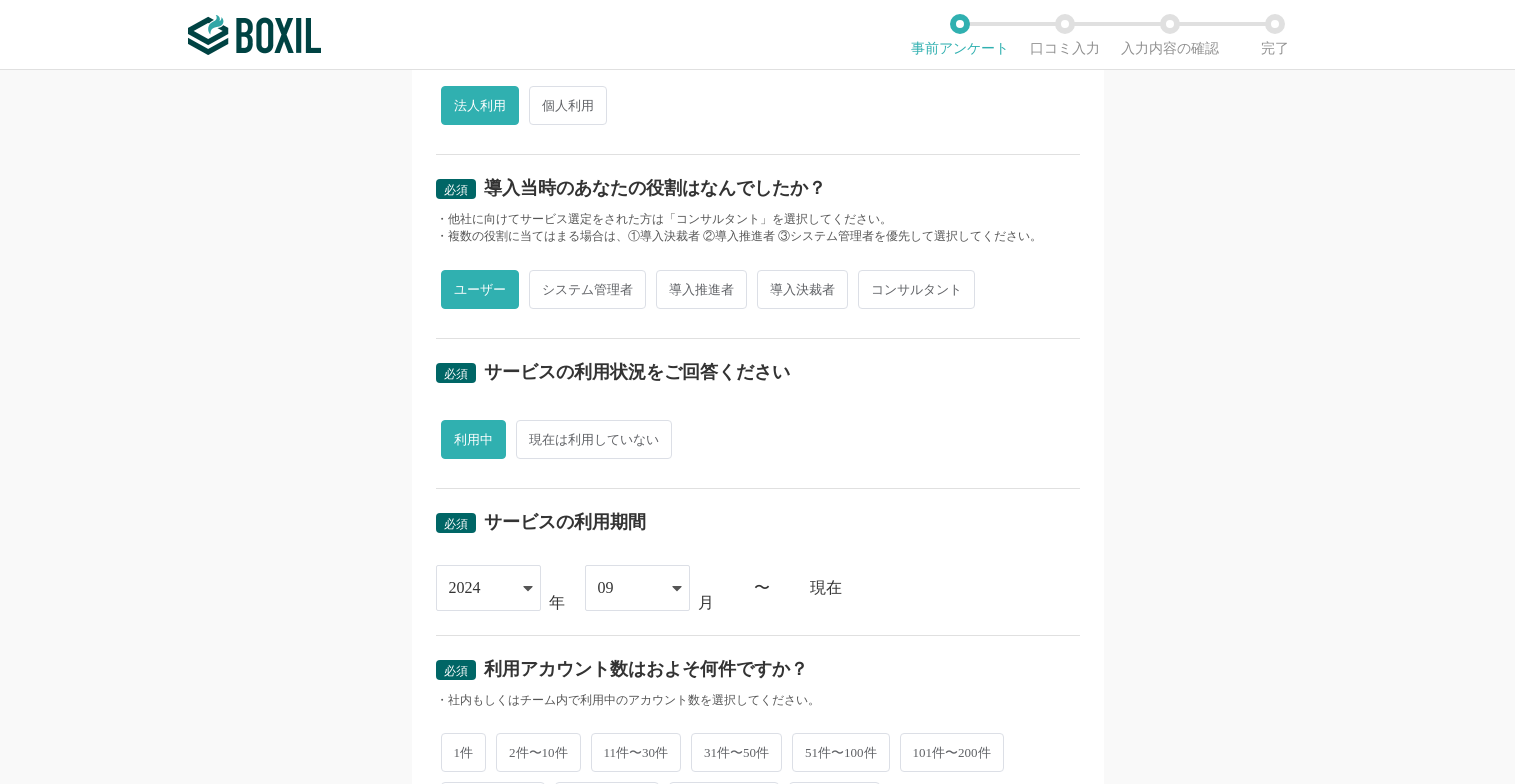 scroll, scrollTop: 700, scrollLeft: 0, axis: vertical 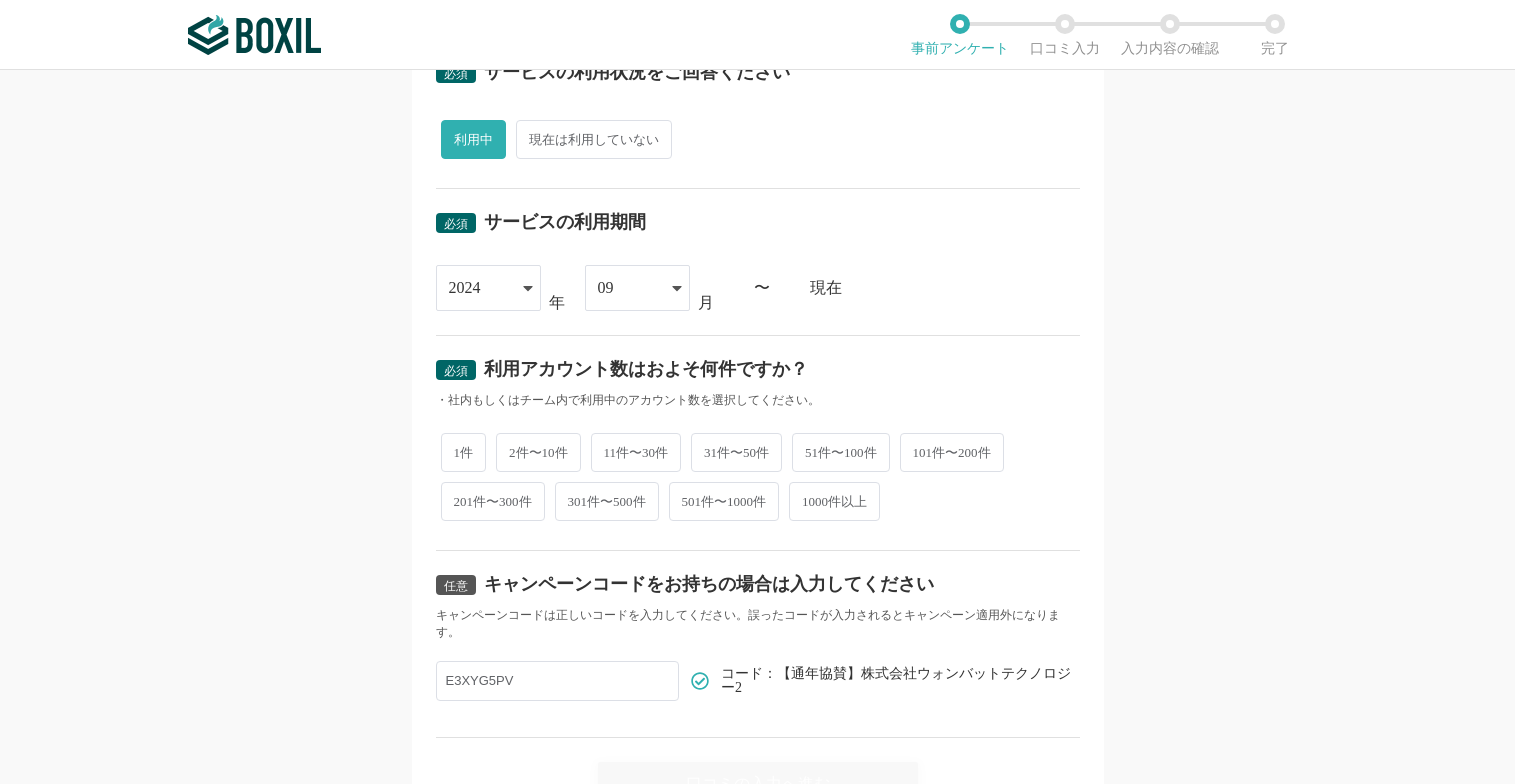 click on "51件〜100件" at bounding box center [841, 452] 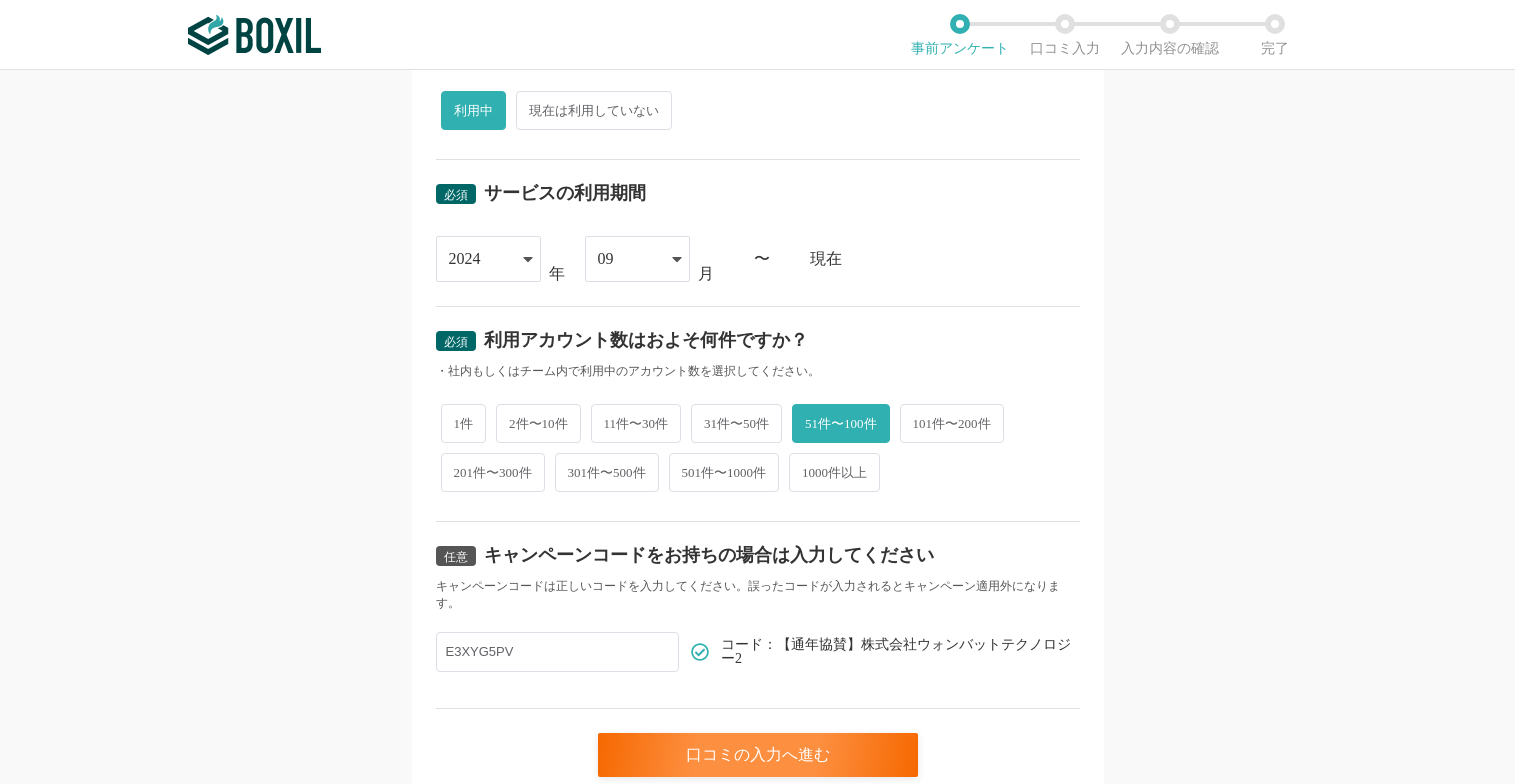 scroll, scrollTop: 810, scrollLeft: 0, axis: vertical 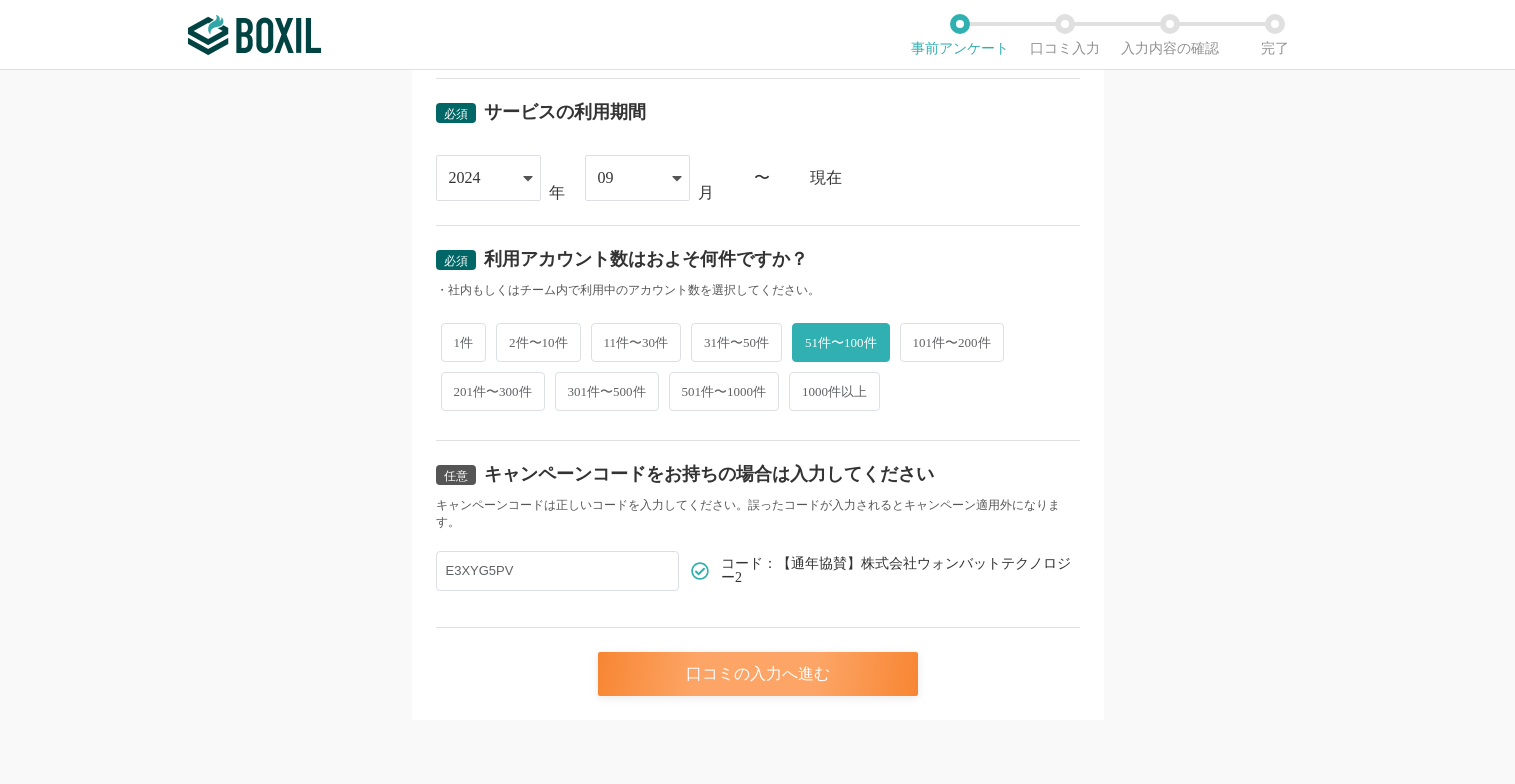 click on "口コミの入力へ進む" at bounding box center [758, 674] 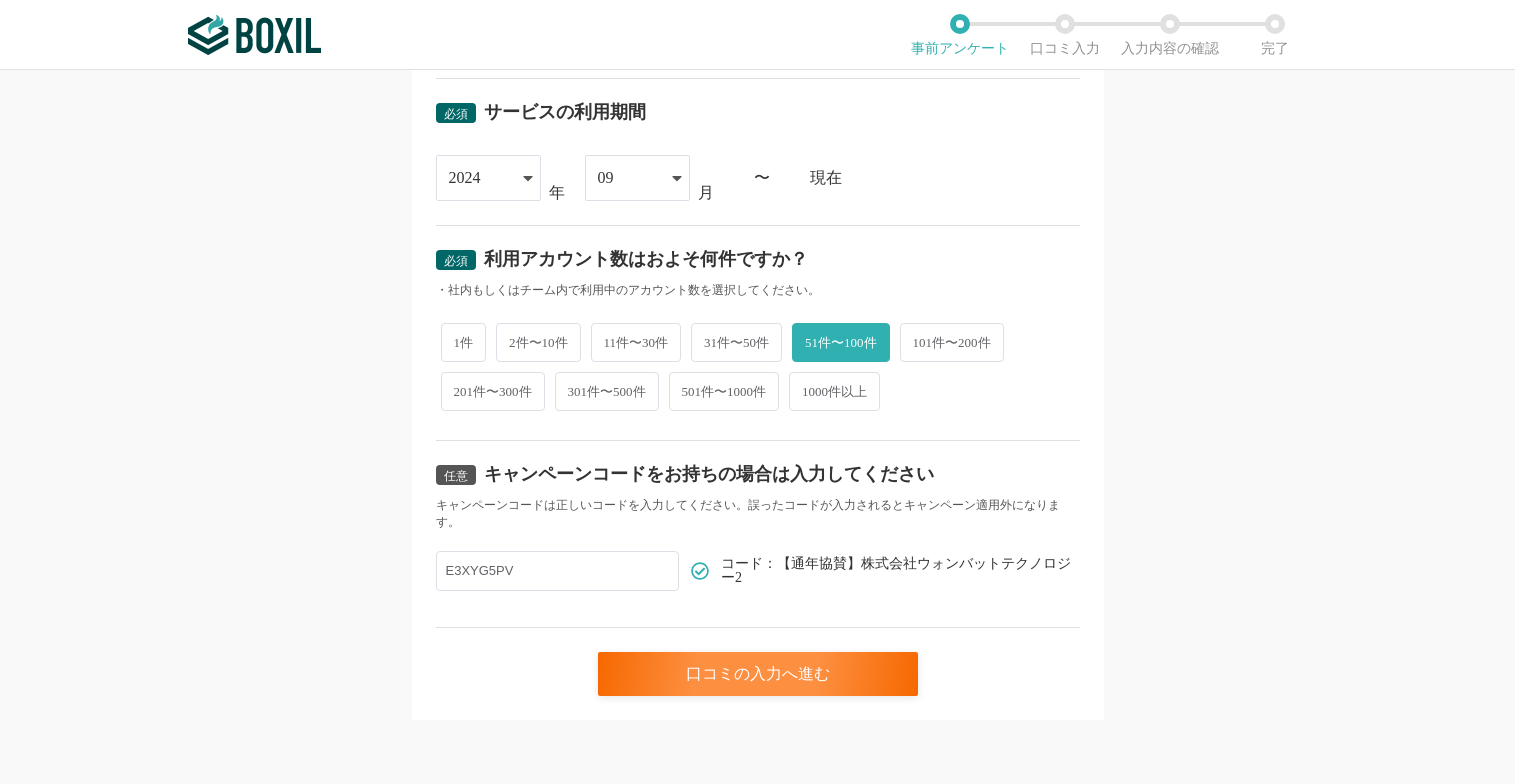 scroll, scrollTop: 0, scrollLeft: 0, axis: both 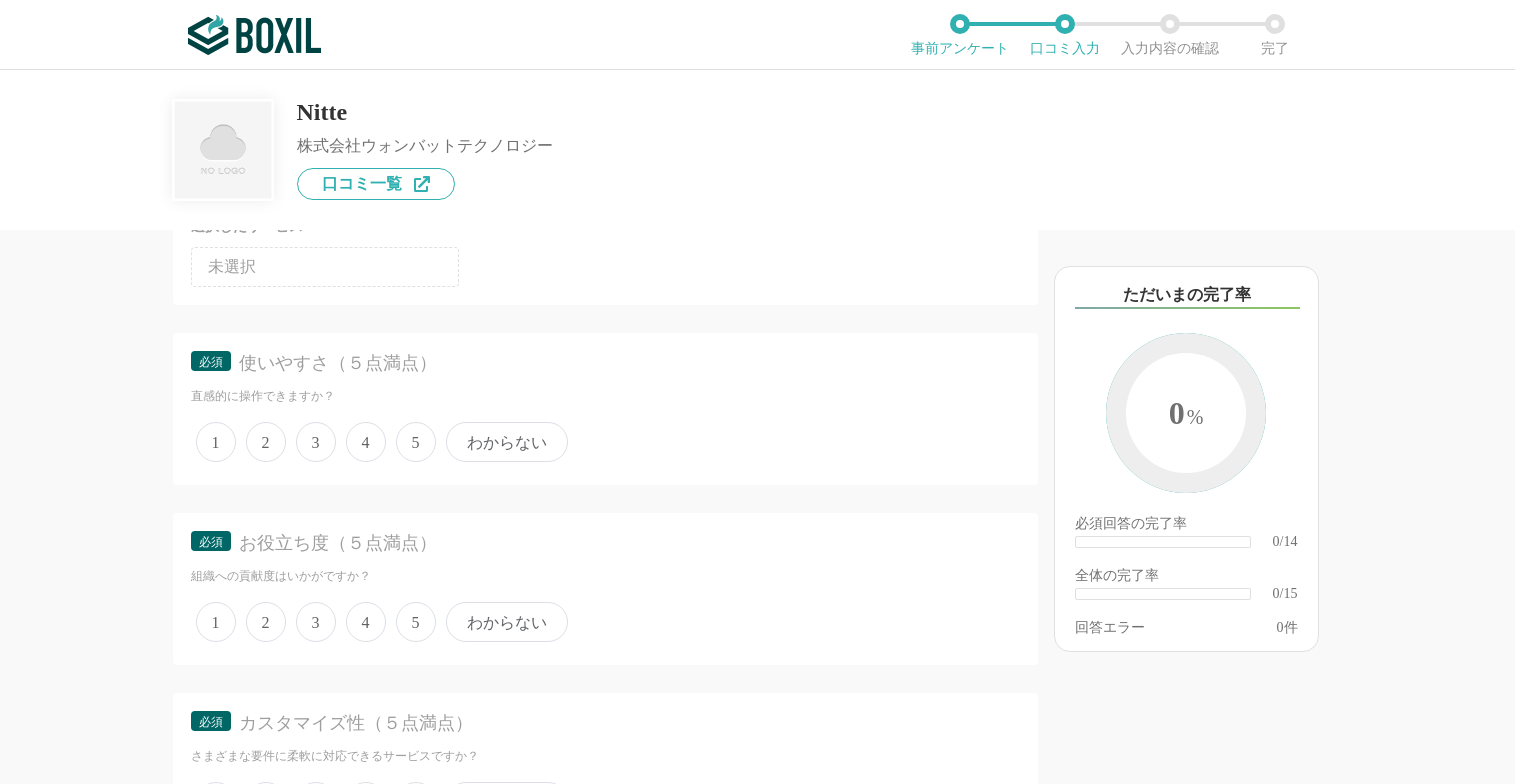 click on "4" at bounding box center [366, 442] 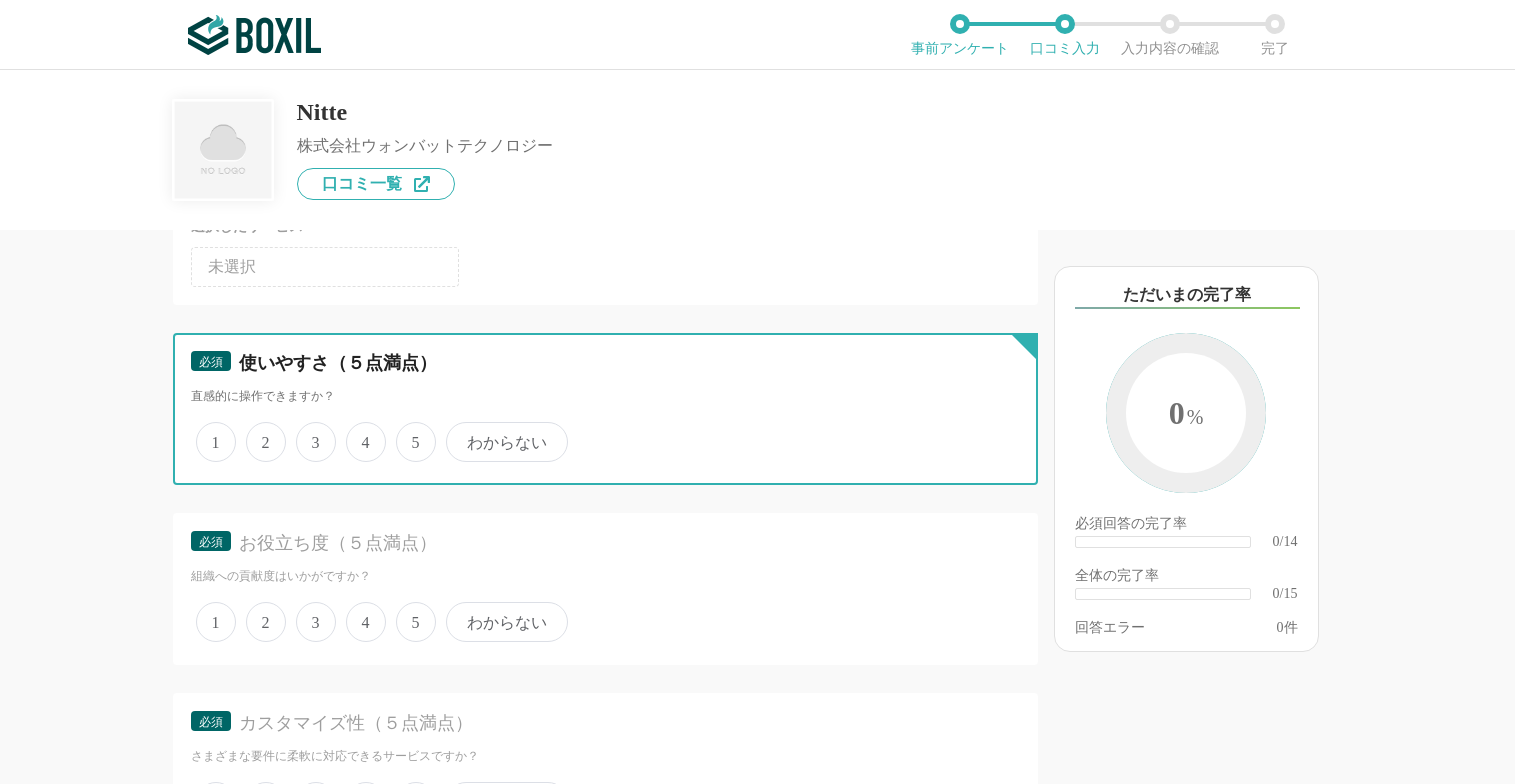 click on "4" at bounding box center (357, 431) 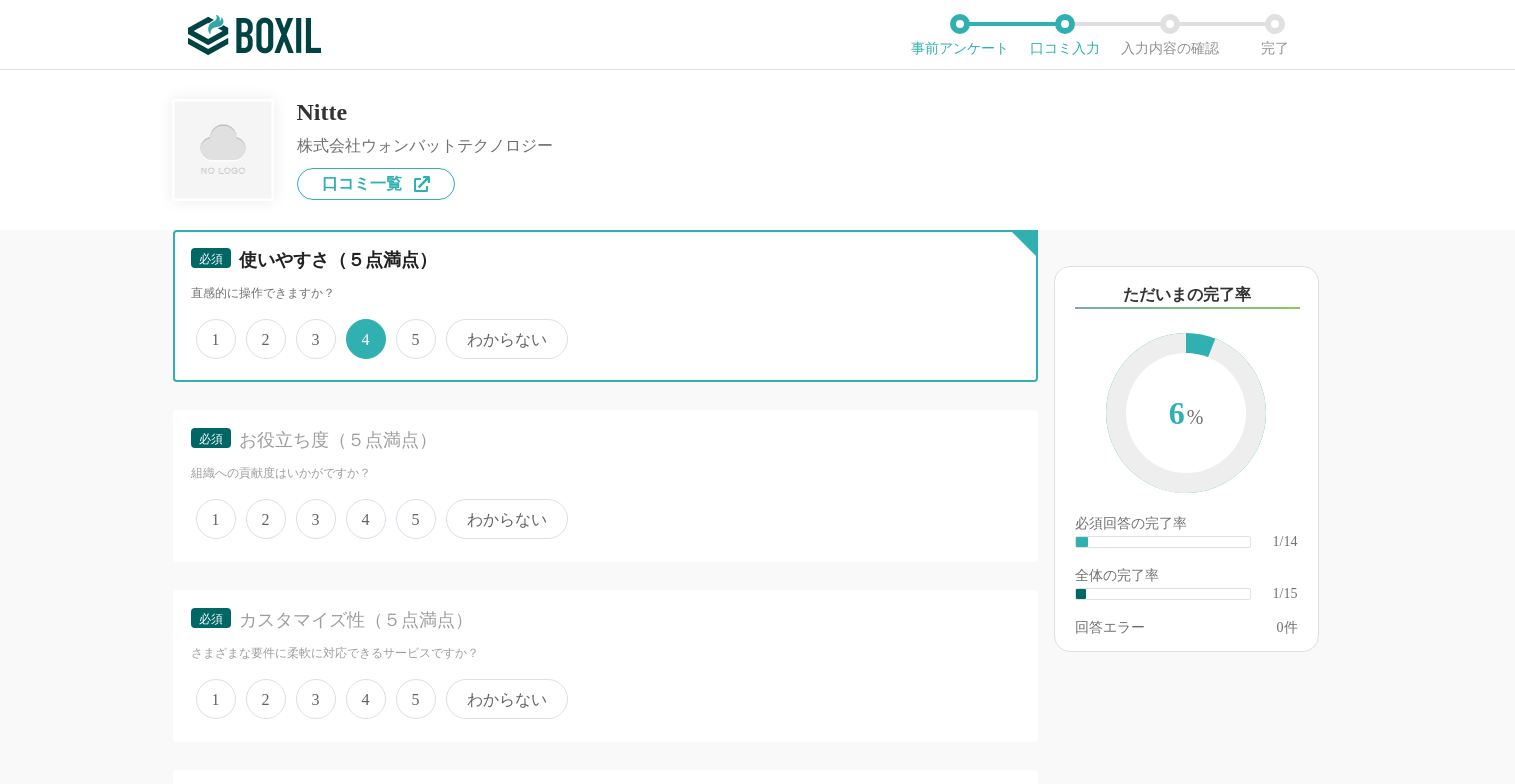 scroll, scrollTop: 400, scrollLeft: 0, axis: vertical 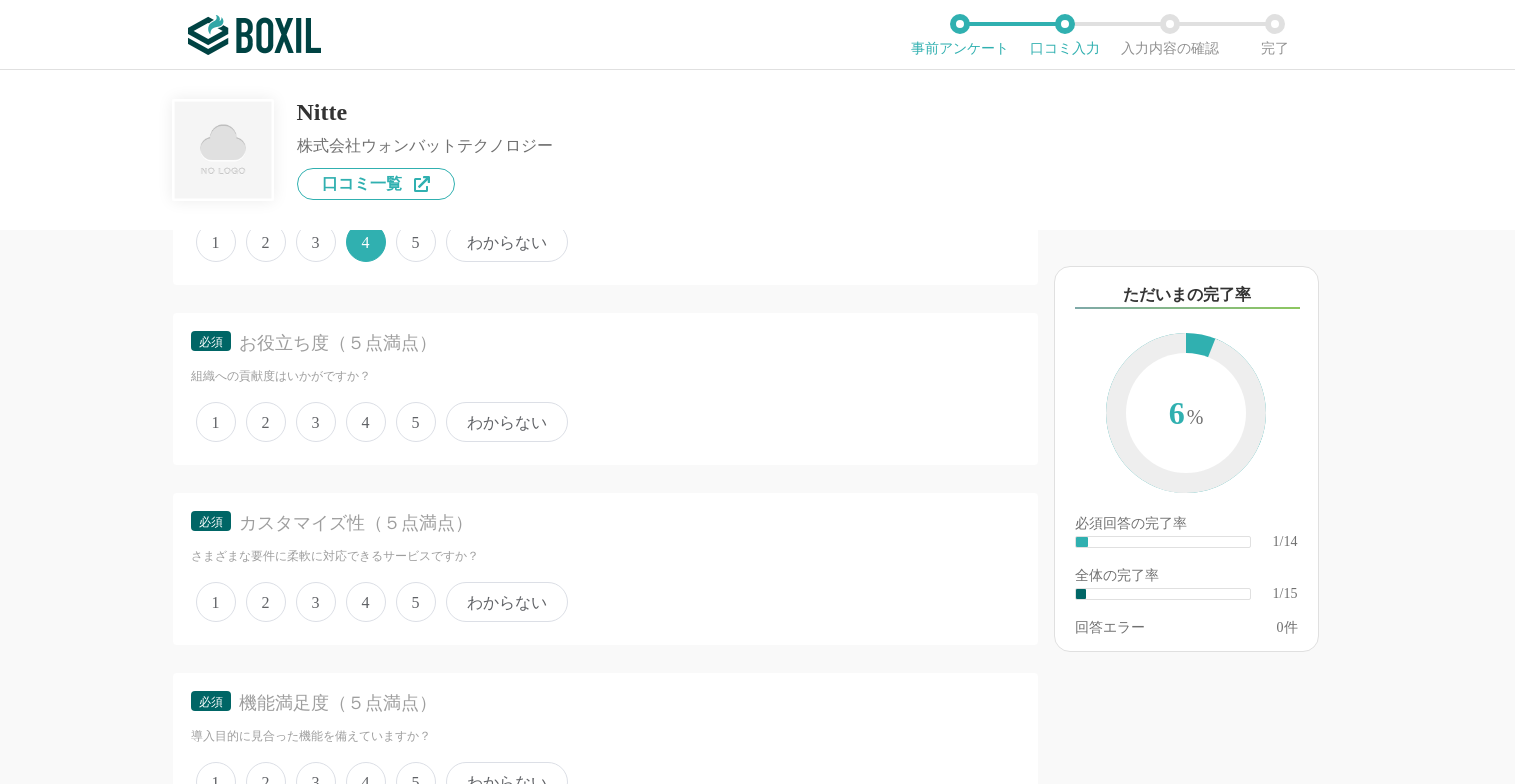 click on "5" at bounding box center [416, 422] 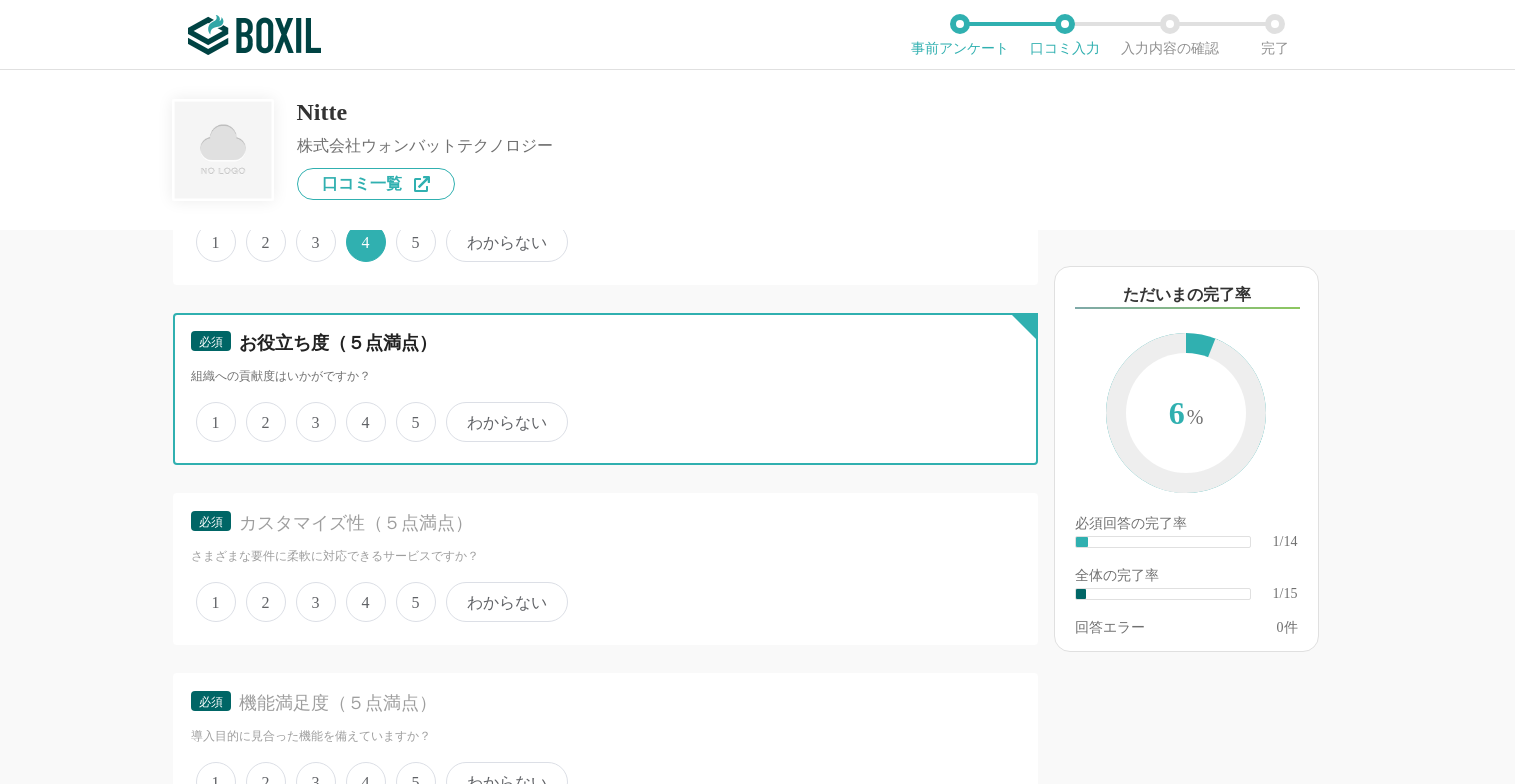 click on "5" at bounding box center [407, 411] 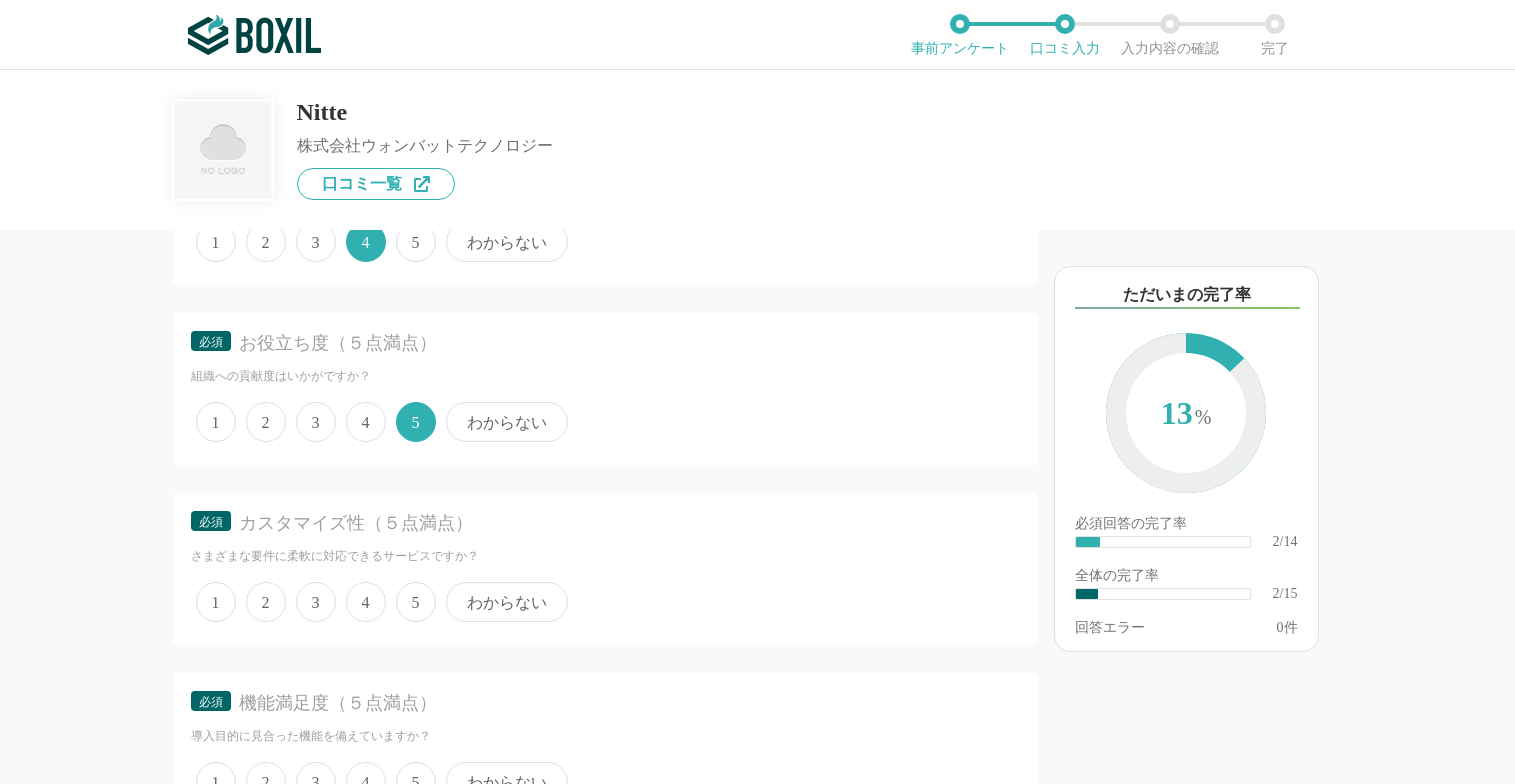 click on "3" at bounding box center [316, 602] 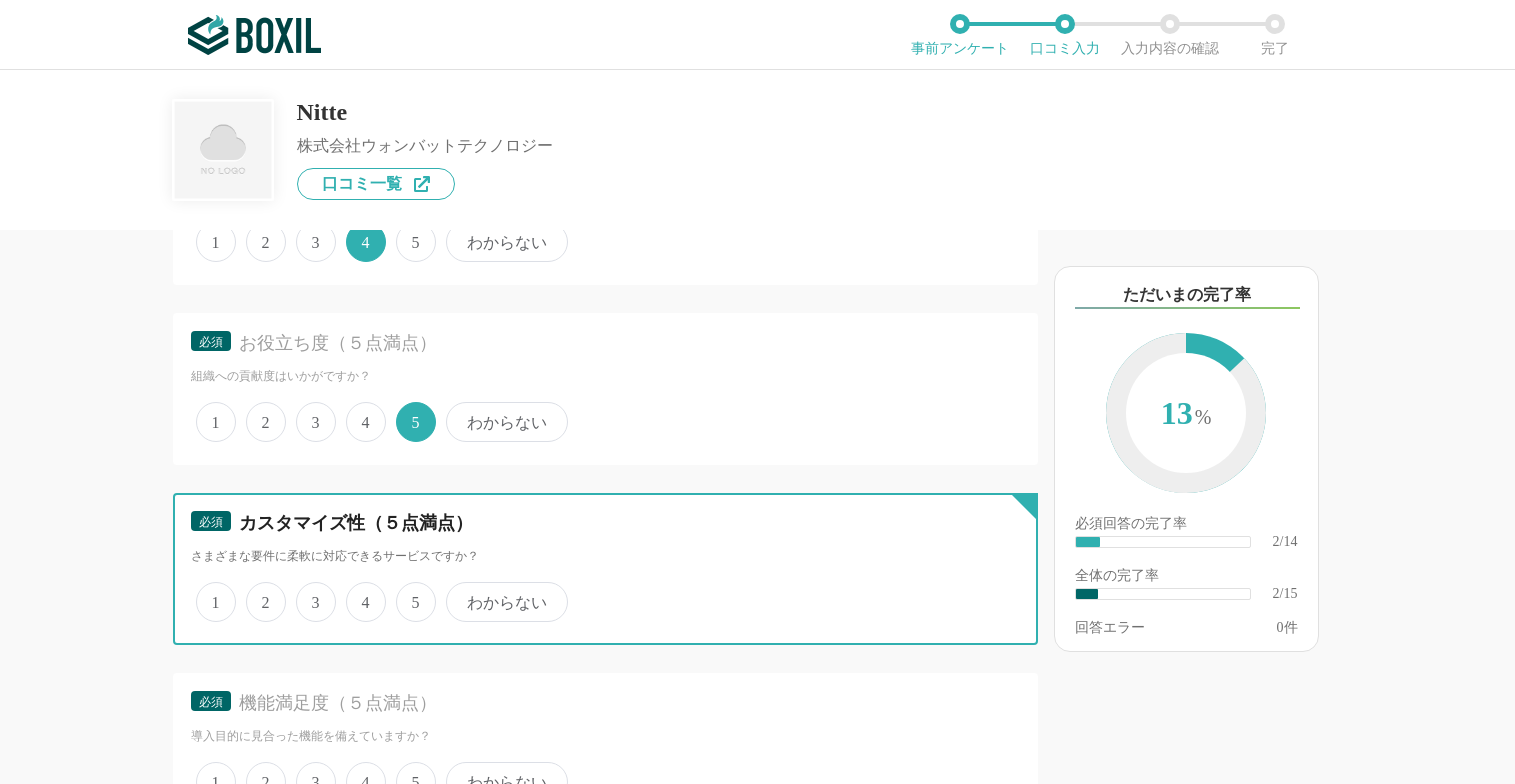 click on "3" at bounding box center [307, 591] 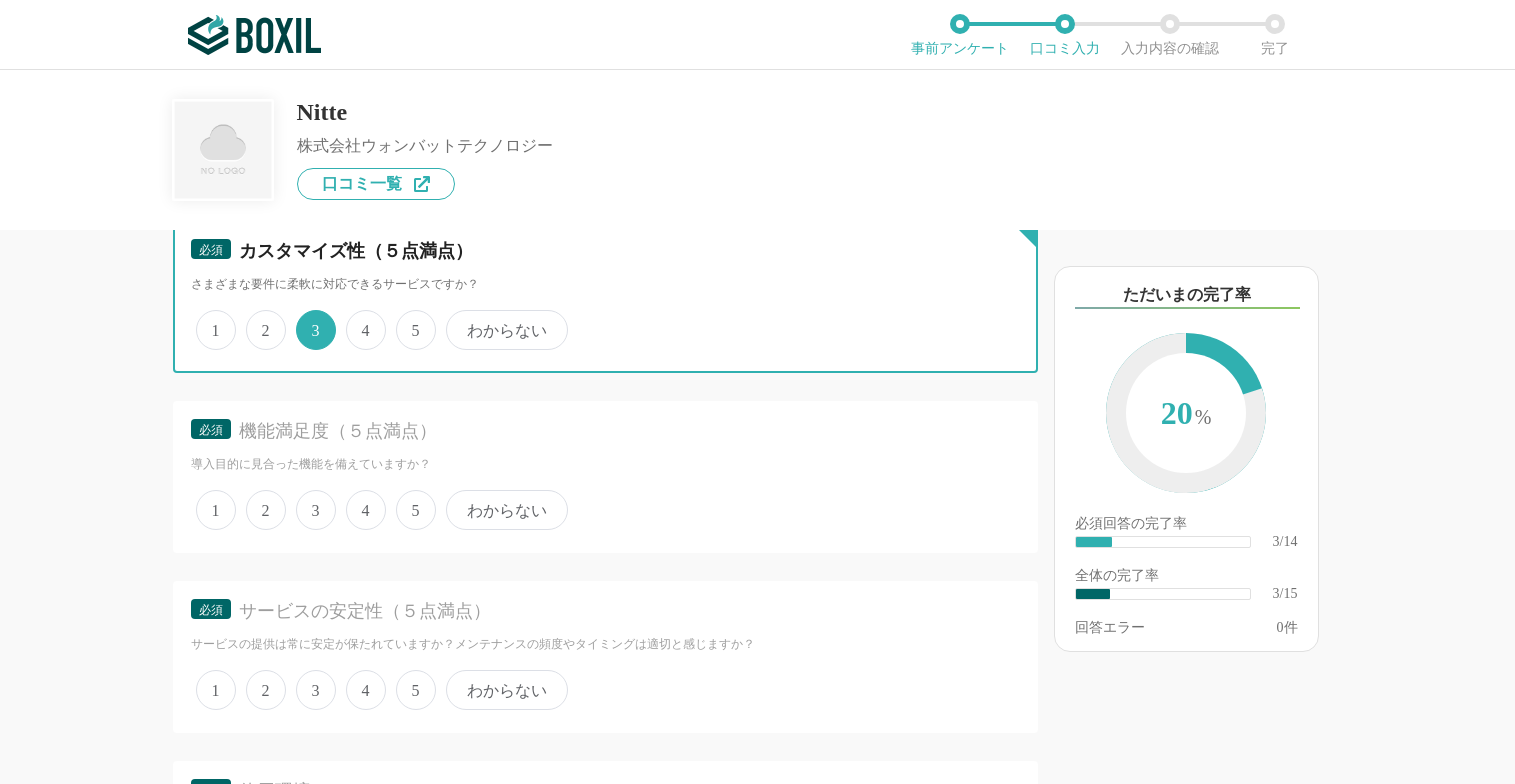 scroll, scrollTop: 700, scrollLeft: 0, axis: vertical 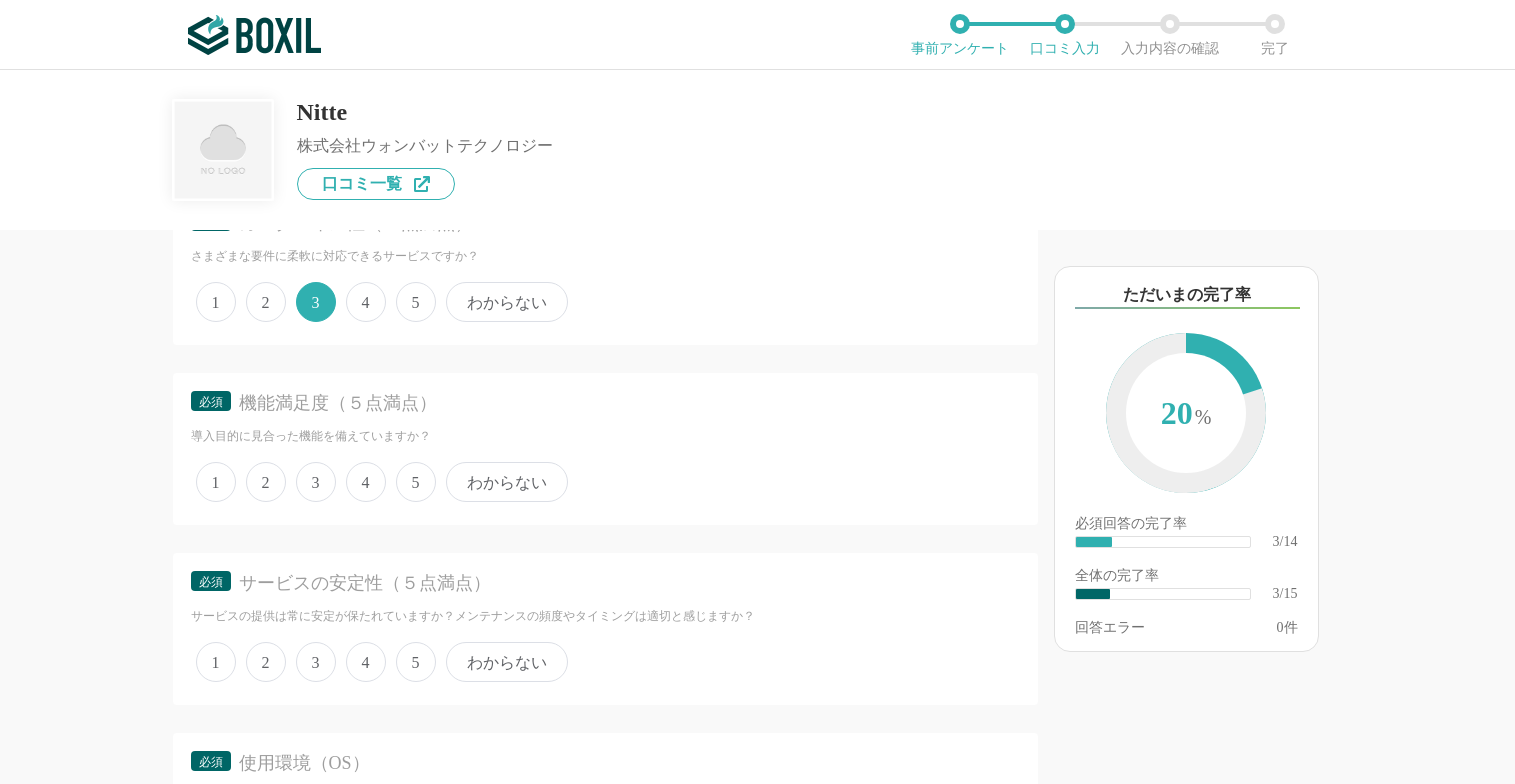 click on "4" at bounding box center [366, 482] 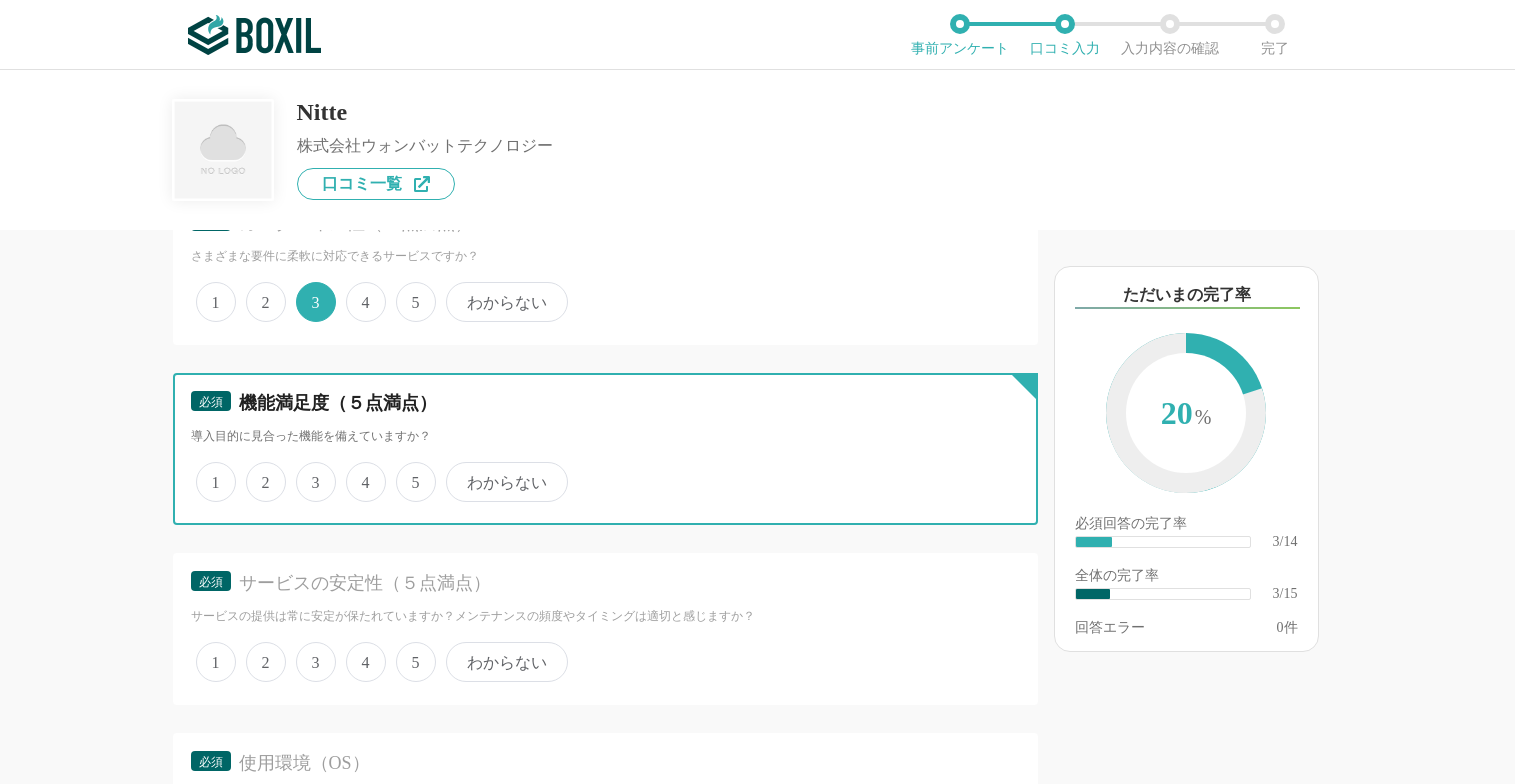 click on "4" at bounding box center (357, 471) 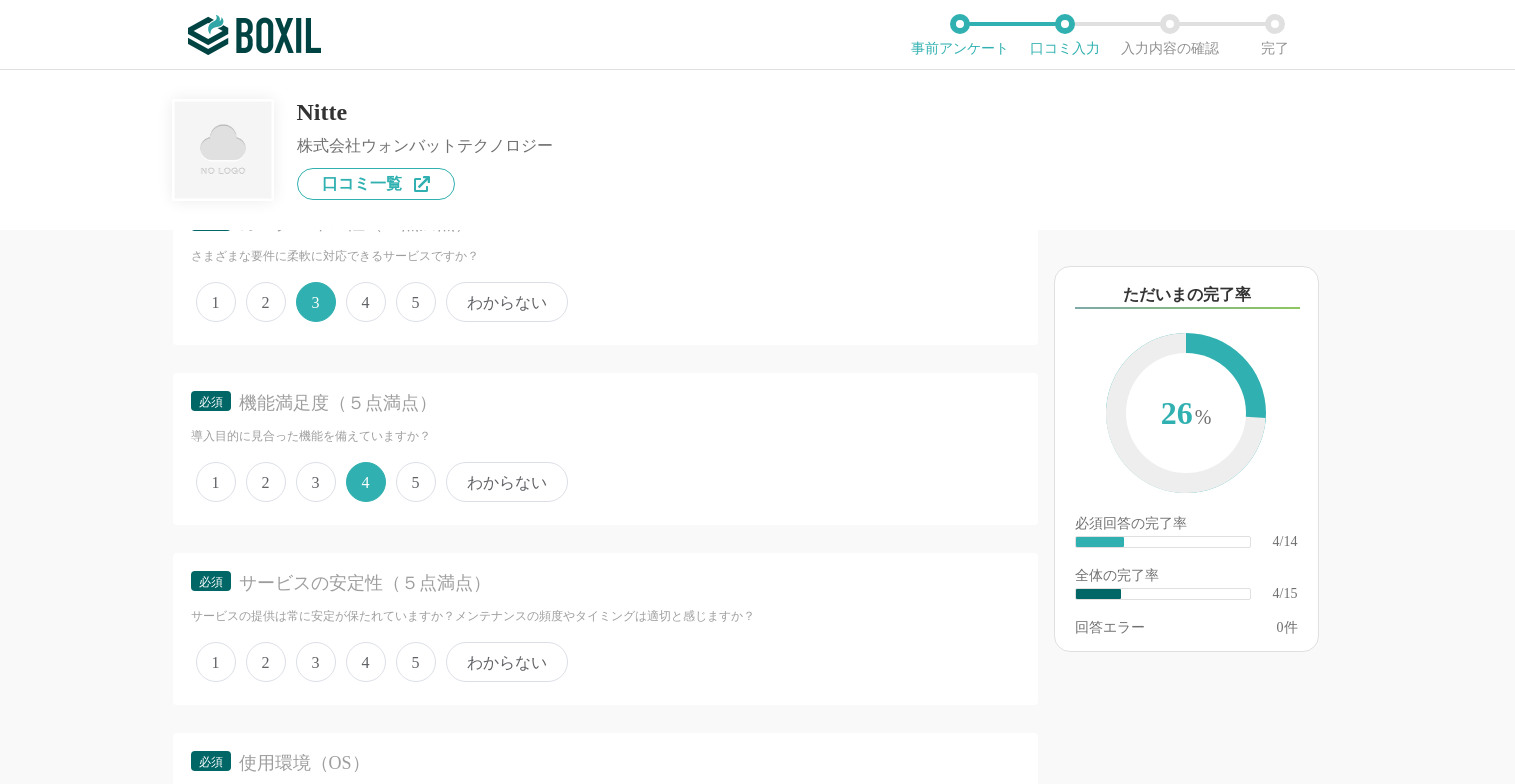 click on "4" at bounding box center (366, 662) 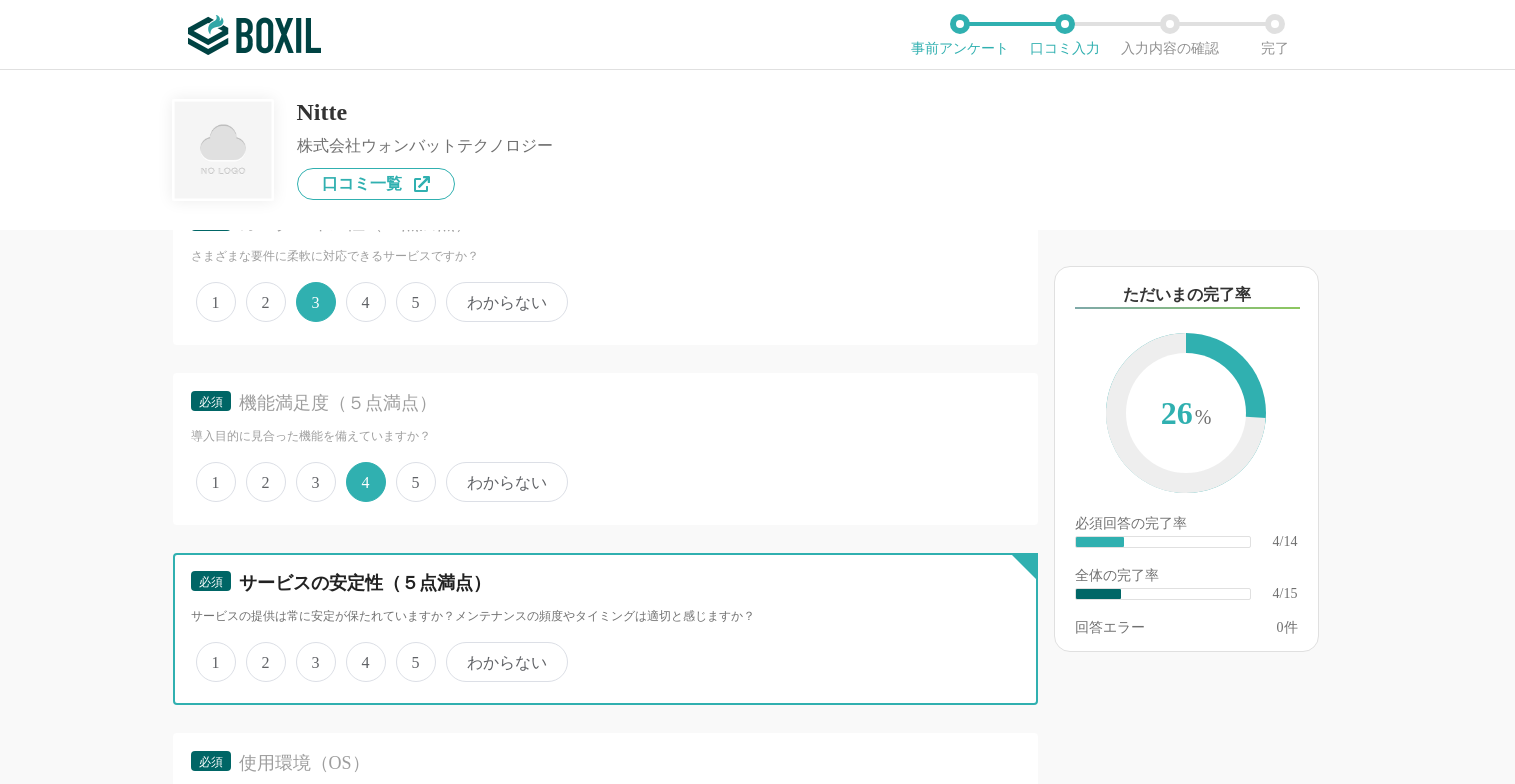 click on "4" at bounding box center [357, 651] 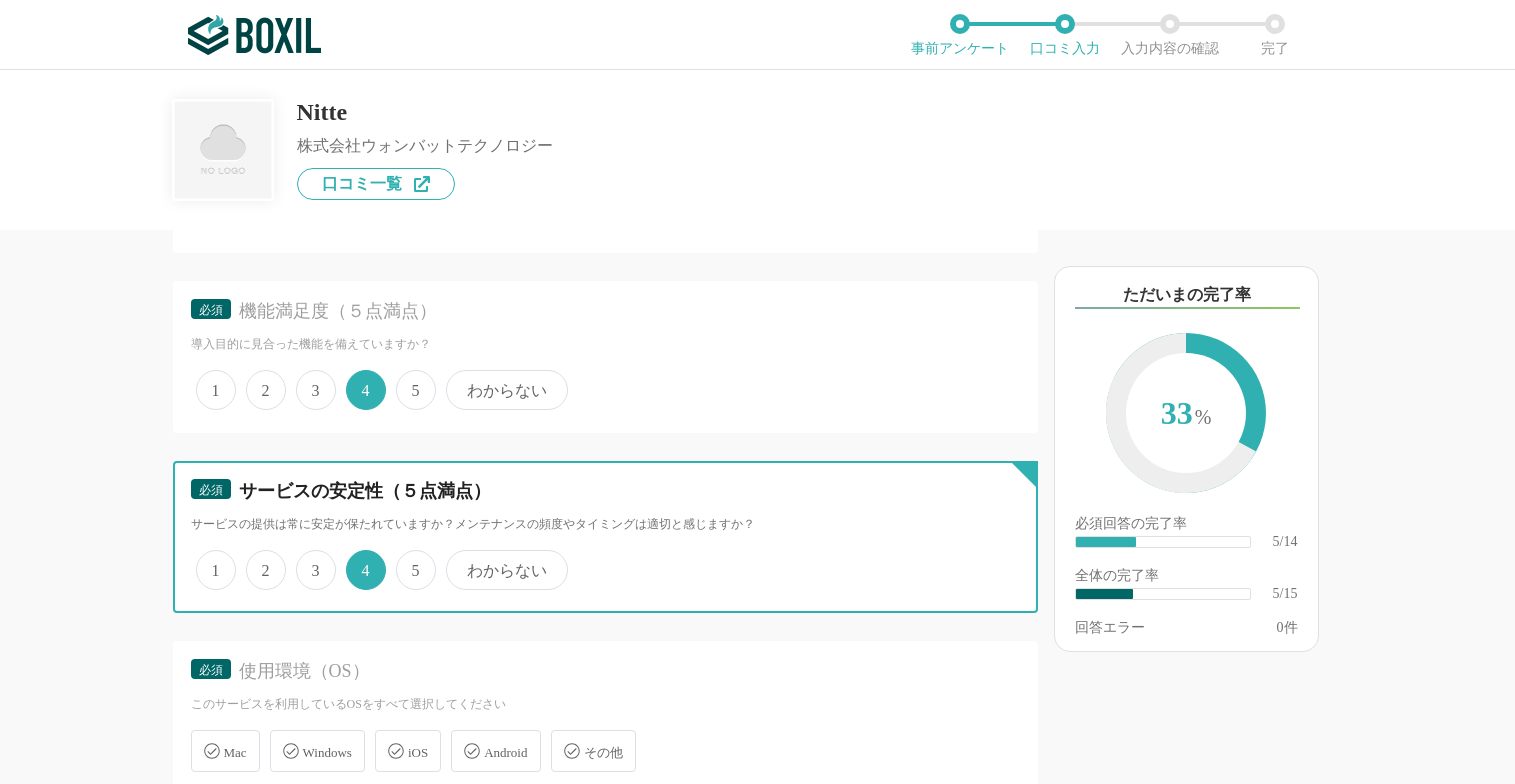 scroll, scrollTop: 900, scrollLeft: 0, axis: vertical 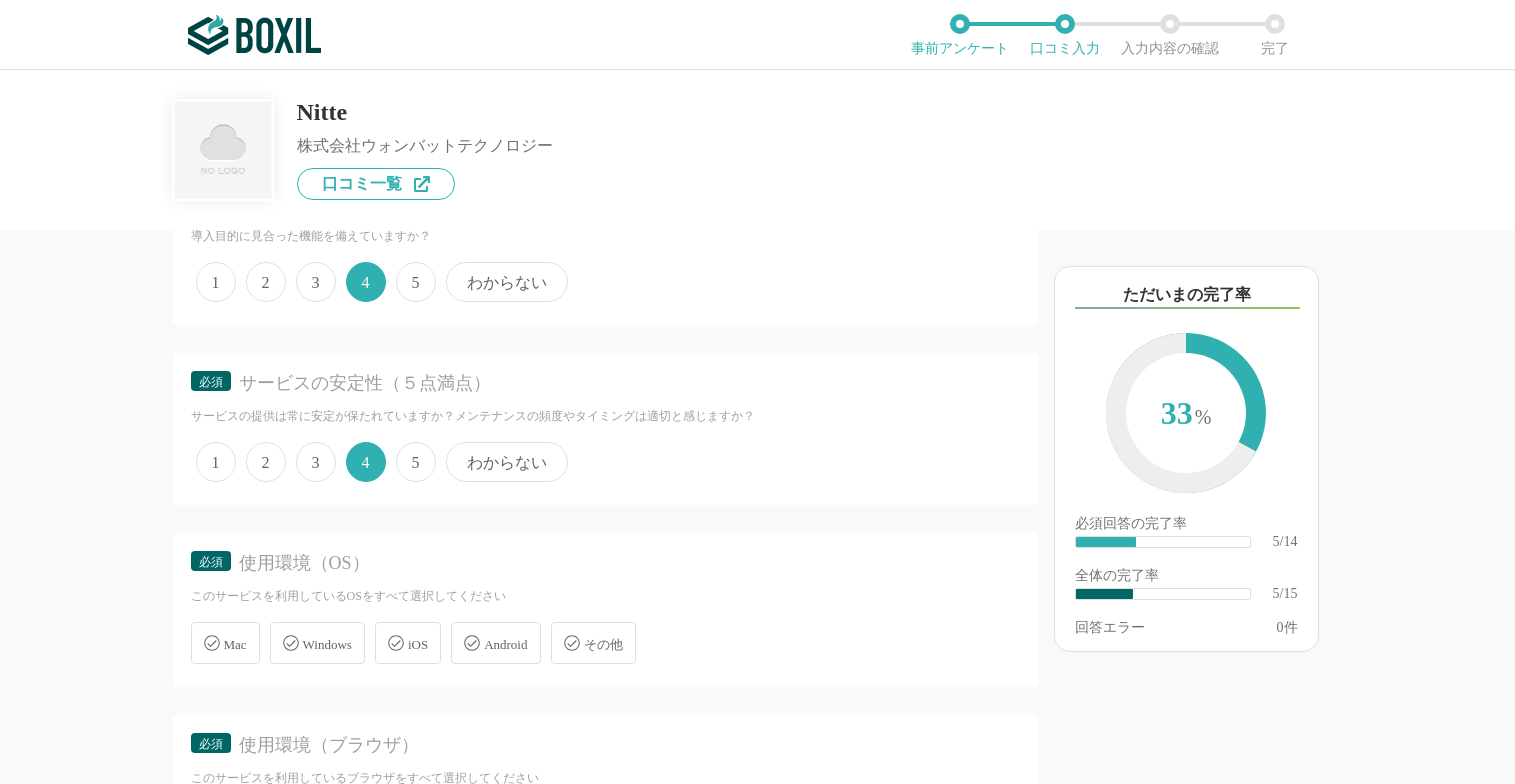 click on "Windows" at bounding box center [327, 644] 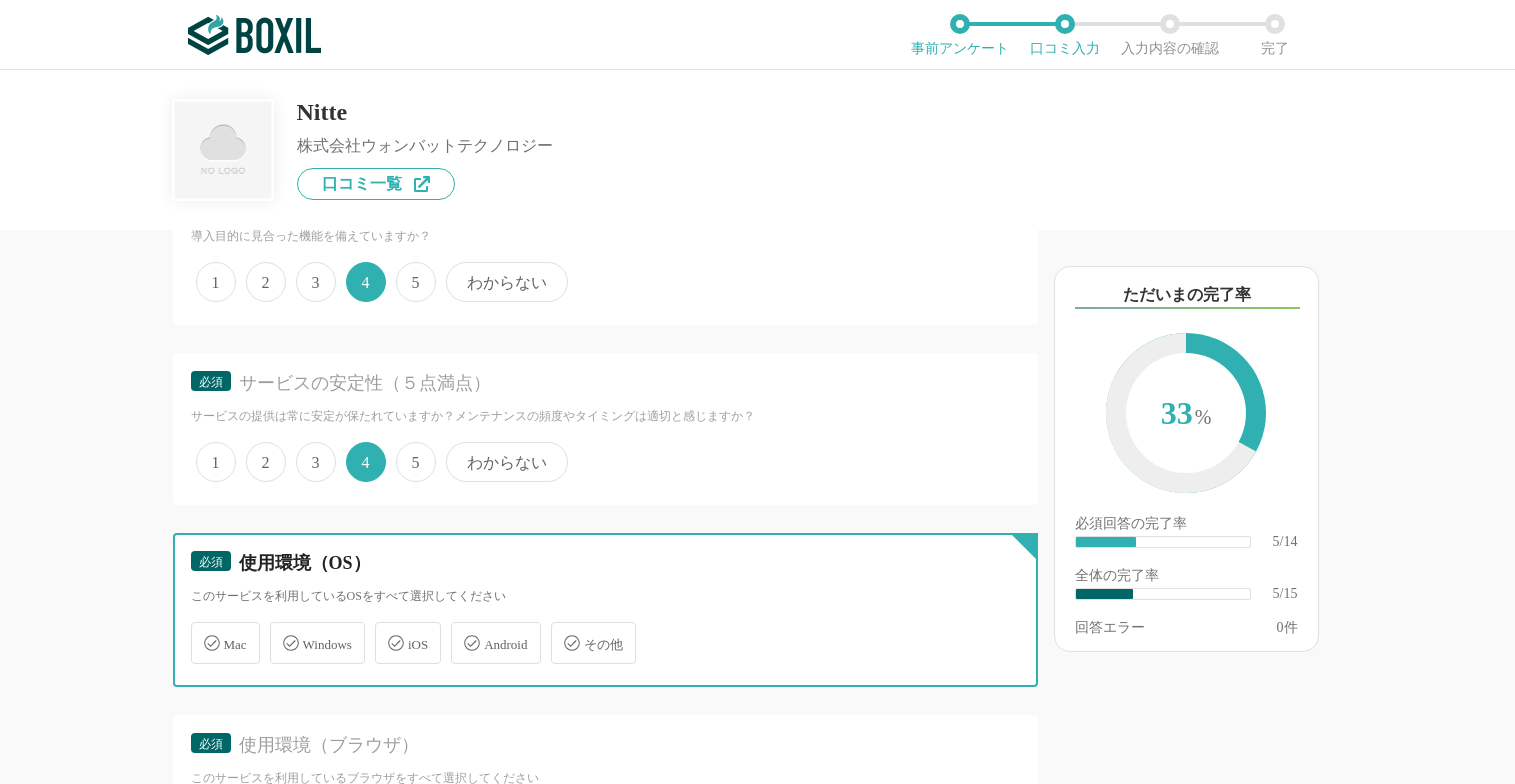 click on "Windows" at bounding box center (280, 631) 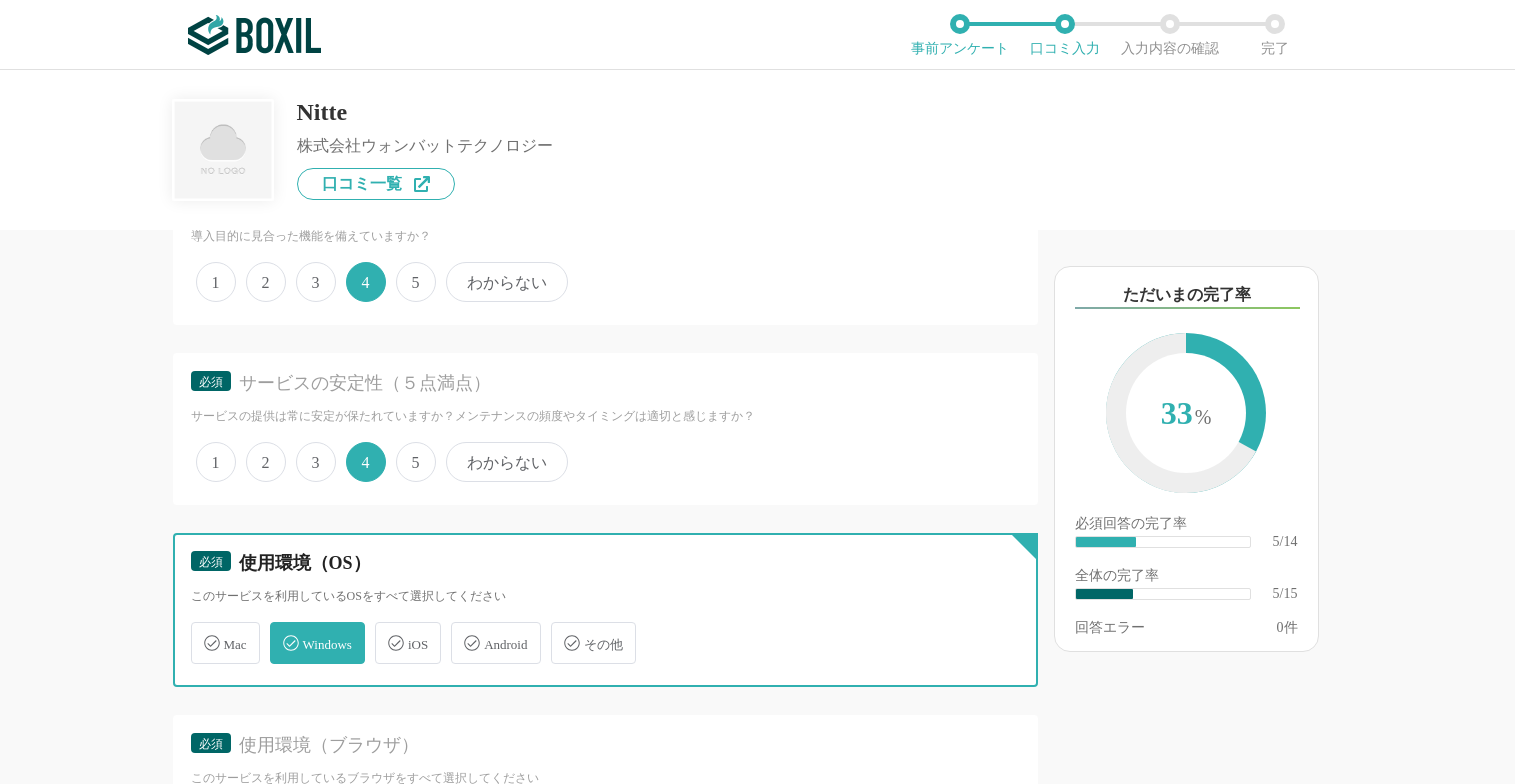checkbox on "true" 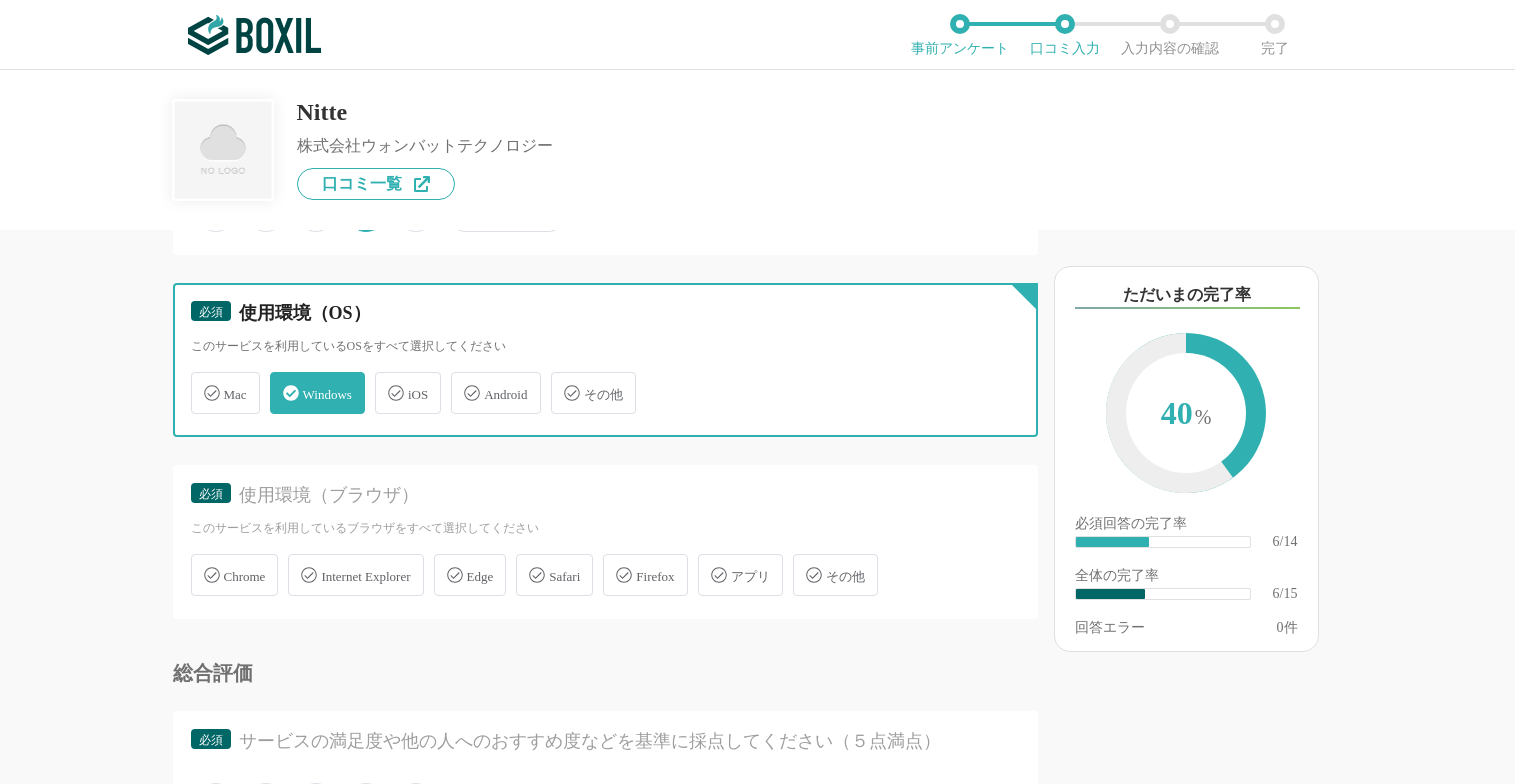 scroll, scrollTop: 1200, scrollLeft: 0, axis: vertical 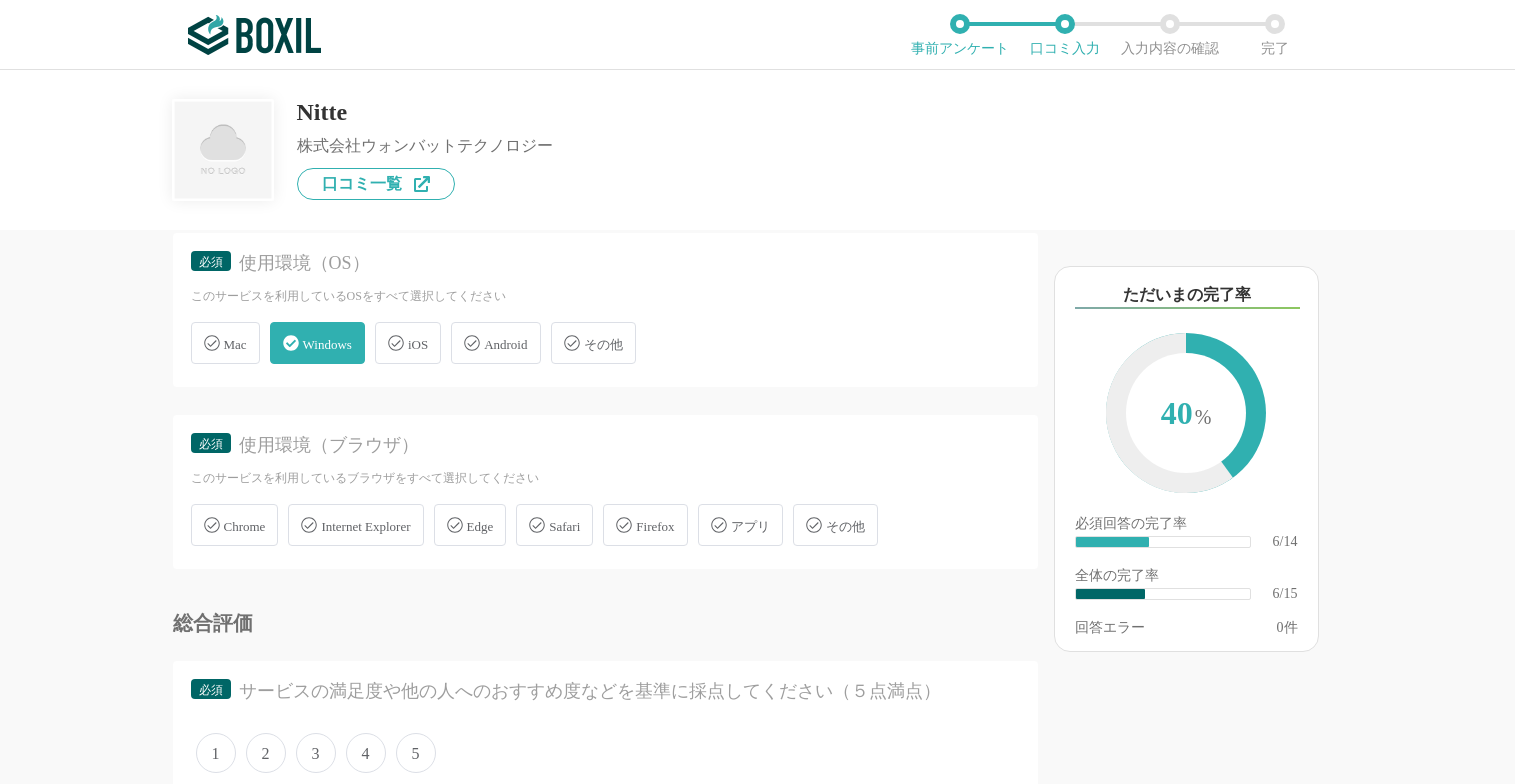 click on "Chrome" at bounding box center [245, 526] 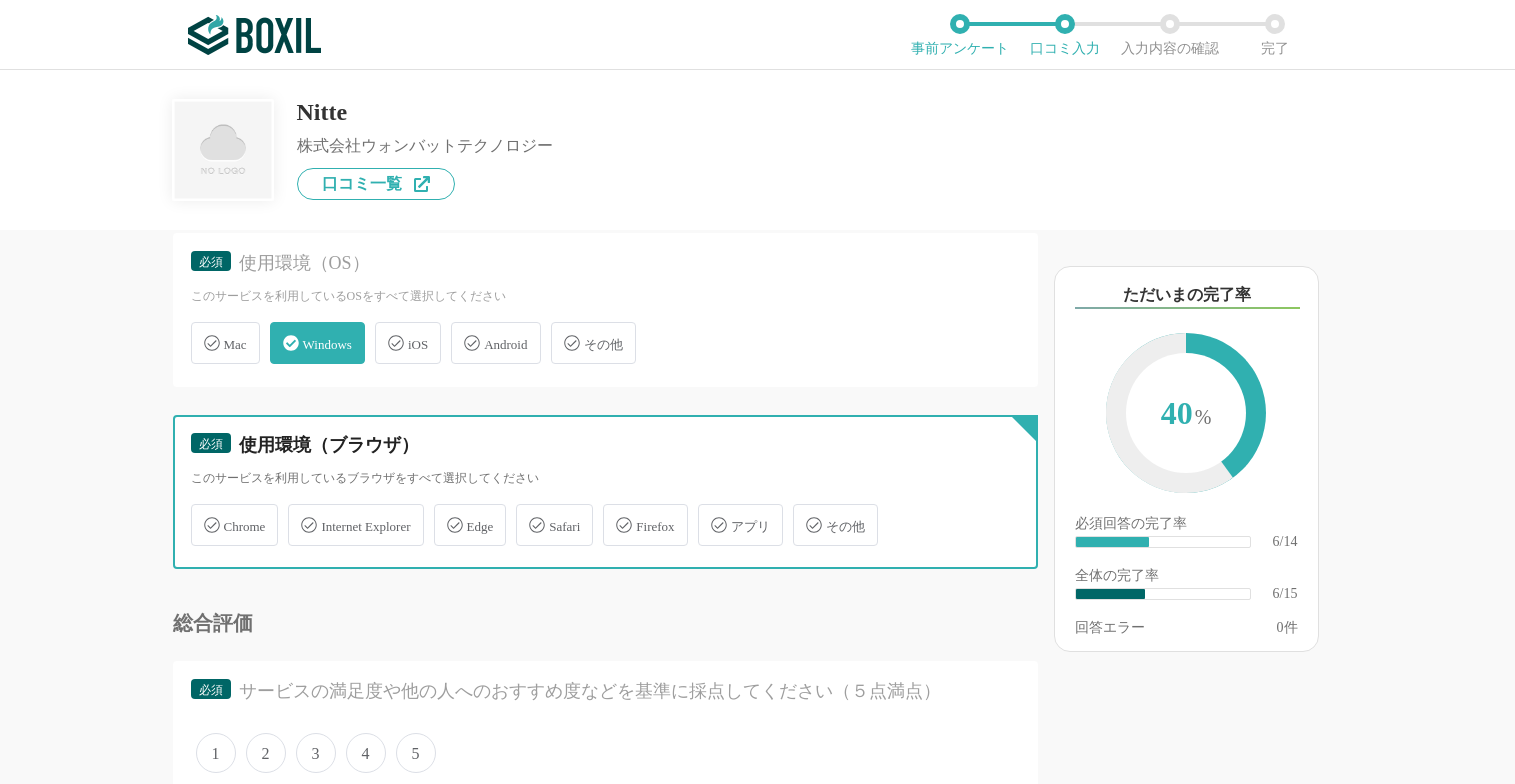 click on "Chrome" at bounding box center (201, 513) 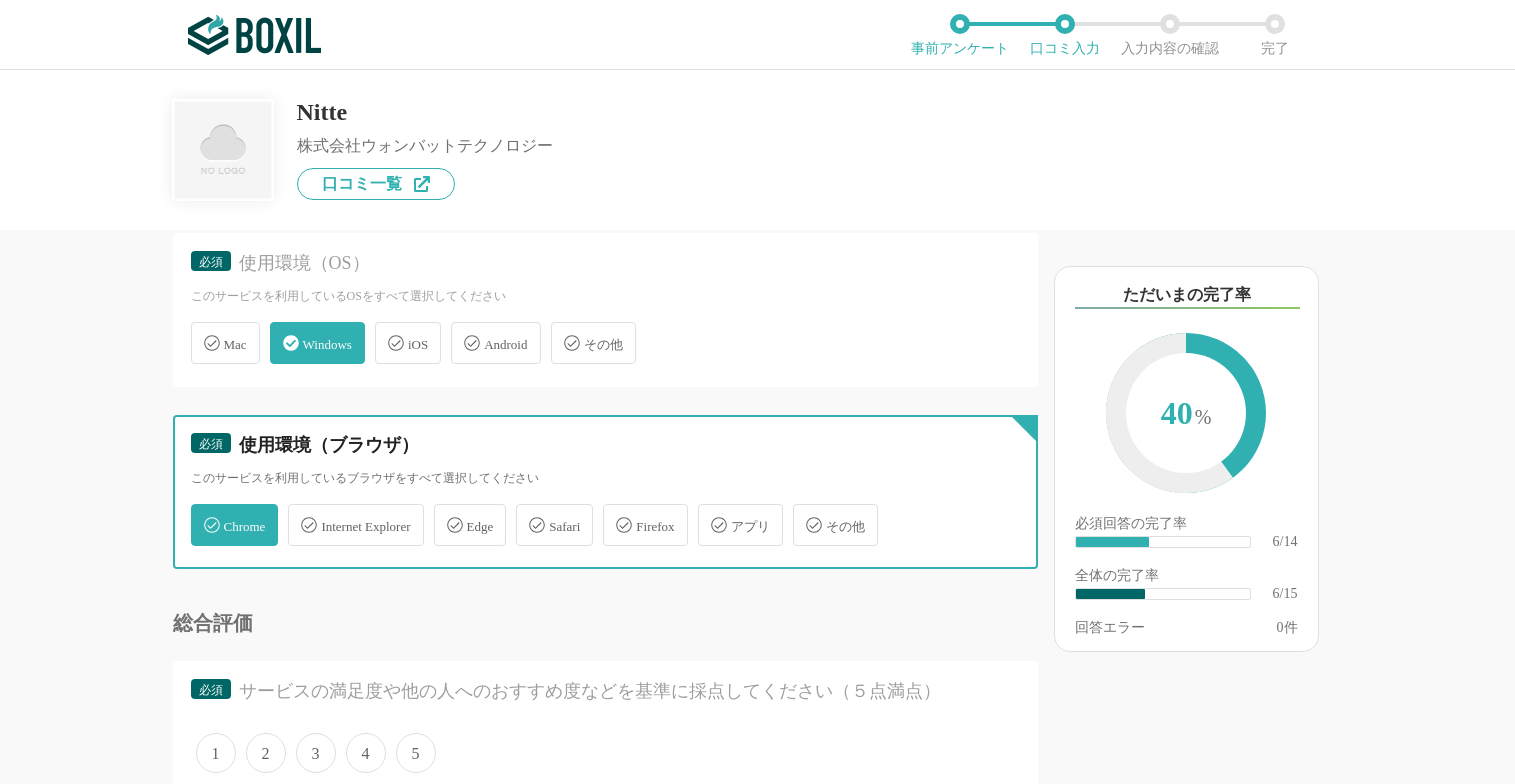 checkbox on "true" 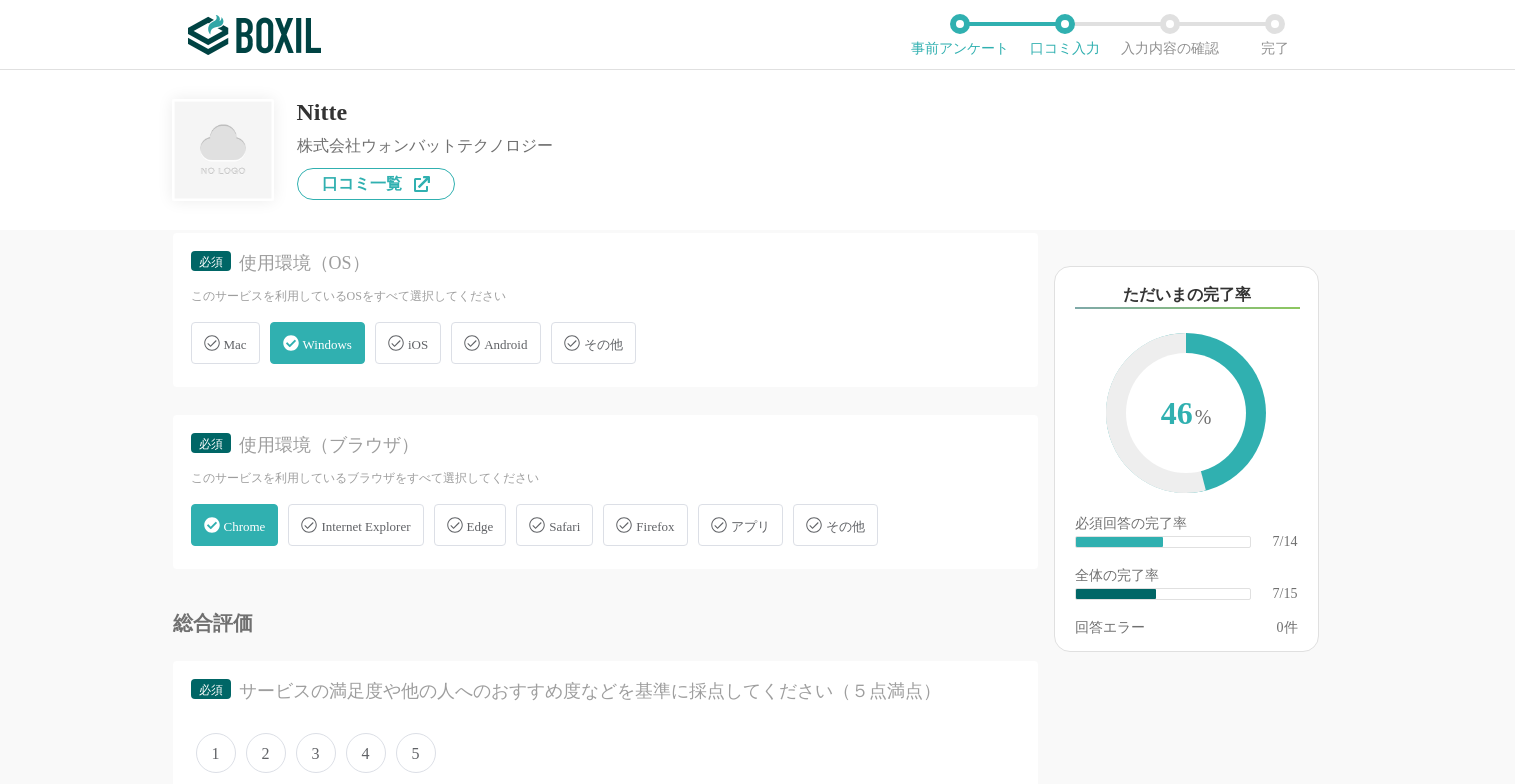 click on "Android" at bounding box center [505, 344] 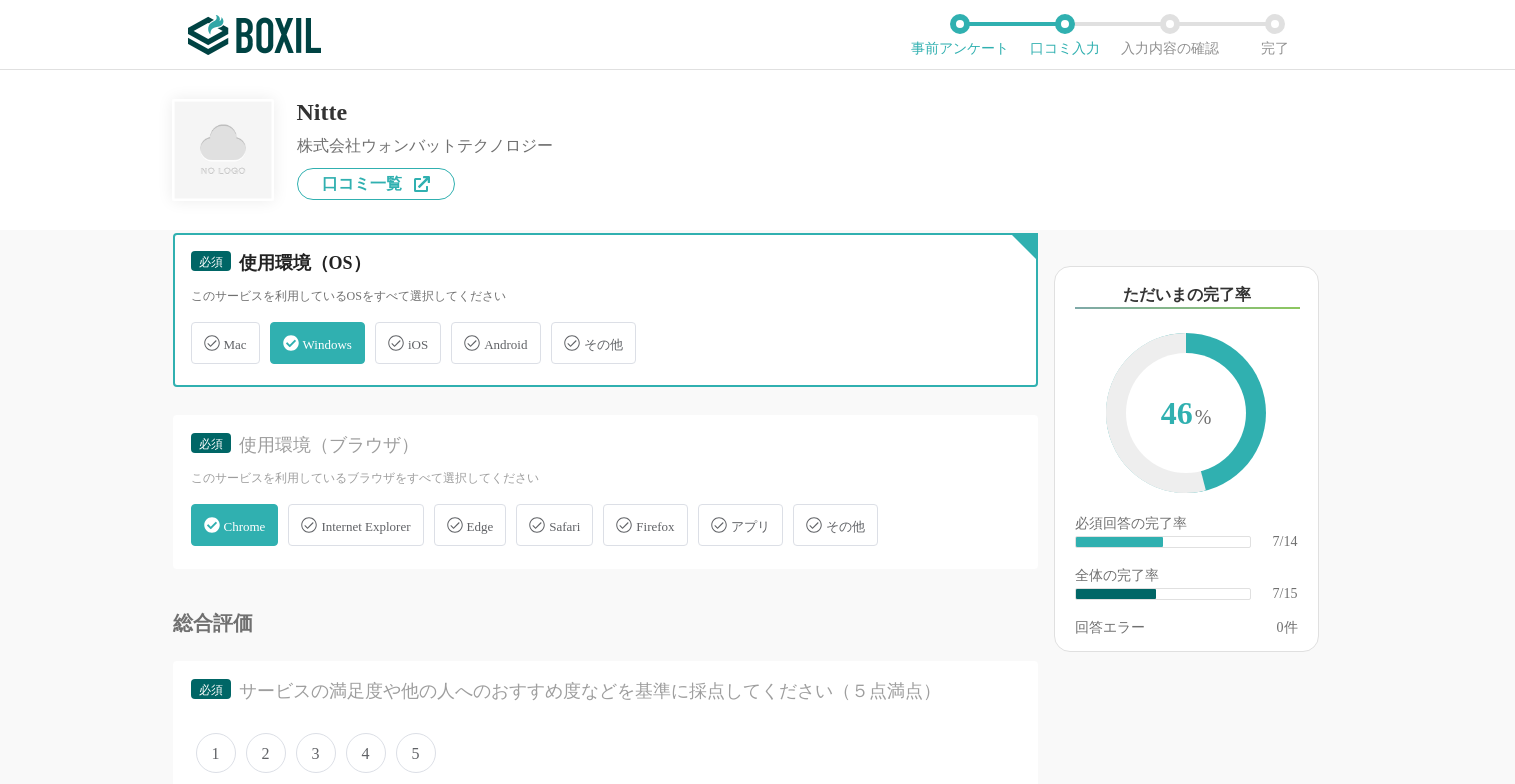 click on "Android" at bounding box center [461, 331] 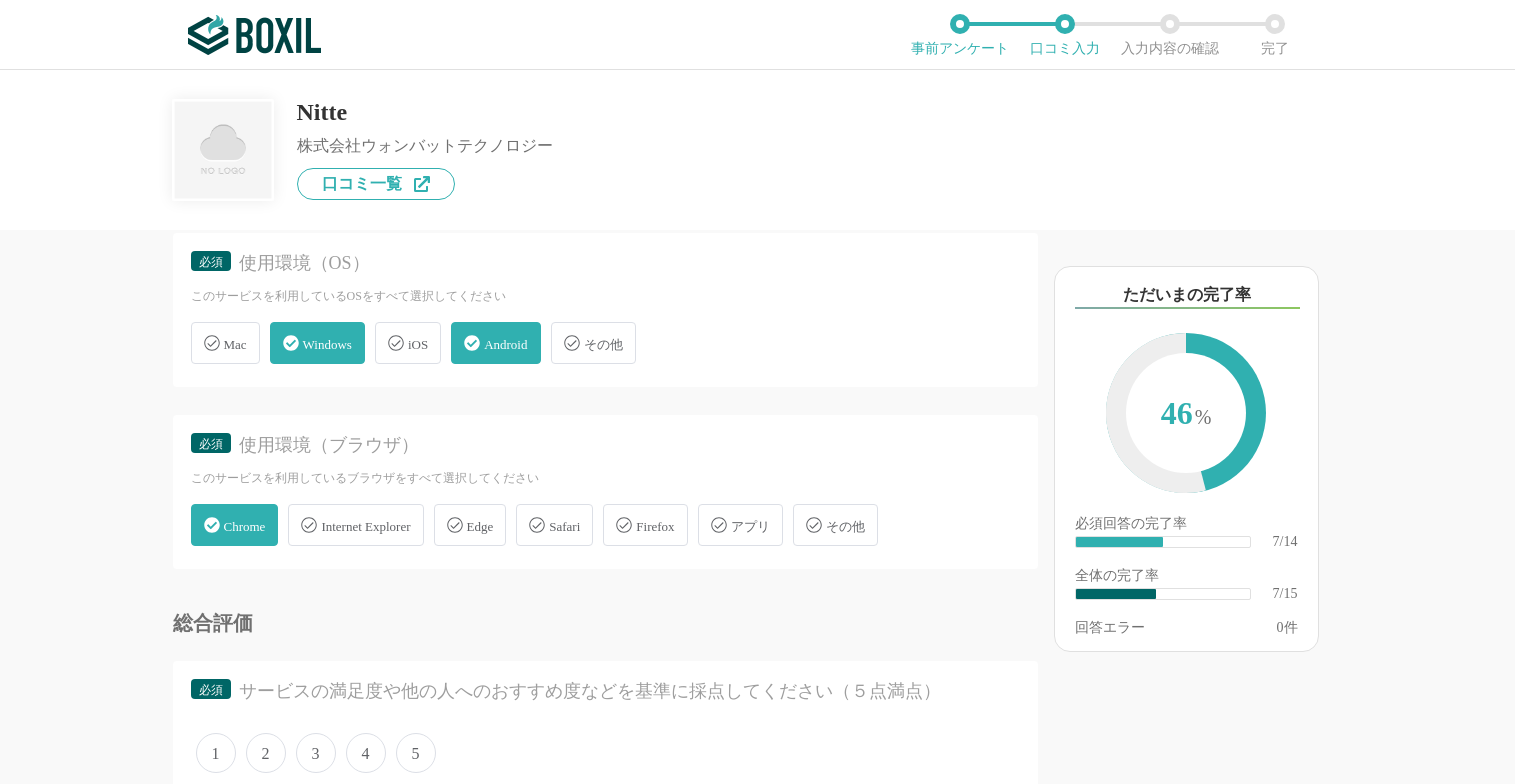 click on "アプリ" at bounding box center (750, 526) 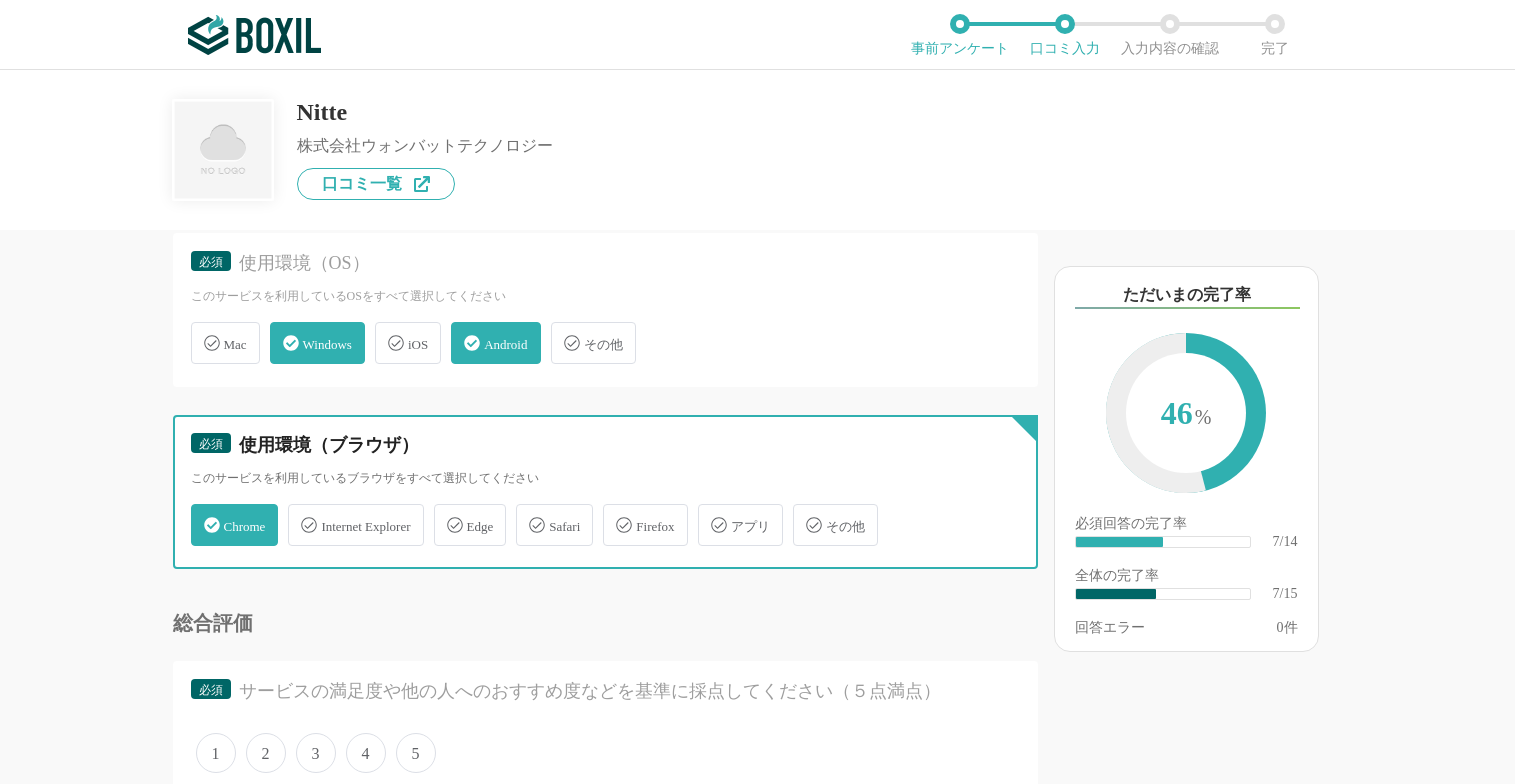 click on "アプリ" at bounding box center (708, 513) 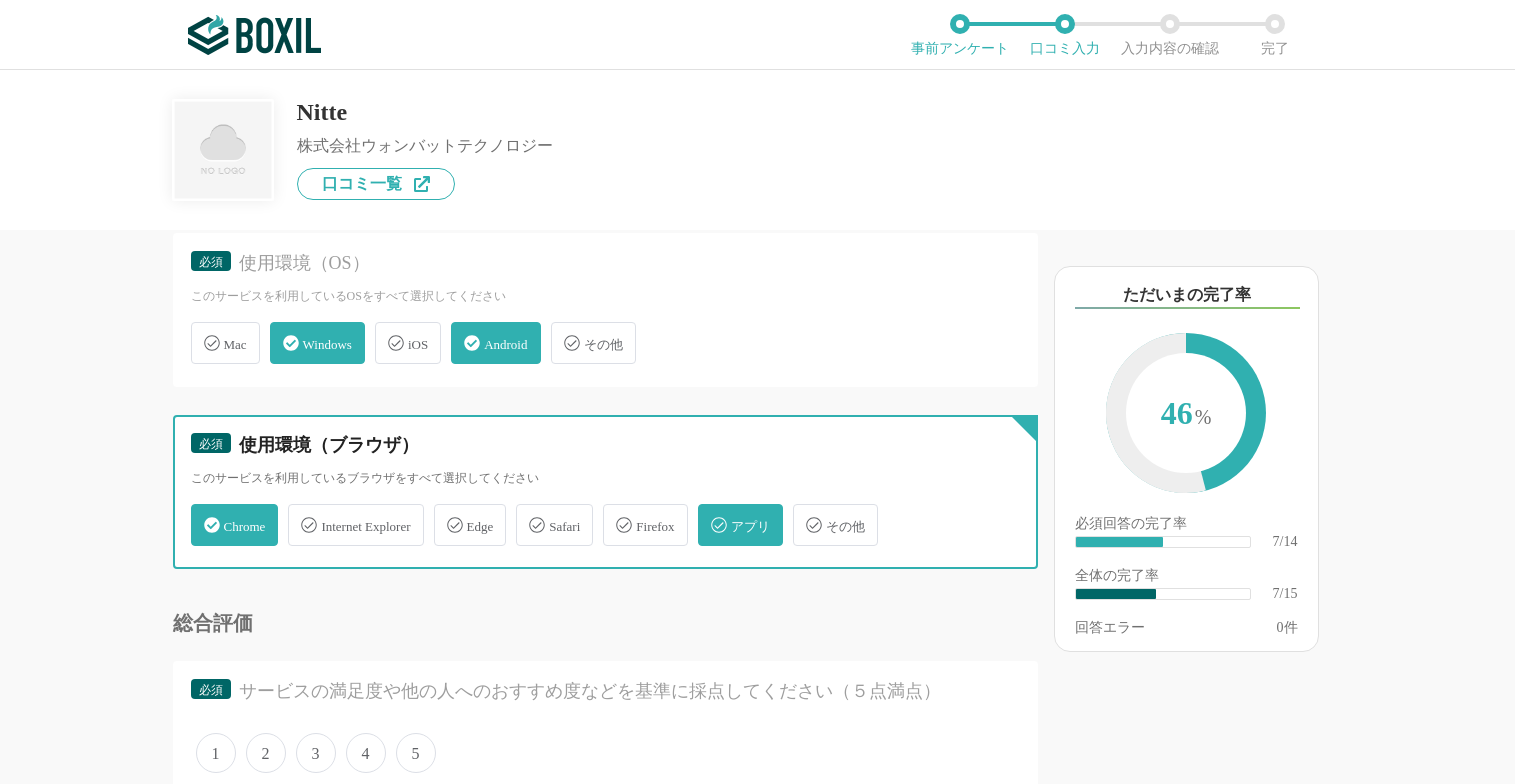 checkbox on "true" 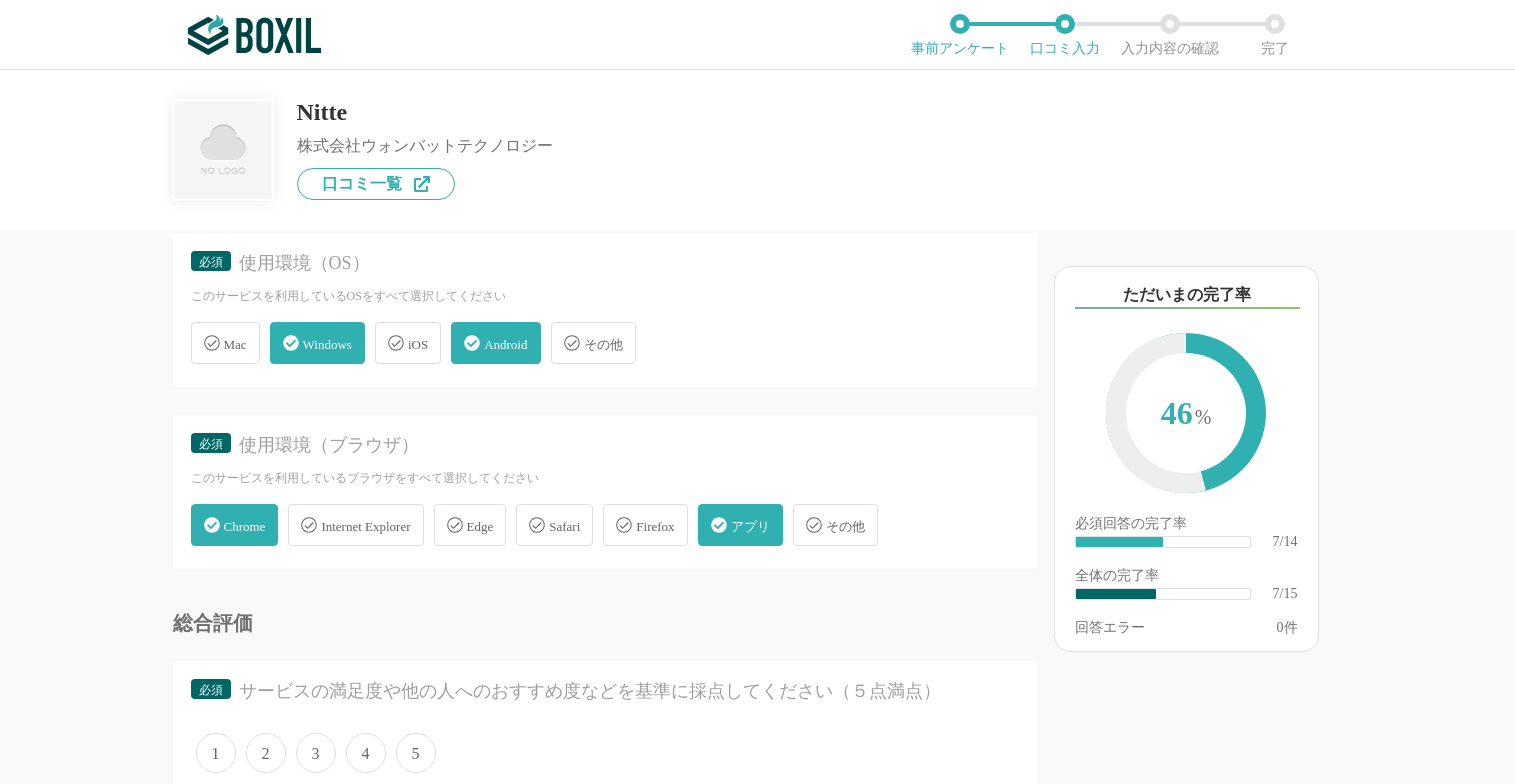click 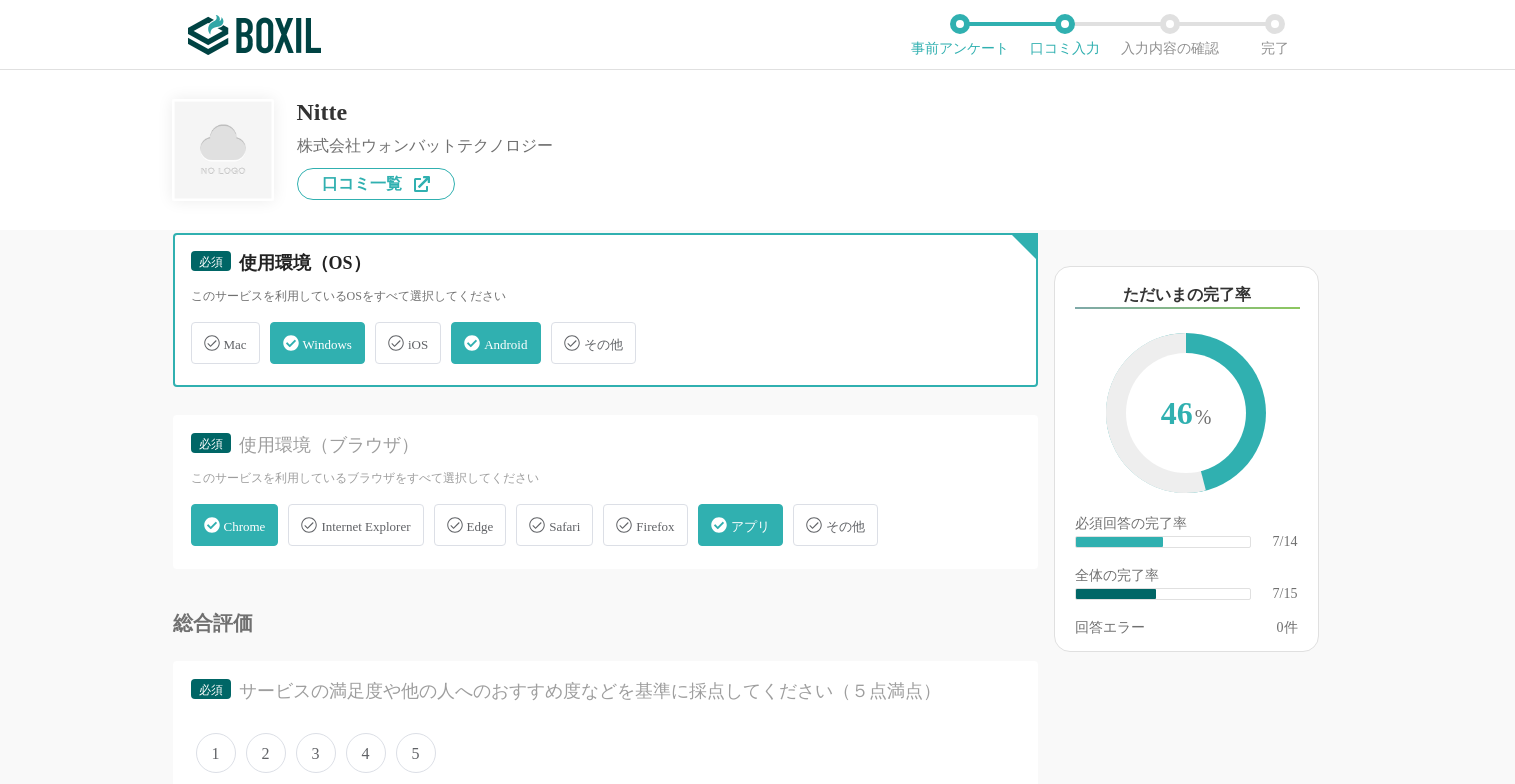 click on "iOS" at bounding box center [385, 331] 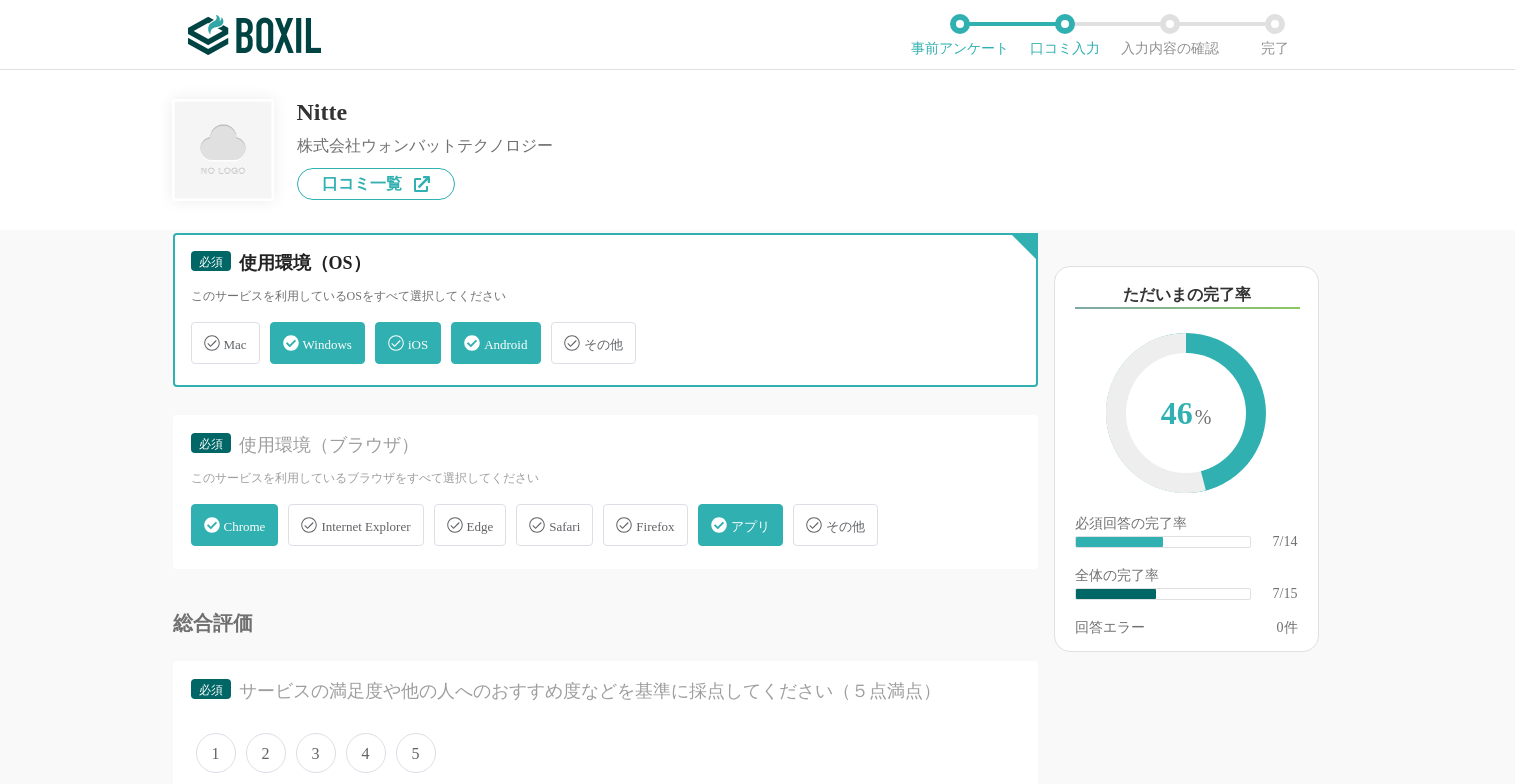 checkbox on "true" 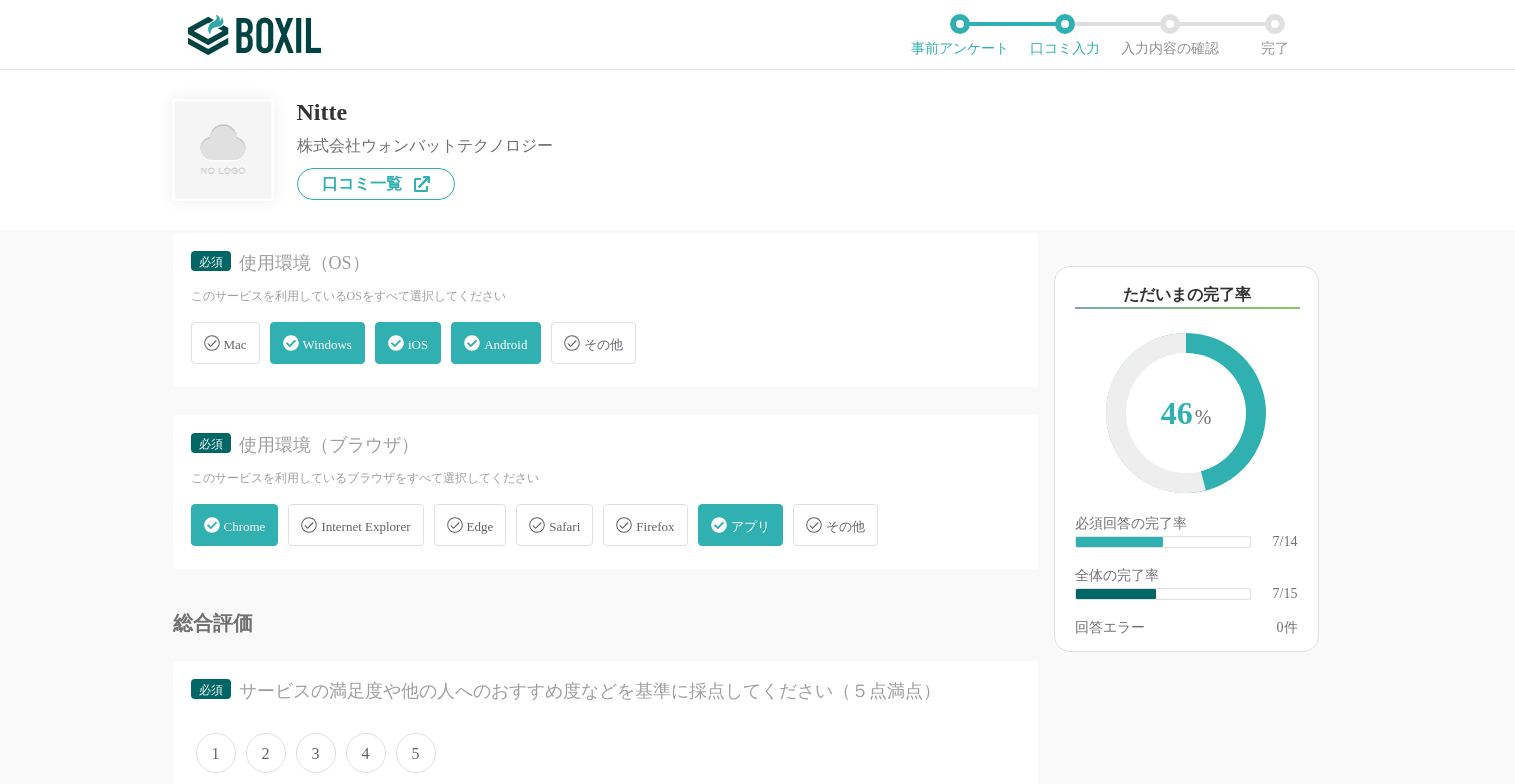 click on "Safari" at bounding box center (564, 526) 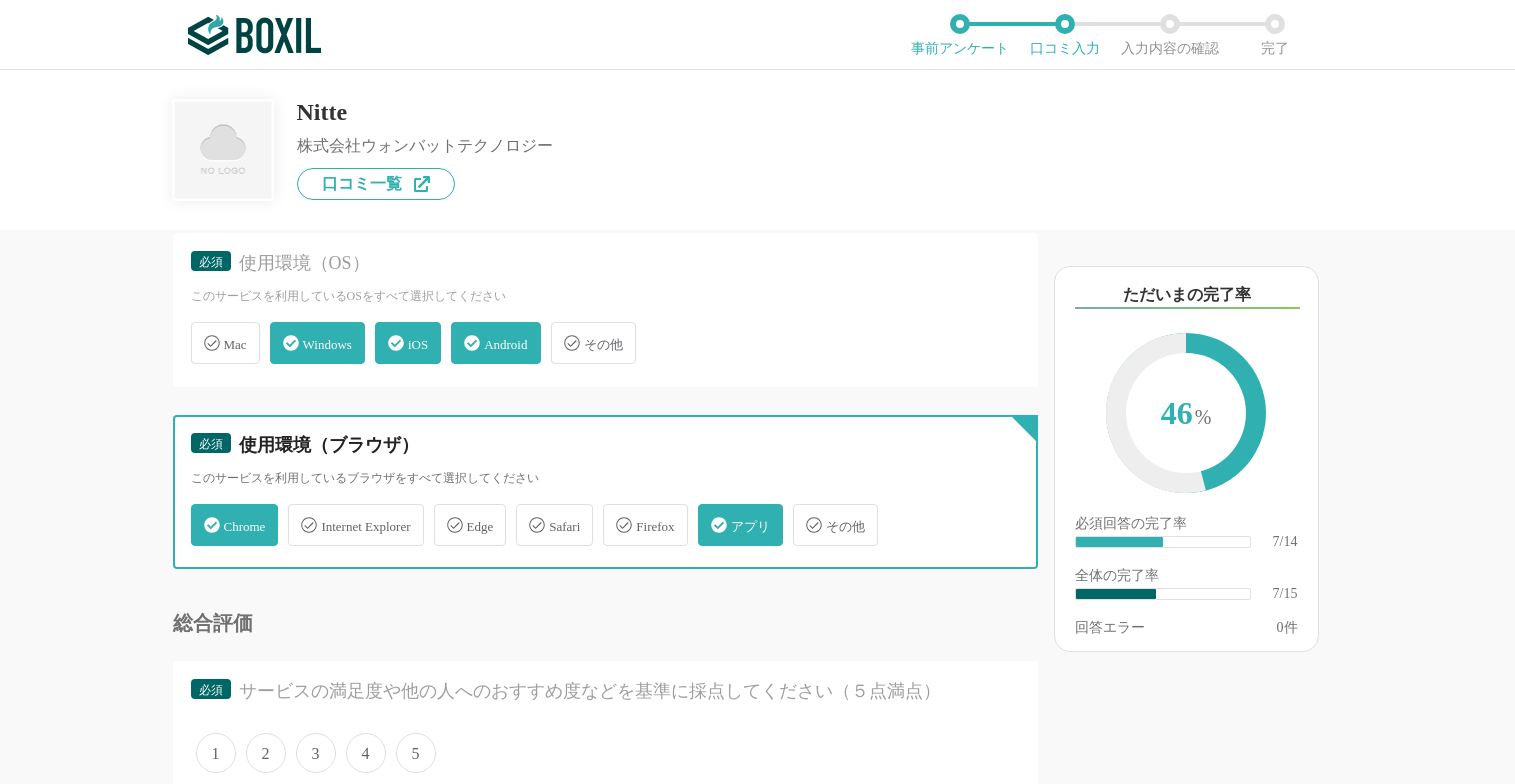click on "Safari" at bounding box center [526, 513] 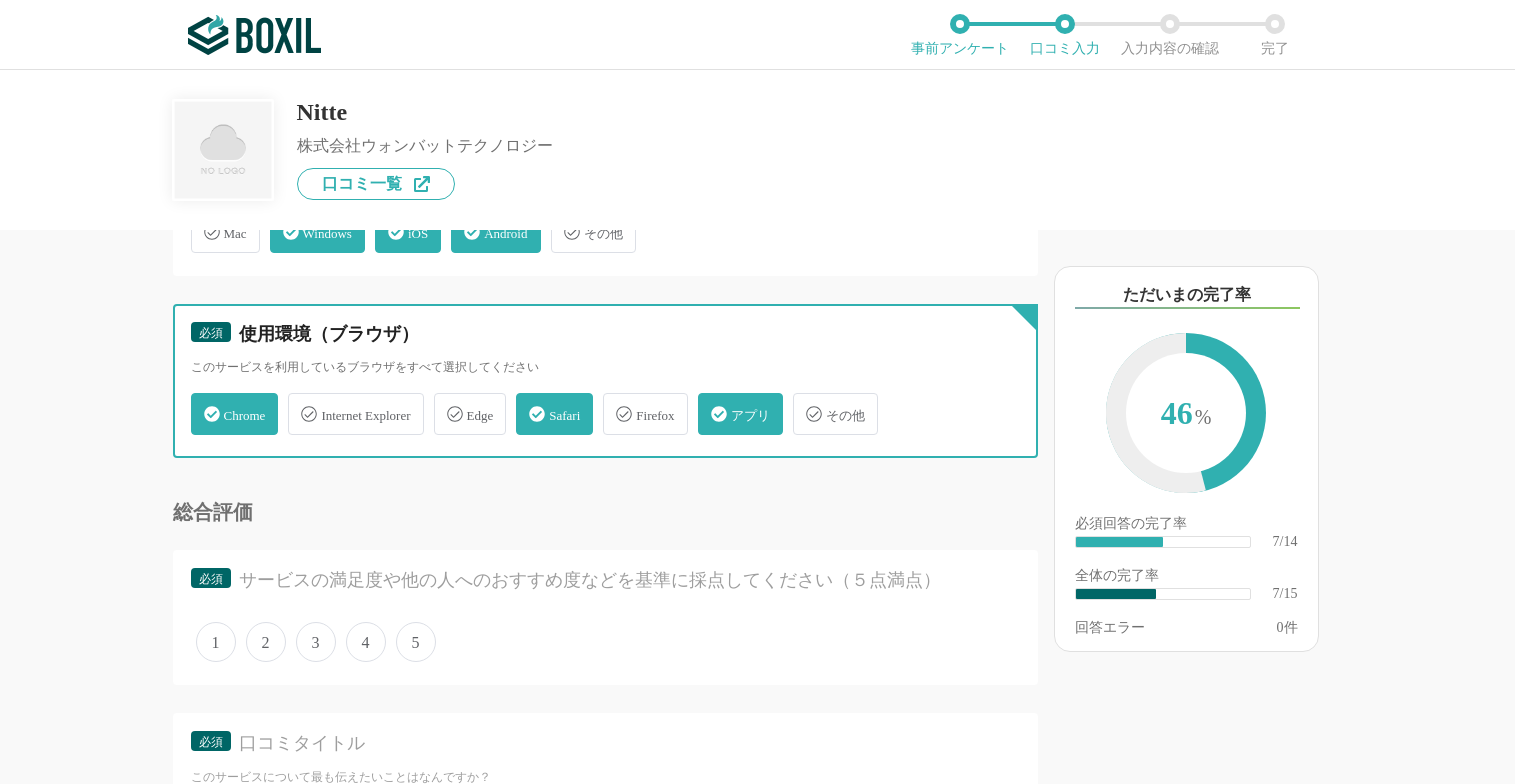 scroll, scrollTop: 1500, scrollLeft: 0, axis: vertical 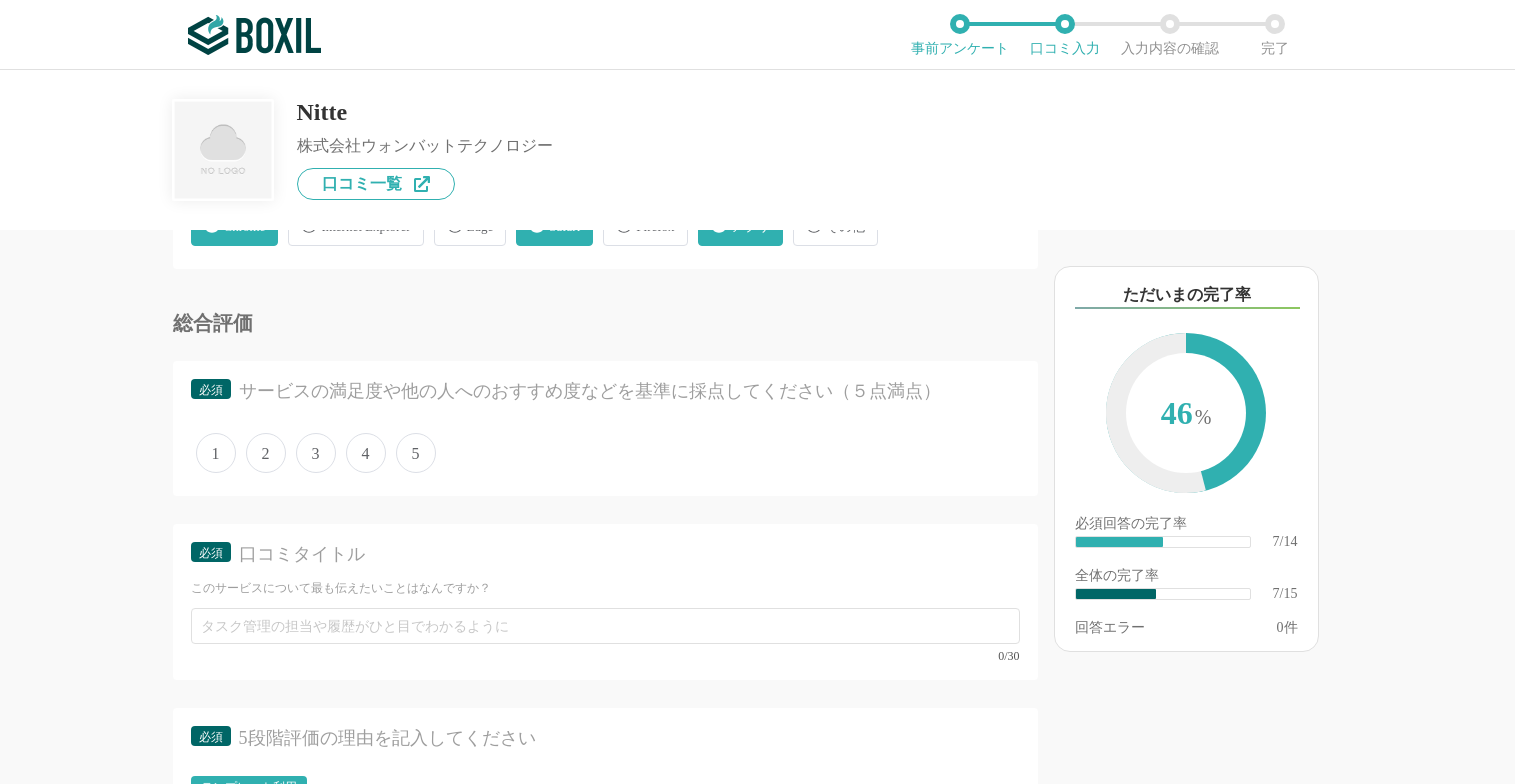 click on "3" at bounding box center (316, 453) 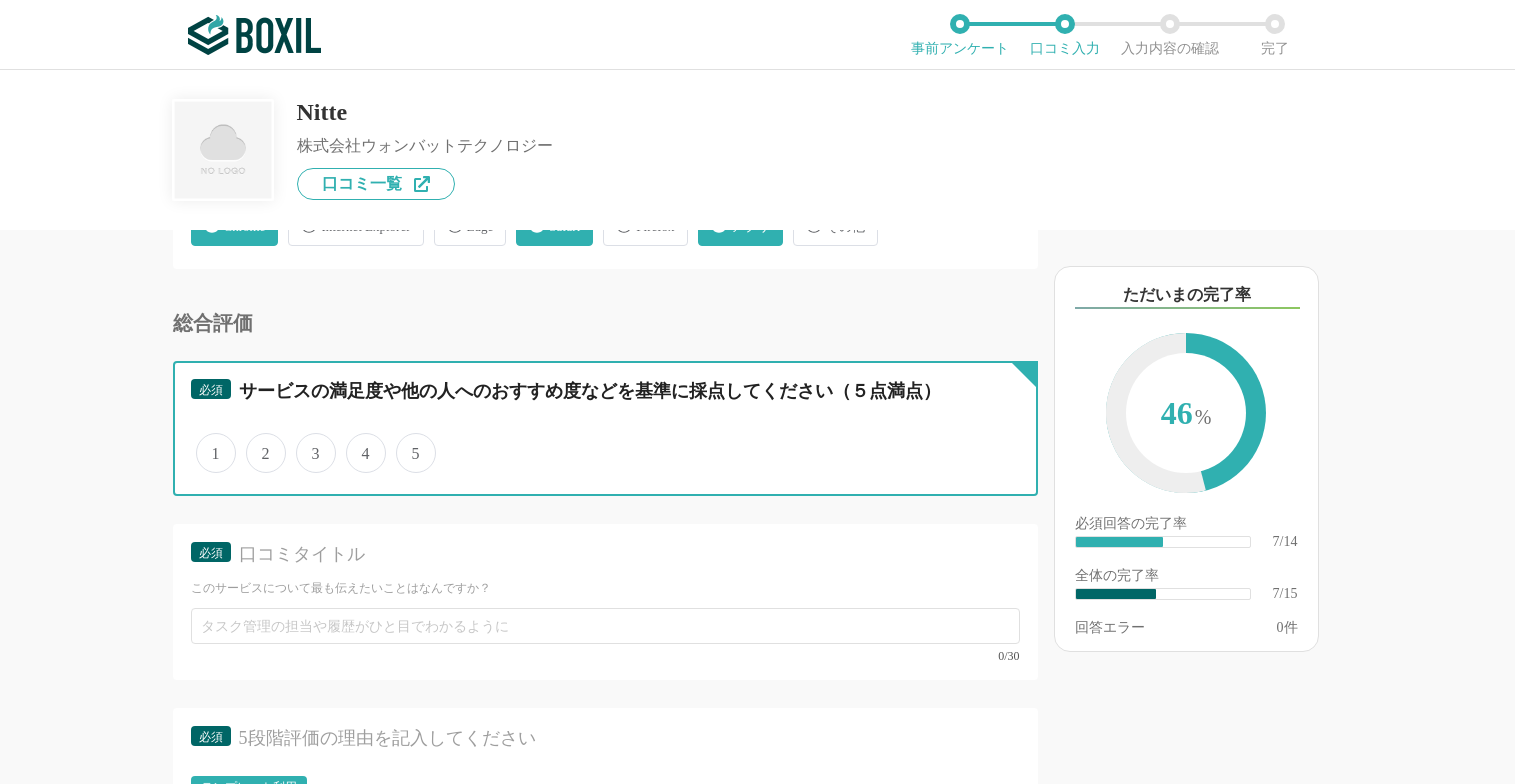 click on "3" at bounding box center (307, 442) 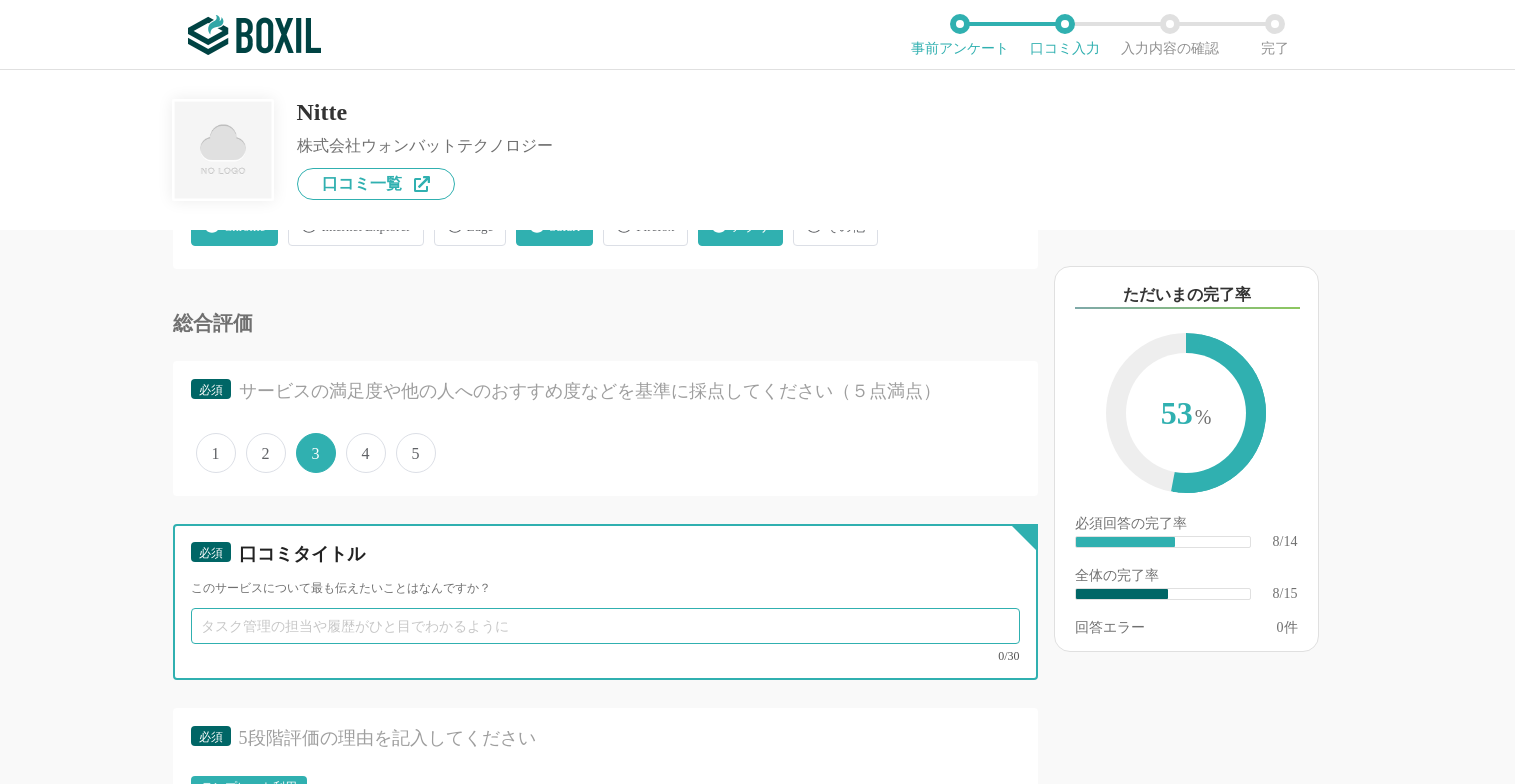 click at bounding box center (605, 626) 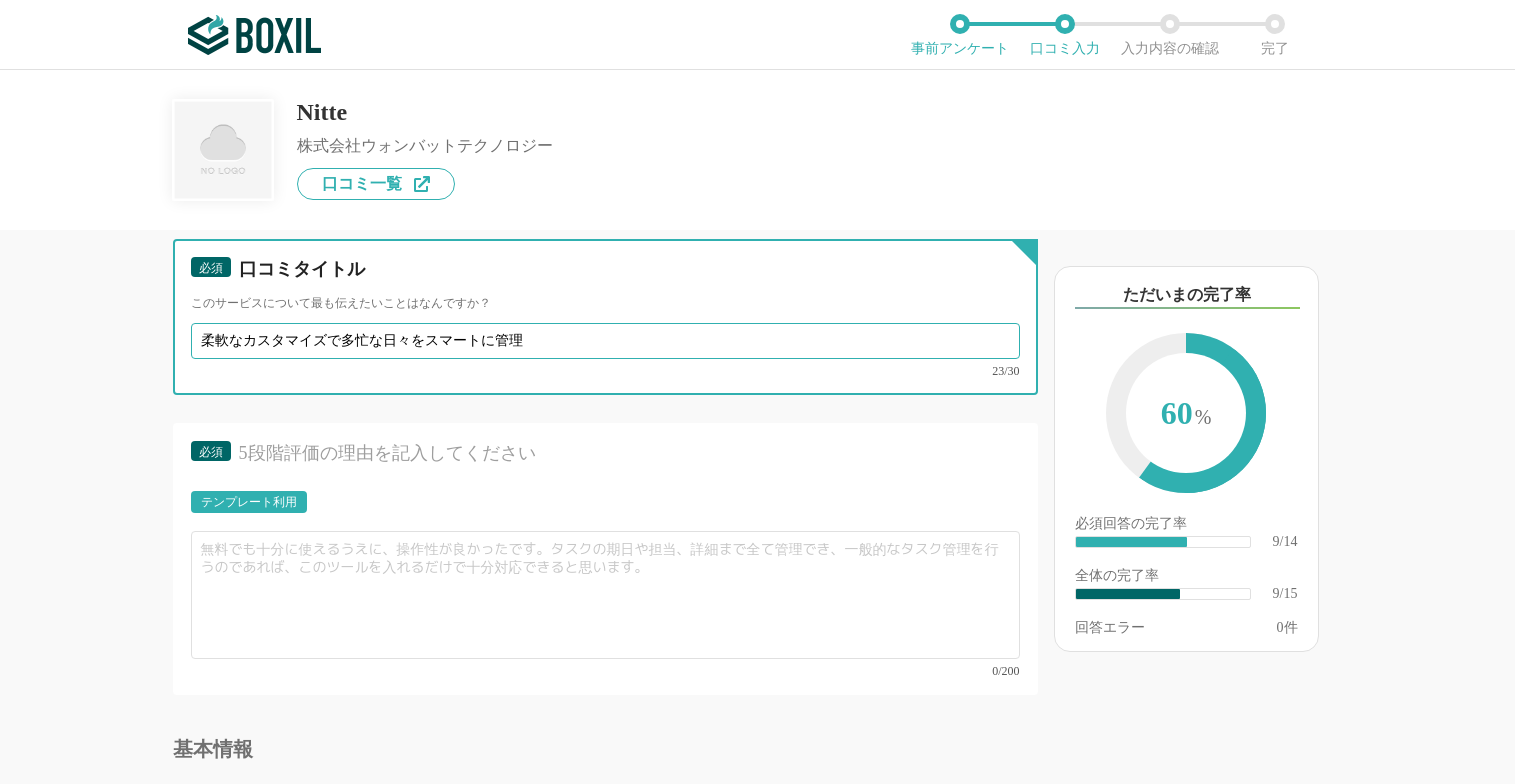 scroll, scrollTop: 1800, scrollLeft: 0, axis: vertical 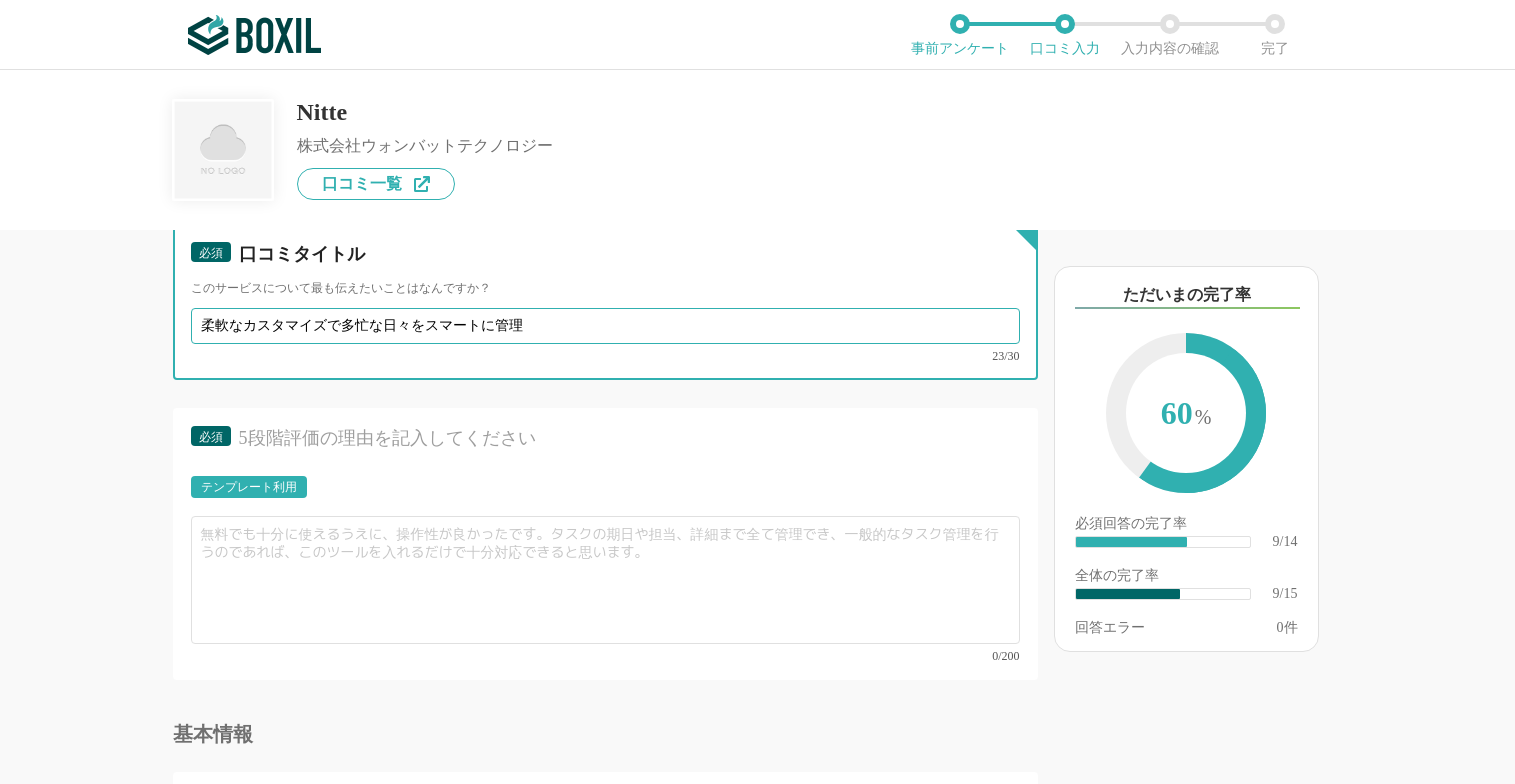 drag, startPoint x: 339, startPoint y: 329, endPoint x: 421, endPoint y: 332, distance: 82.05486 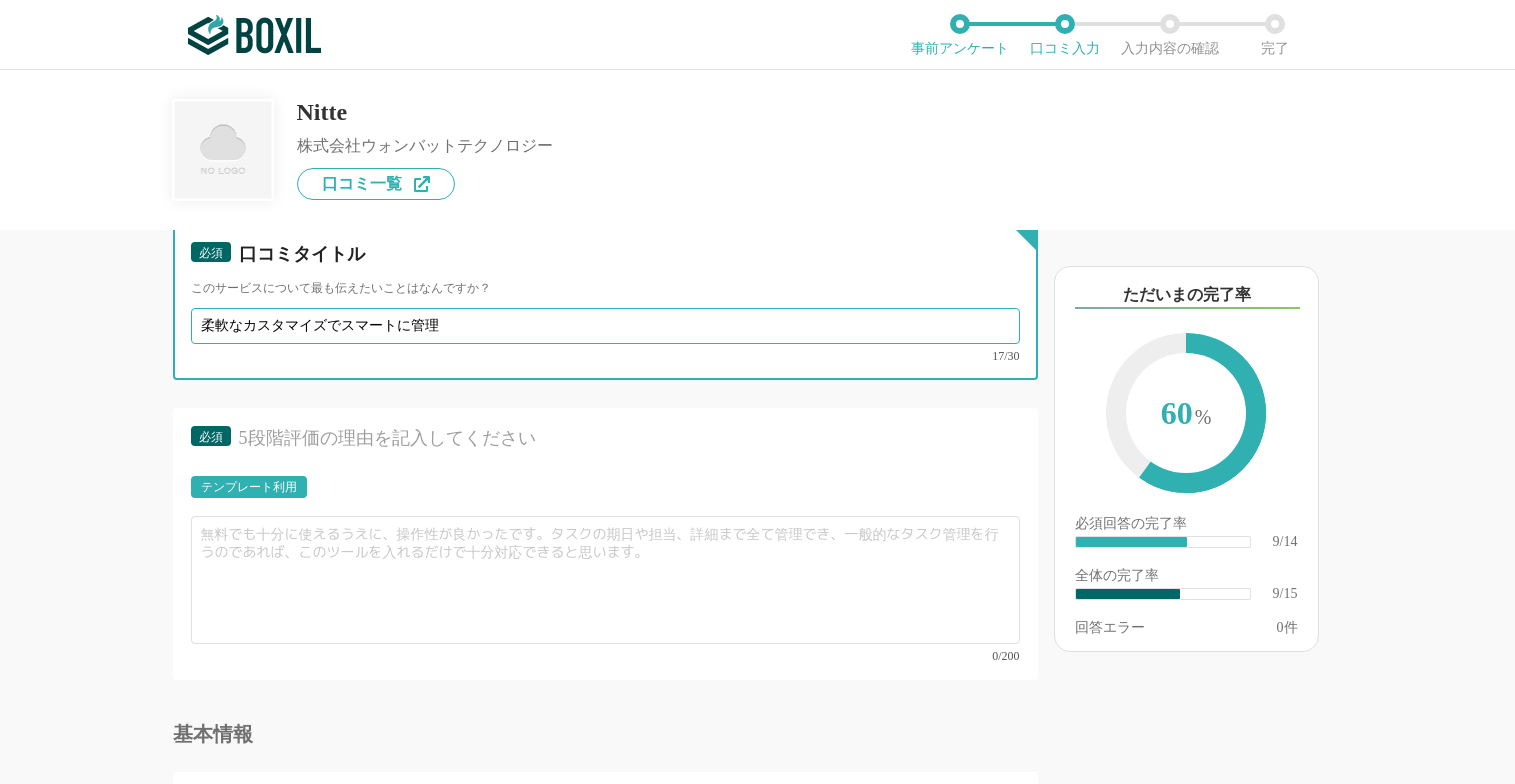 type on "柔軟なカスタマイズでスマートに管理" 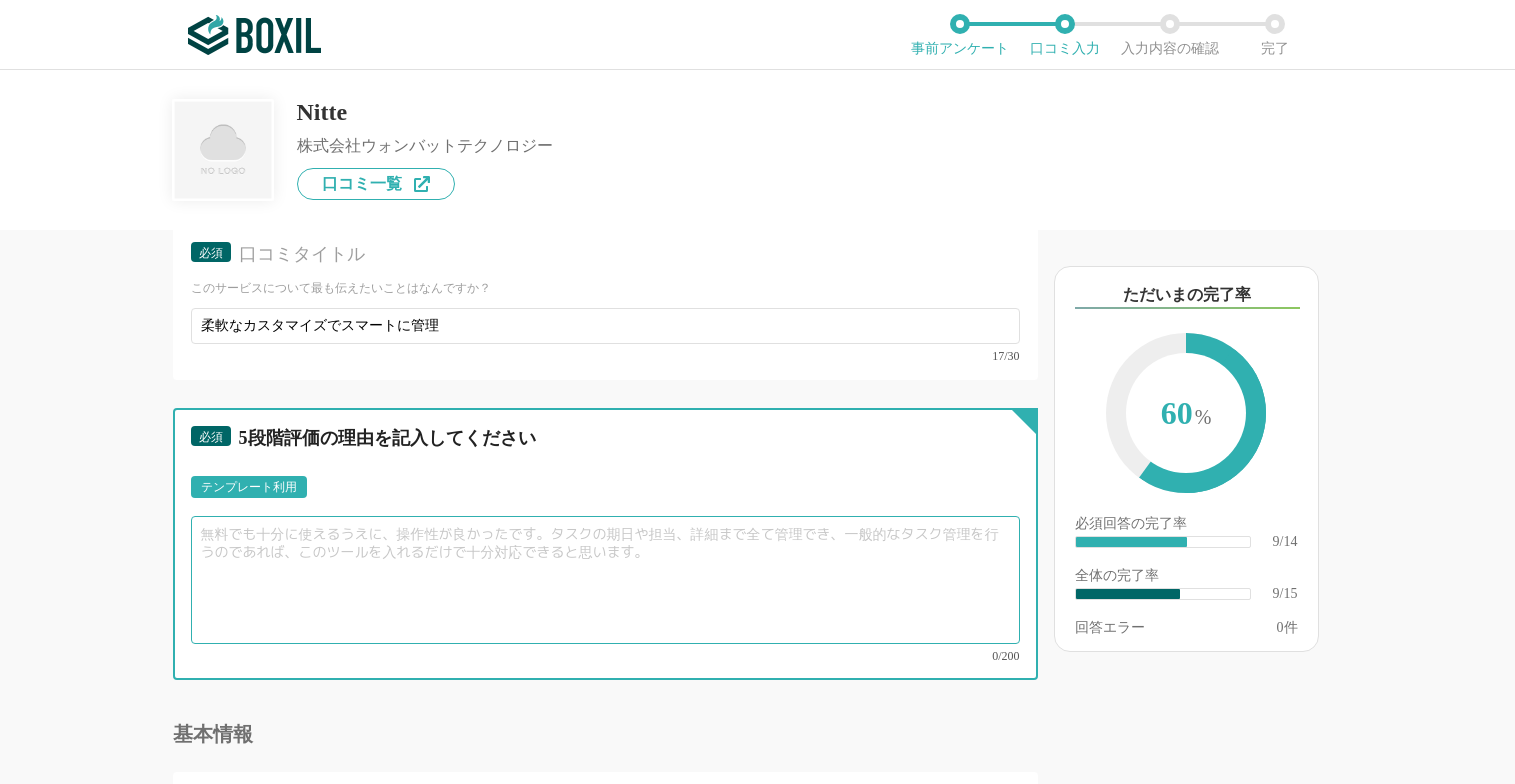 click at bounding box center (605, 580) 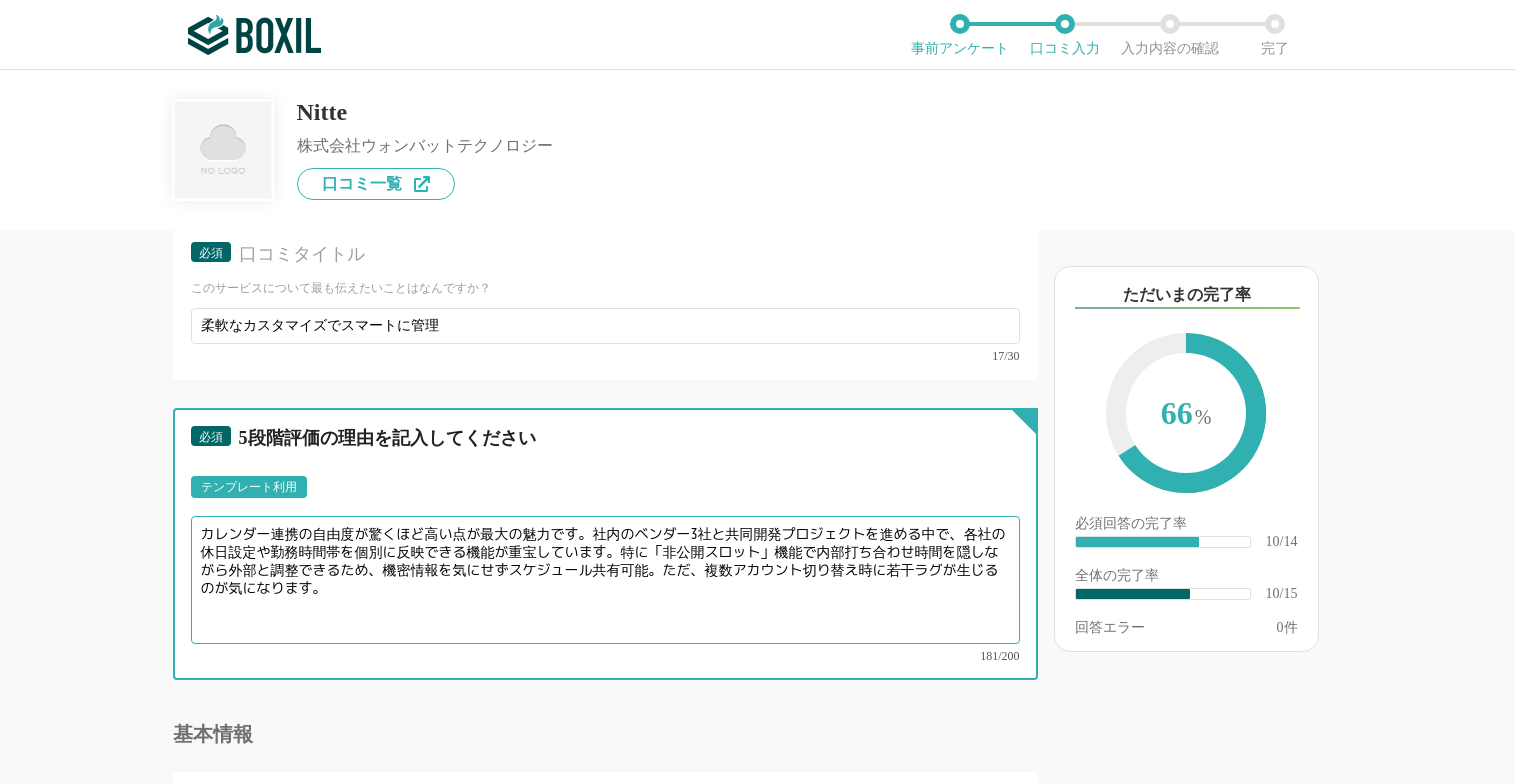 drag, startPoint x: 693, startPoint y: 531, endPoint x: 717, endPoint y: 529, distance: 24.083189 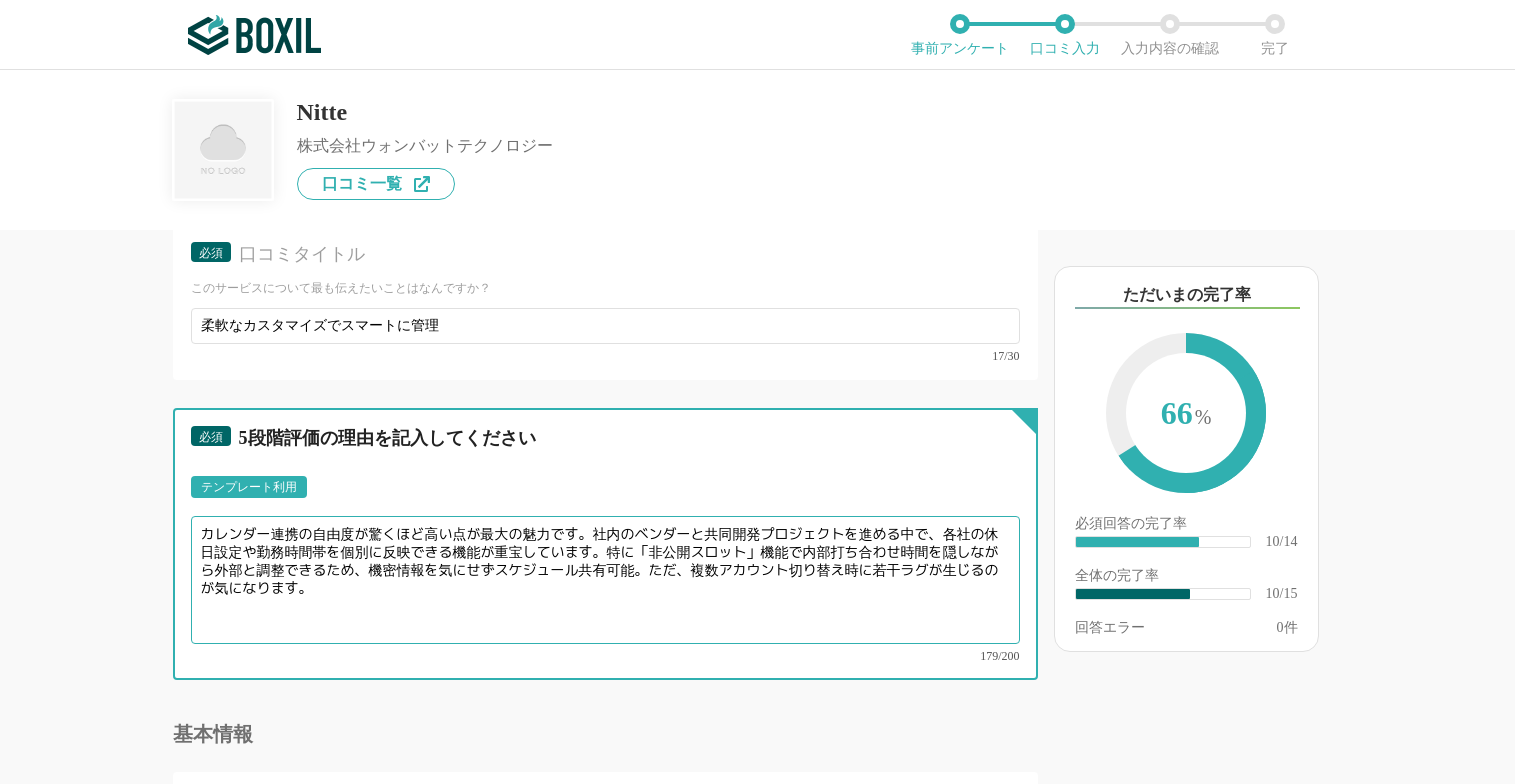 type on "カレンダー連携の自由度が驚くほど高い点が最大の魅力です。社内のベンダーと共同開発プロジェクトを進める中で、各社の休日設定や勤務時間帯を個別に反映できる機能が重宝しています。特に「非公開スロット」機能で内部打ち合わせ時間を隠しながら外部と調整できるため、機密情報を気にせずスケジュール共有可能。ただ、複数アカウント切り替え時に若干ラグが生じるのが気になります。" 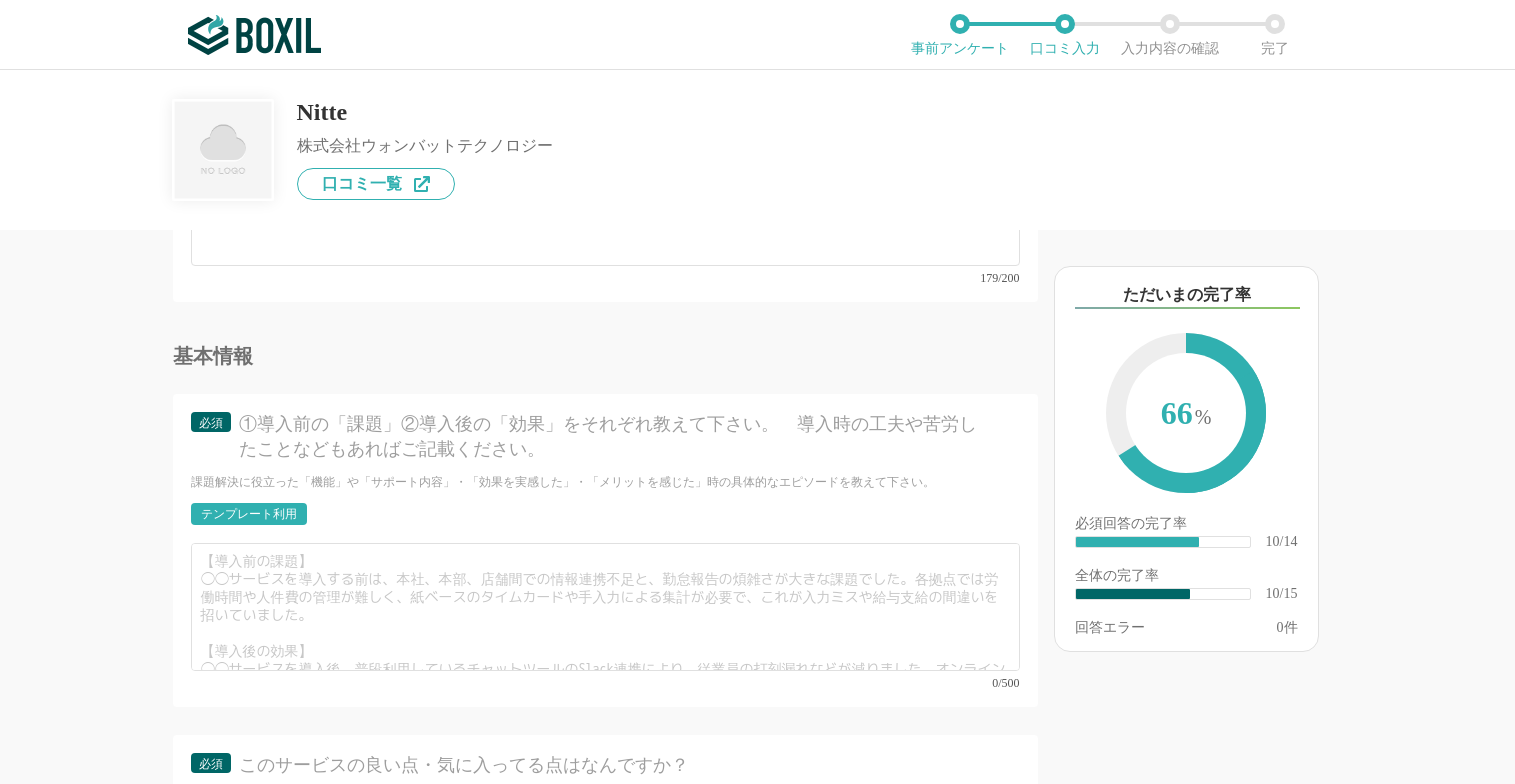 scroll, scrollTop: 2200, scrollLeft: 0, axis: vertical 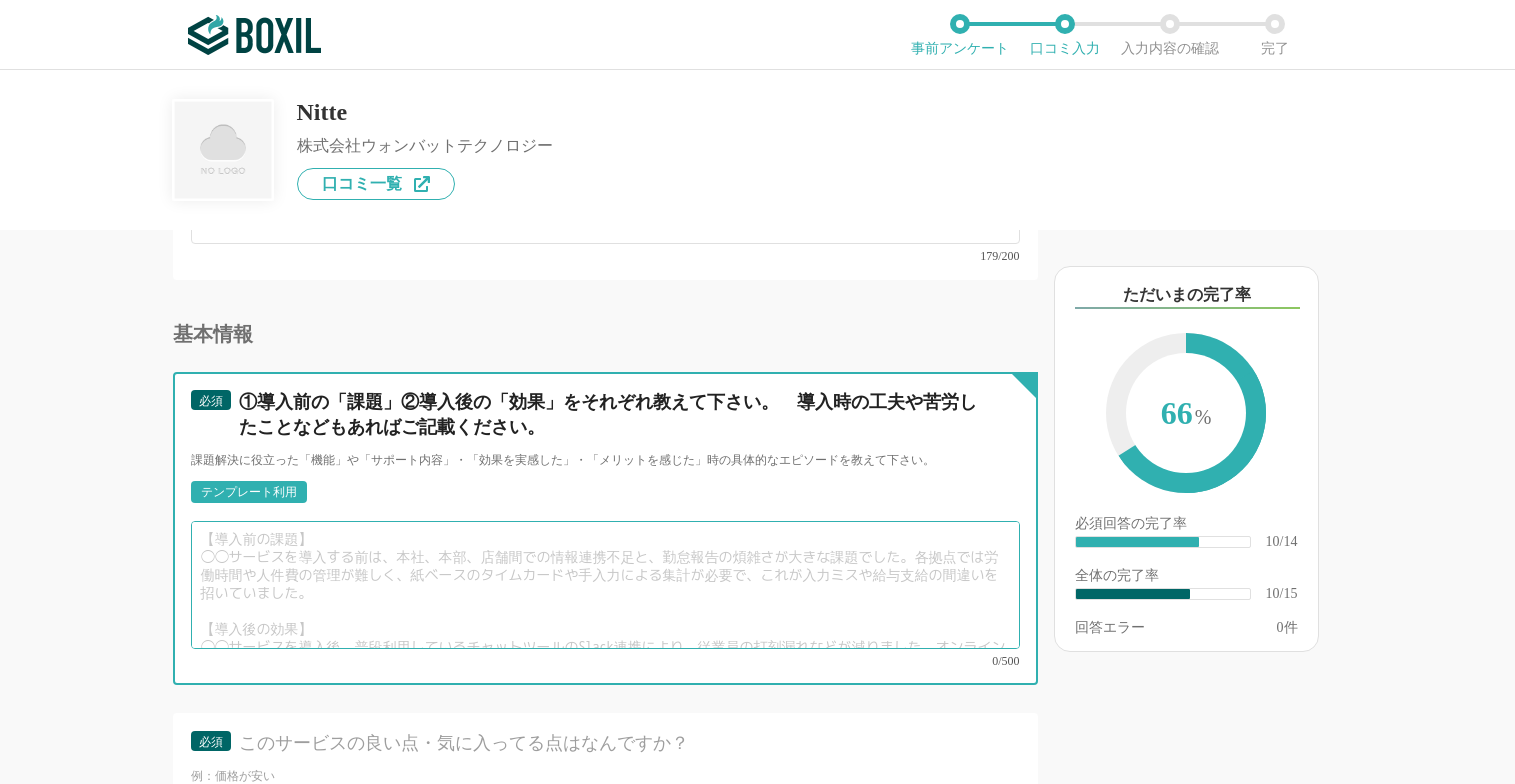drag, startPoint x: 293, startPoint y: 532, endPoint x: 307, endPoint y: 539, distance: 15.652476 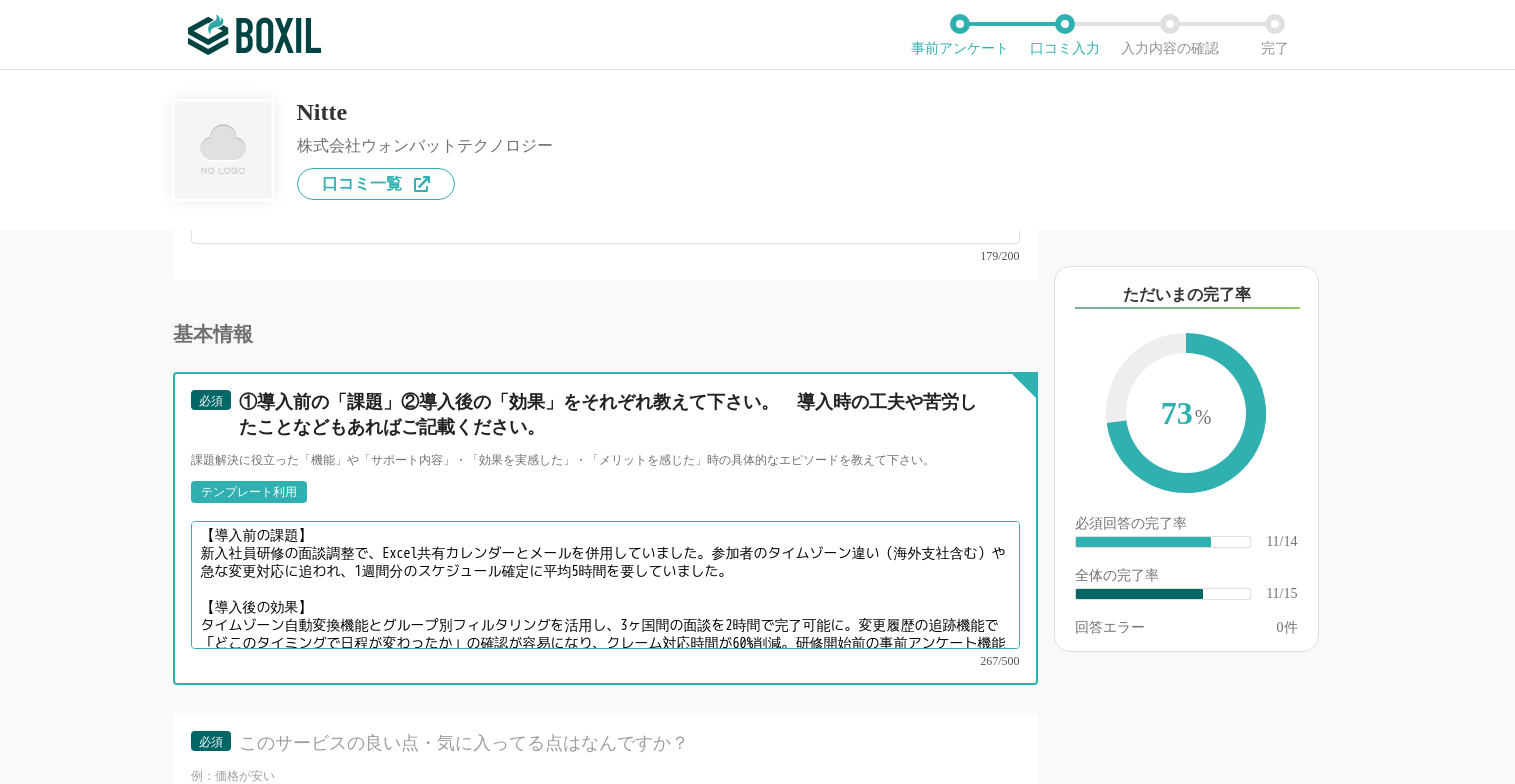 scroll, scrollTop: 0, scrollLeft: 0, axis: both 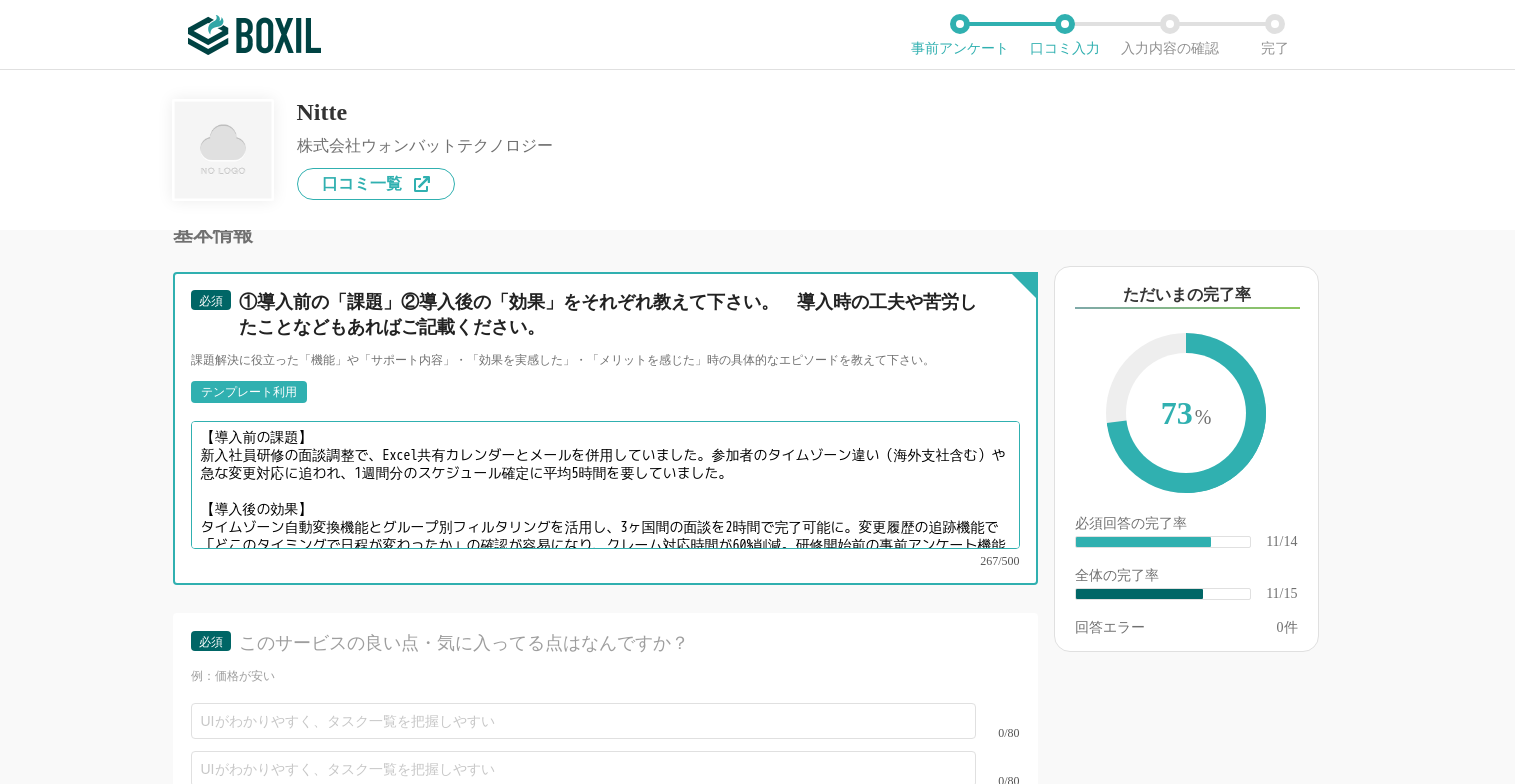 click on "【導入前の課題】
新入社員研修の面談調整で、Excel共有カレンダーとメールを併用していました。参加者のタイムゾーン違い（海外支社含む）や急な変更対応に追われ、1週間分のスケジュール確定に平均5時間を要していました。
【導入後の効果】
タイムゾーン自動変換機能とグループ別フィルタリングを活用し、3ヶ国間の面談を2時間で完了可能に。変更履歴の追跡機能で「どこのタイミングで日程が変わったか」の確認が容易になり、クレーム対応時間が60%削減。研修開始前の事前アンケート機能も活用し、参加者の希望時間帯を自動的に優先配置できるようになりました。" at bounding box center (605, 485) 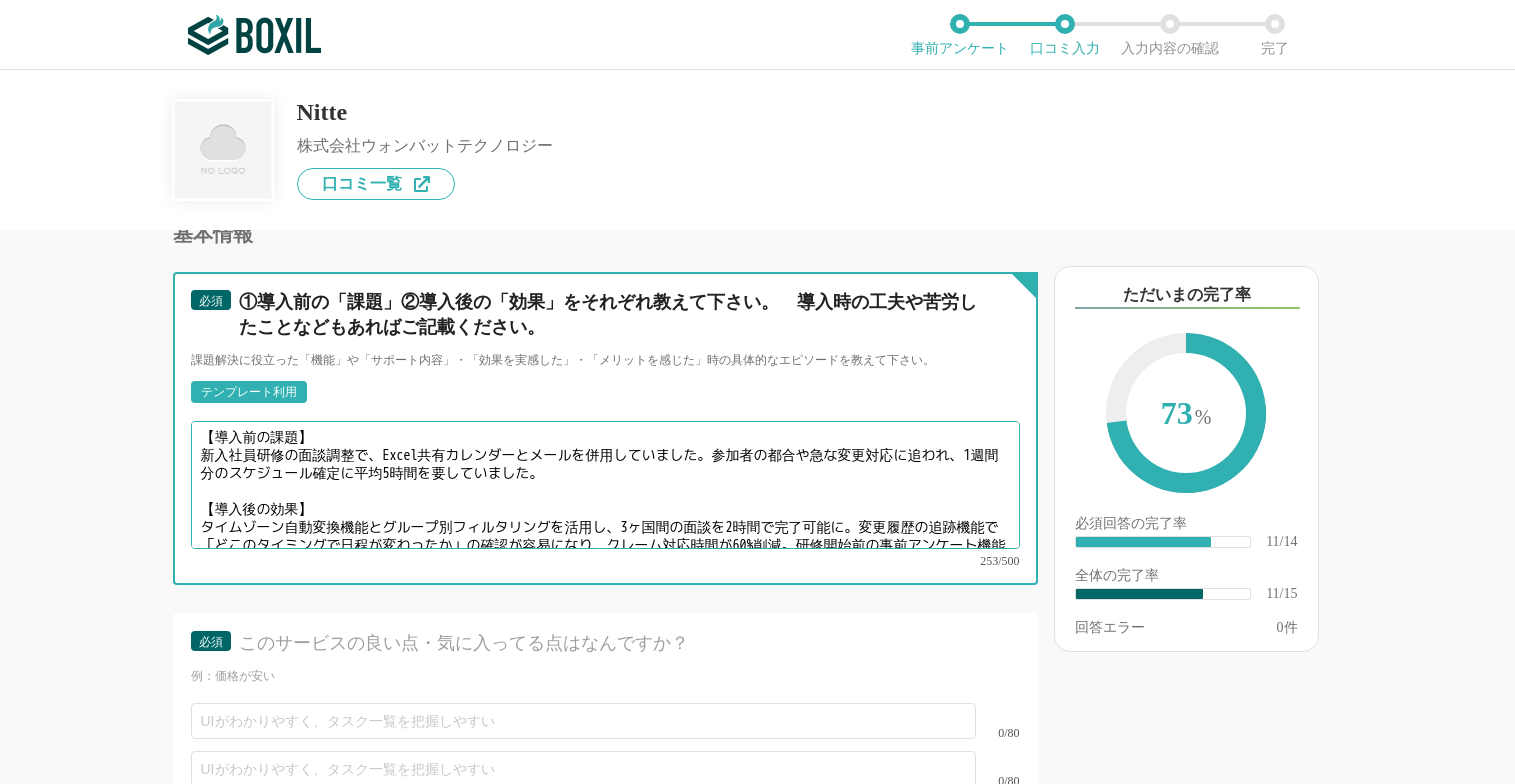 scroll, scrollTop: 28, scrollLeft: 0, axis: vertical 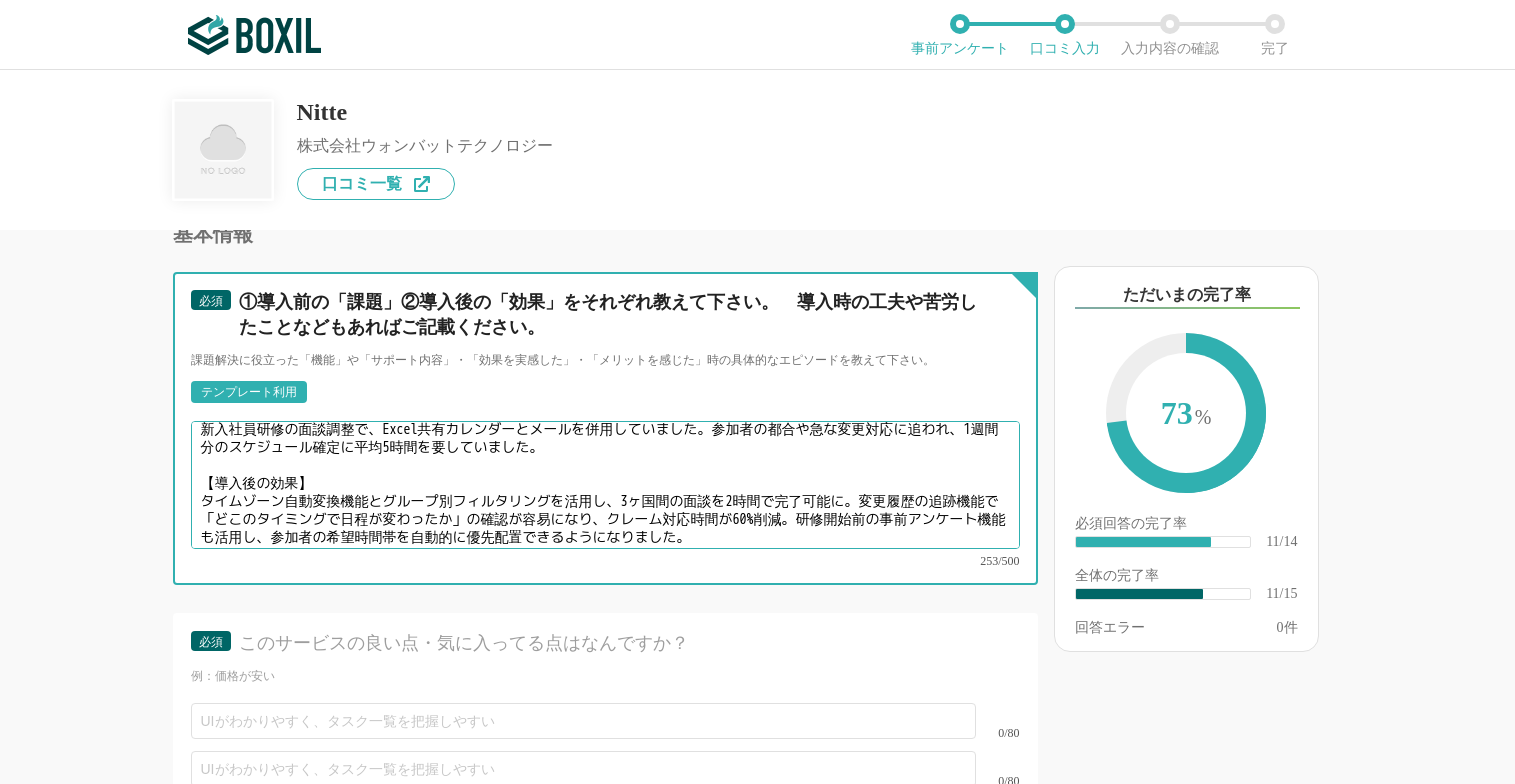 drag, startPoint x: 283, startPoint y: 459, endPoint x: 91, endPoint y: 455, distance: 192.04166 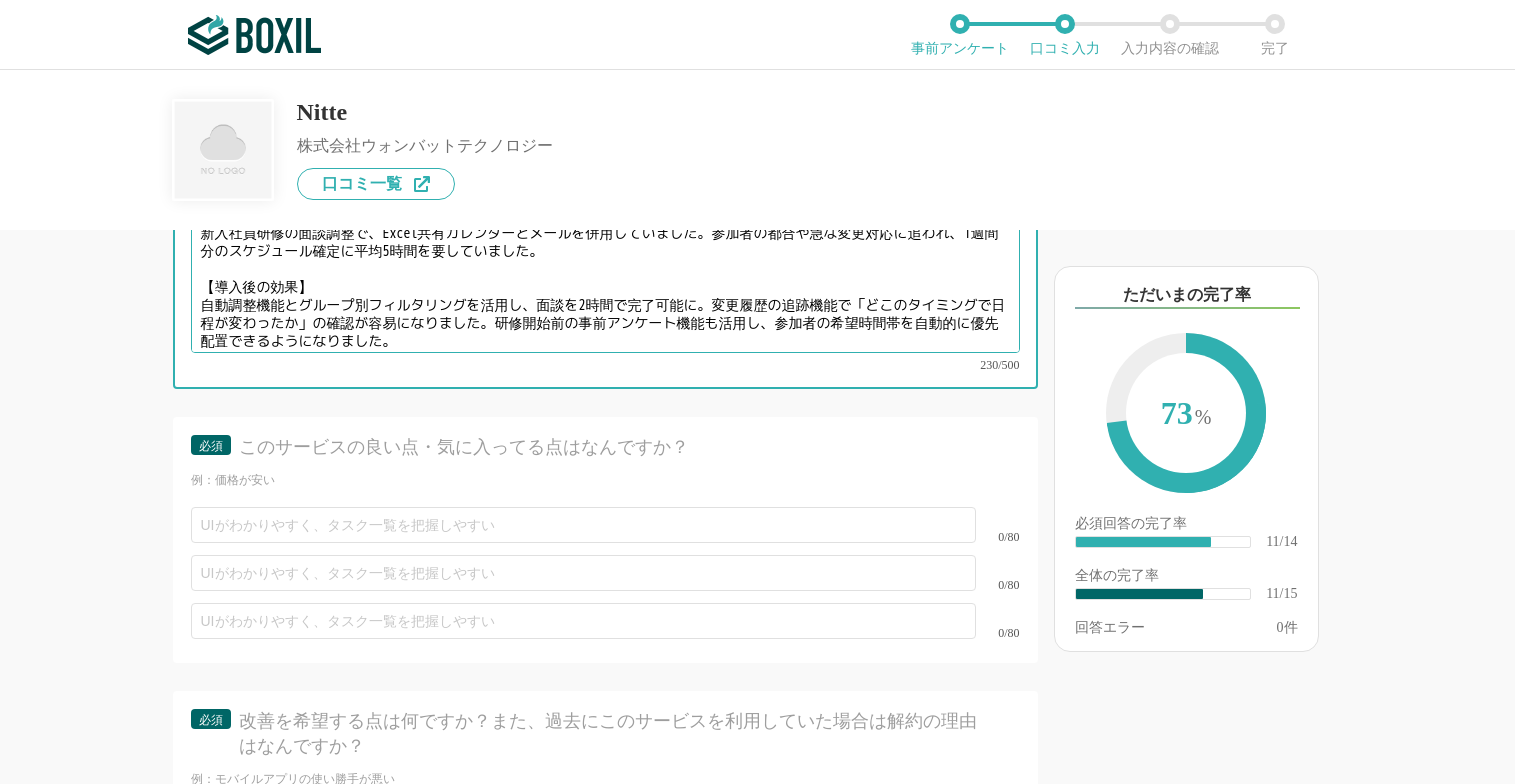 scroll, scrollTop: 2500, scrollLeft: 0, axis: vertical 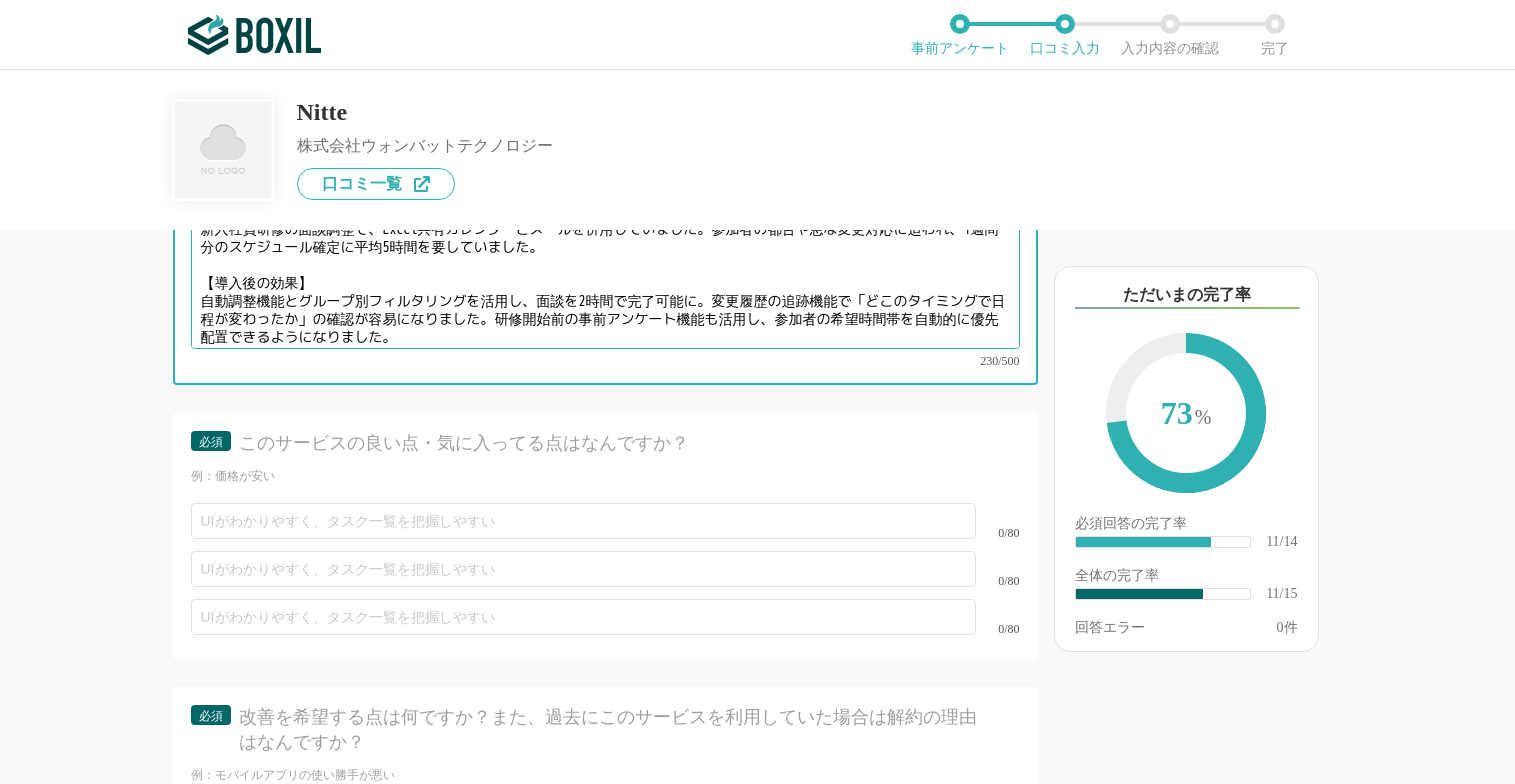 type on "【導入前の課題】
新入社員研修の面談調整で、Excel共有カレンダーとメールを併用していました。参加者の都合や急な変更対応に追われ、1週間分のスケジュール確定に平均5時間を要していました。
【導入後の効果】
自動調整機能とグループ別フィルタリングを活用し、面談を2時間で完了可能に。変更履歴の追跡機能で「どこのタイミングで日程が変わったか」の確認が容易になりました。研修開始前の事前アンケート機能も活用し、参加者の希望時間帯を自動的に優先配置できるようになりました。" 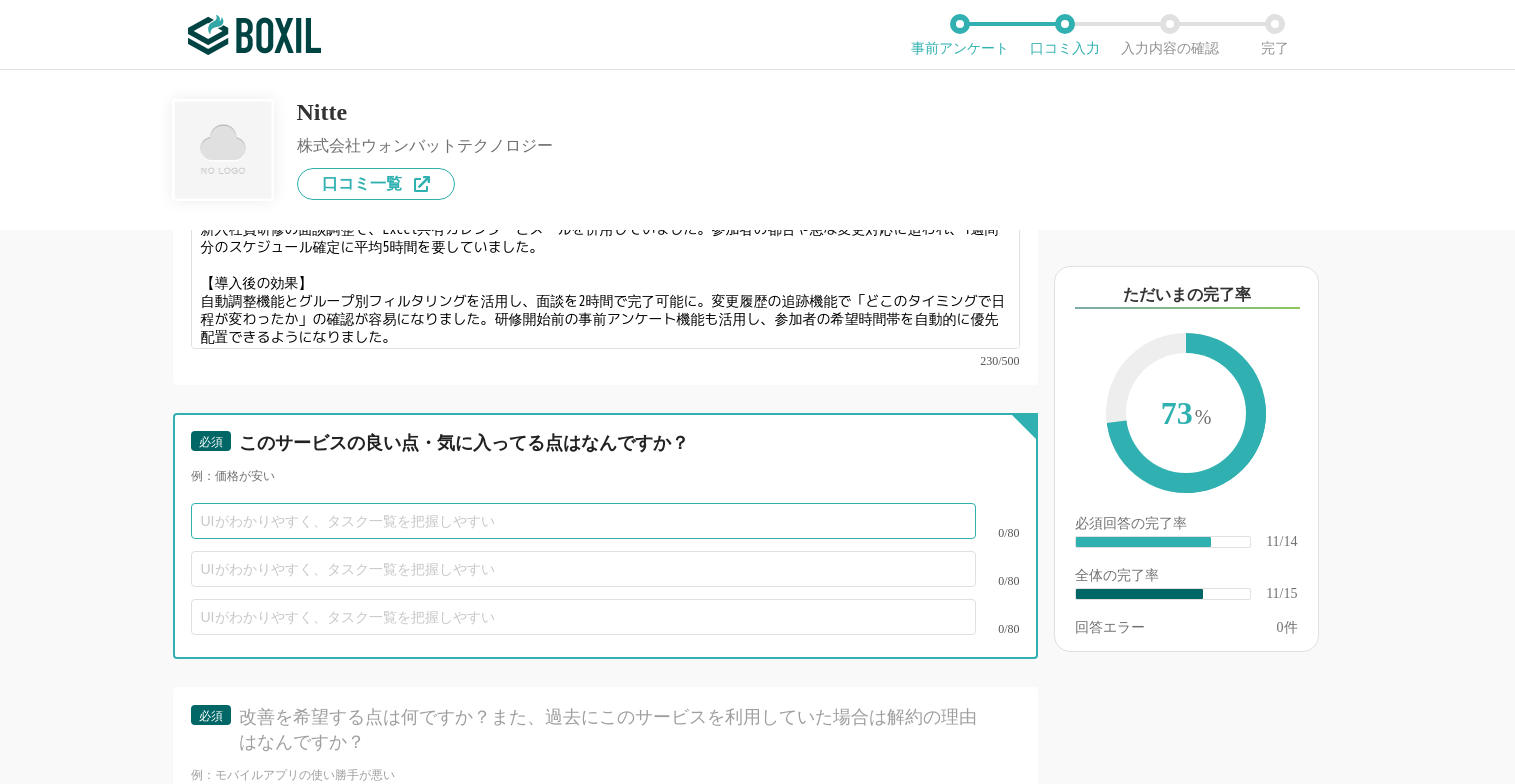 click at bounding box center [583, 521] 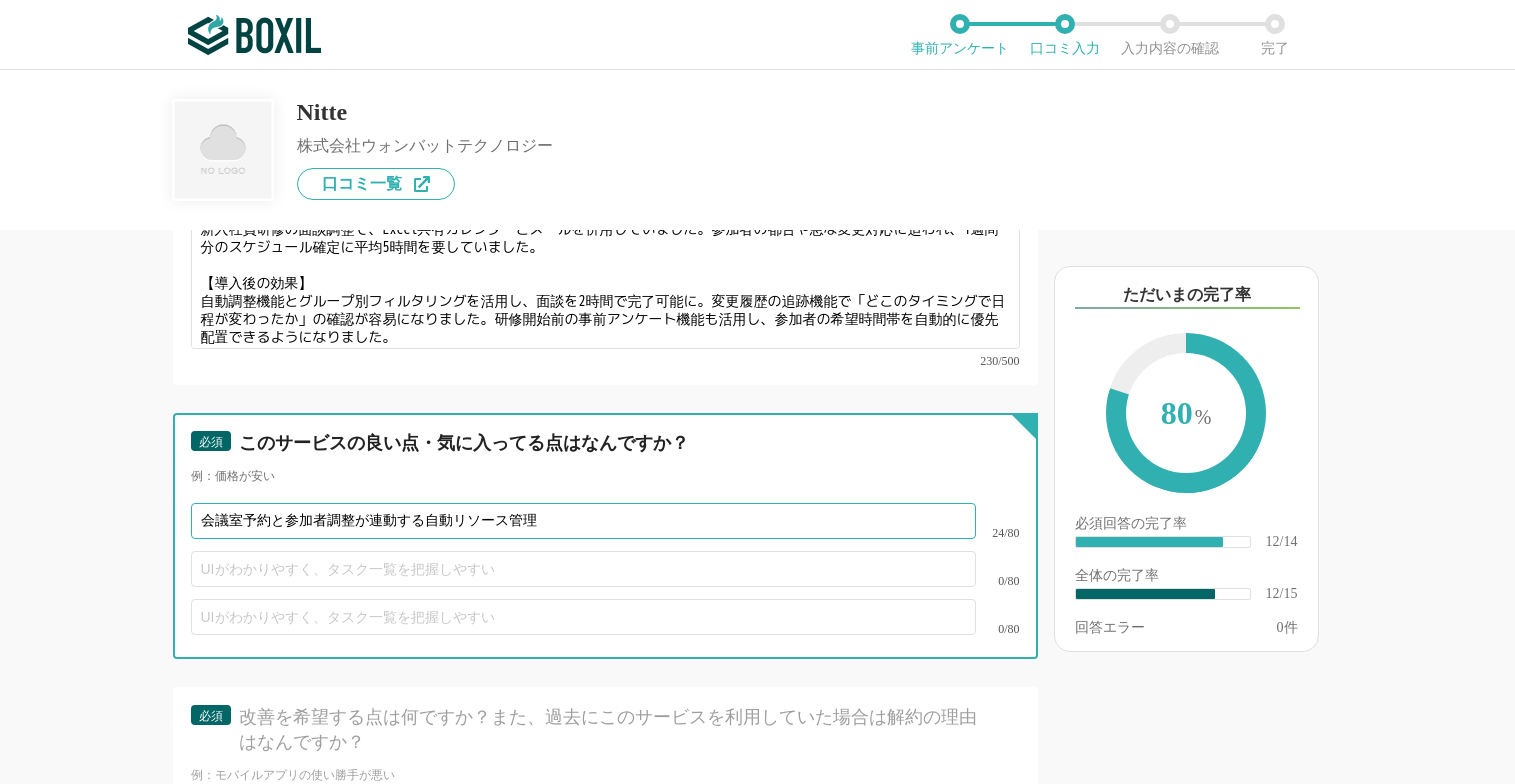 type on "会議室予約と参加者調整が連動する自動リソース管理" 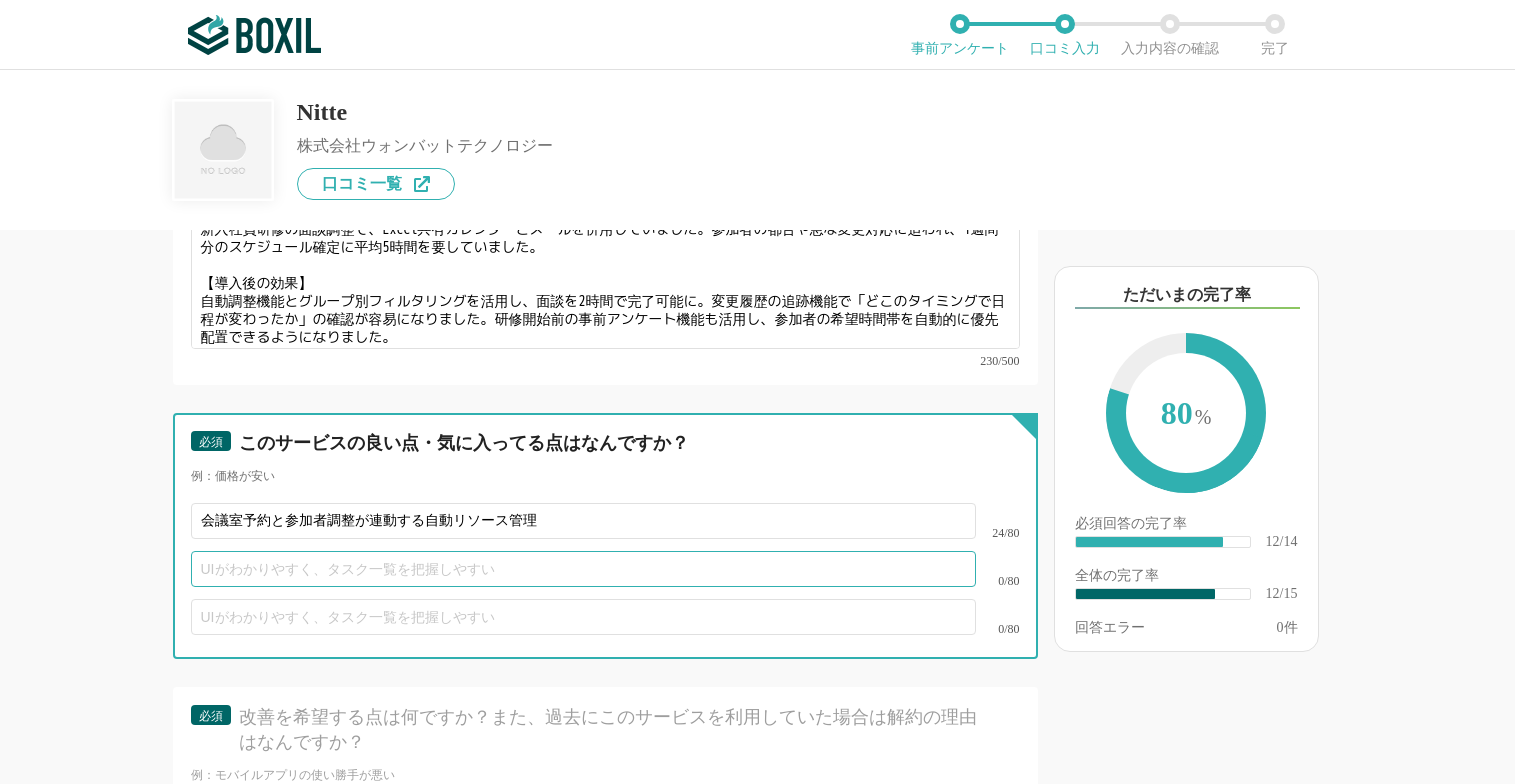 drag, startPoint x: 372, startPoint y: 534, endPoint x: 390, endPoint y: 536, distance: 18.110771 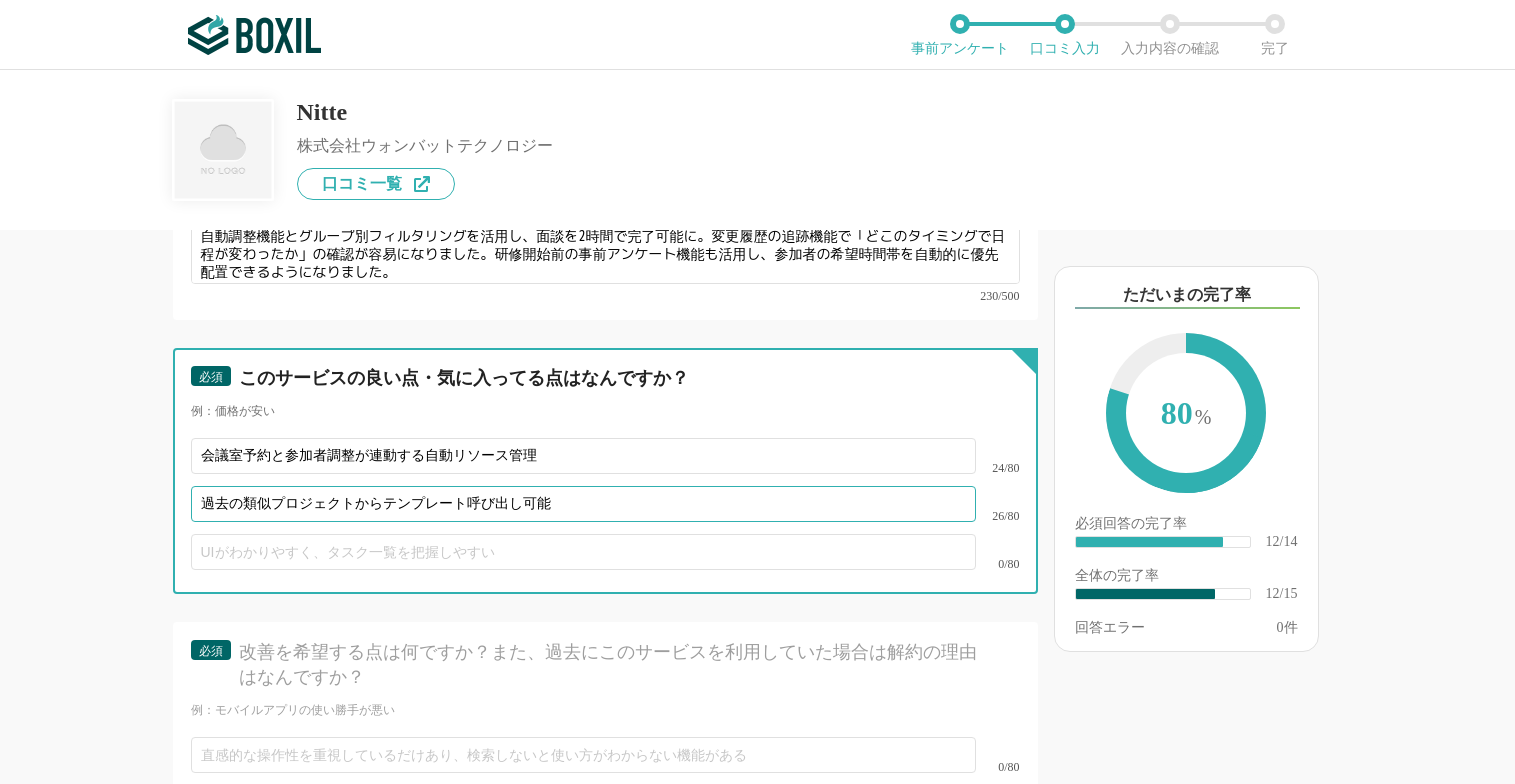 scroll, scrollTop: 2600, scrollLeft: 0, axis: vertical 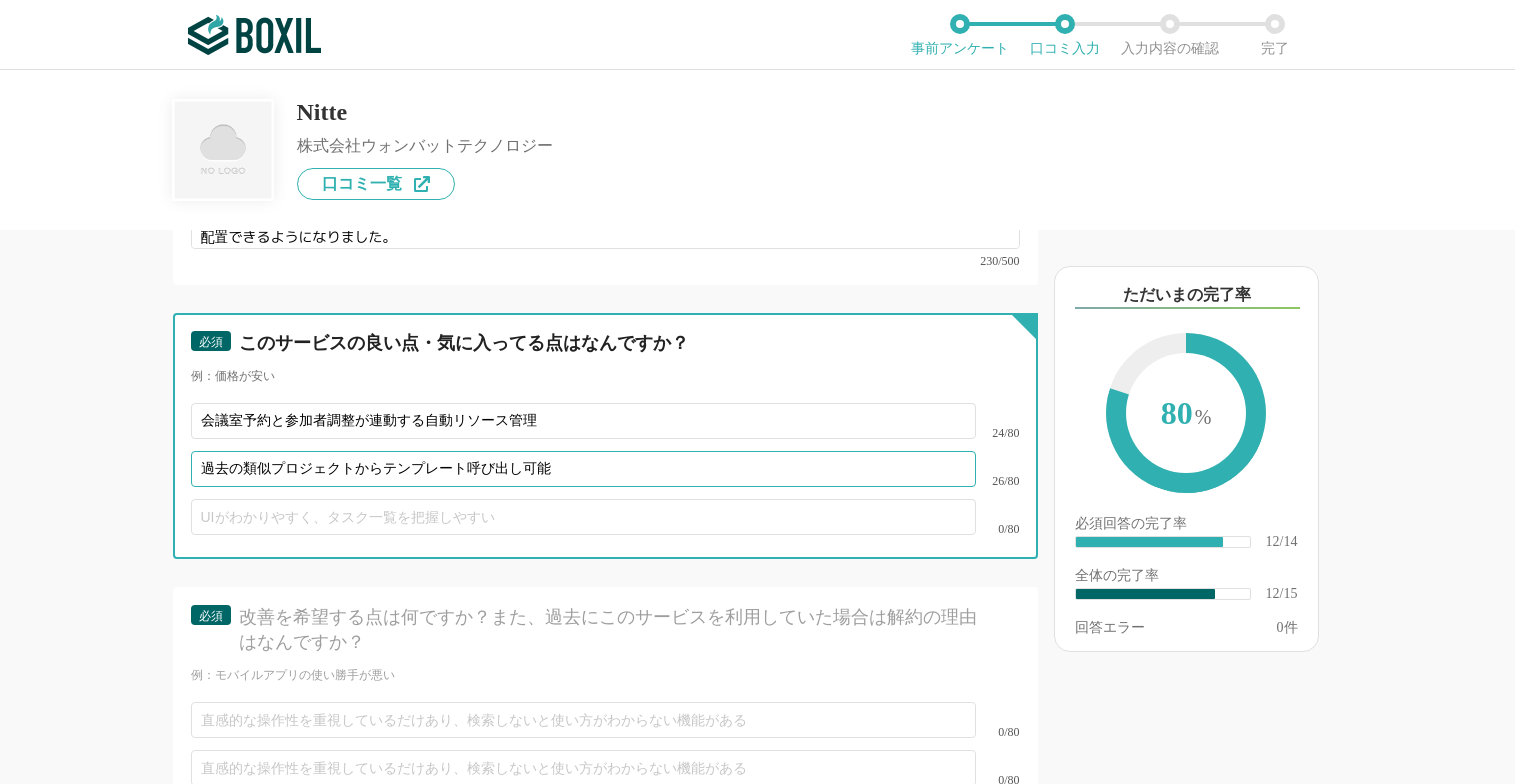 type on "過去の類似プロジェクトからテンプレート呼び出し可能" 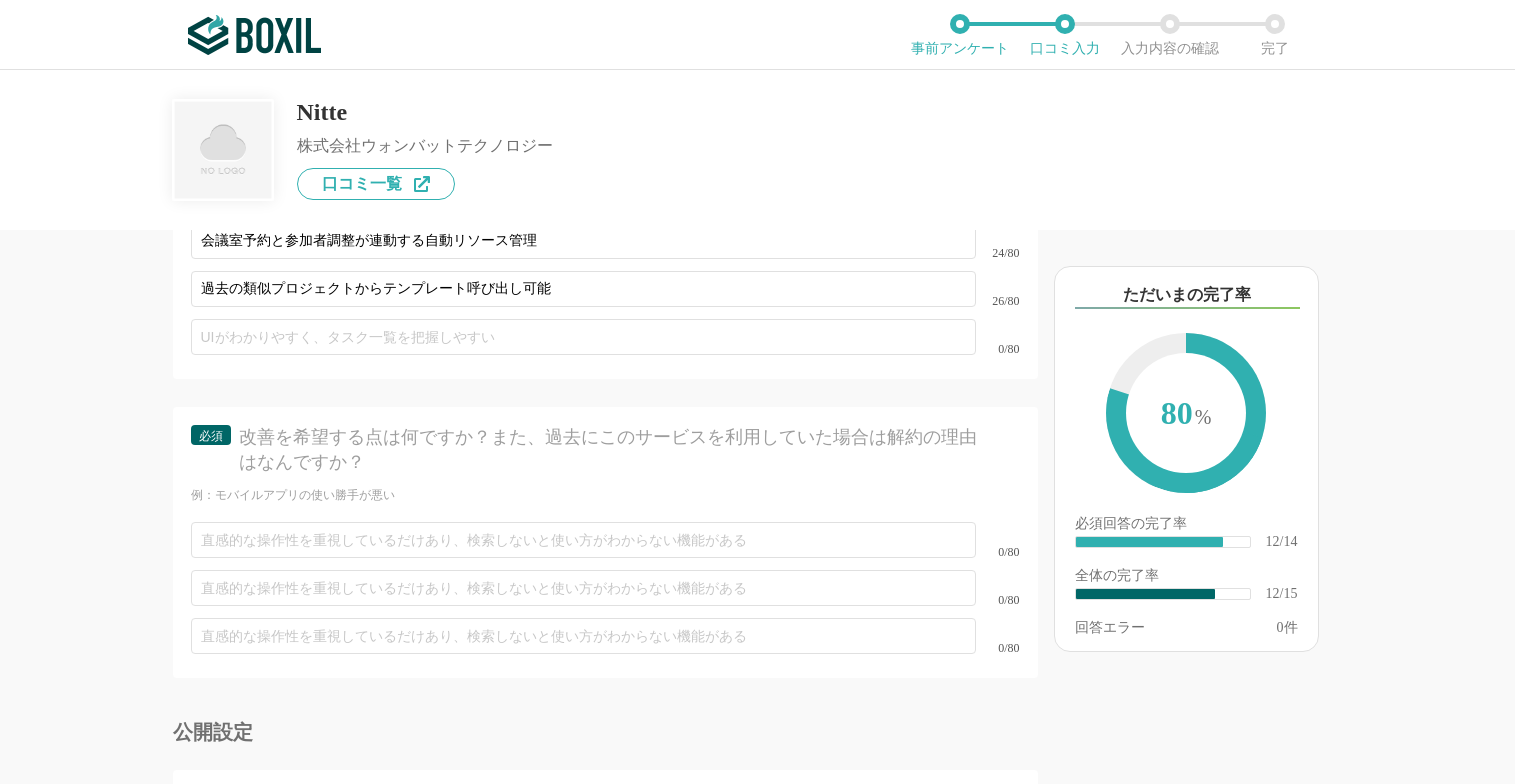 scroll, scrollTop: 2800, scrollLeft: 0, axis: vertical 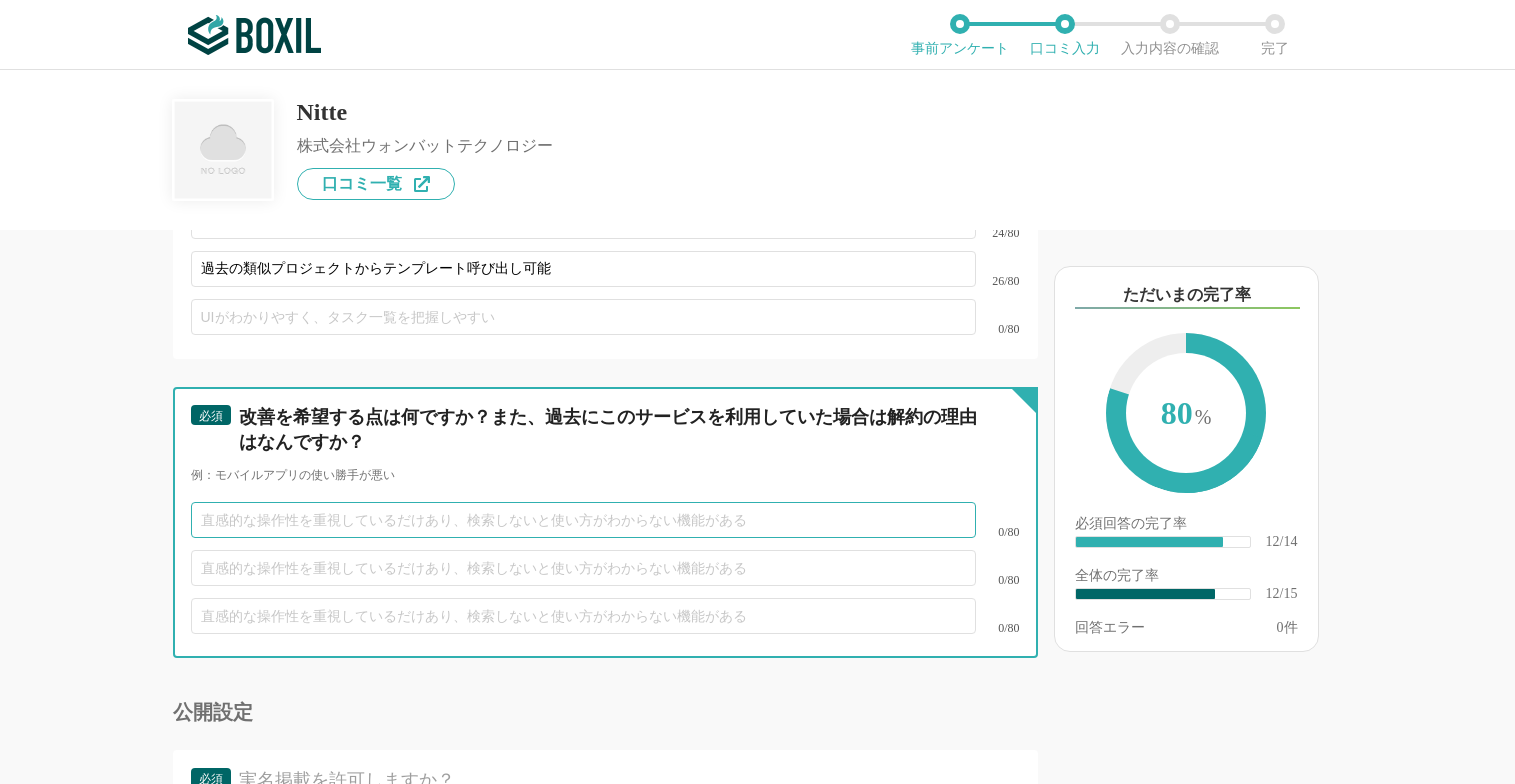 click at bounding box center [583, 520] 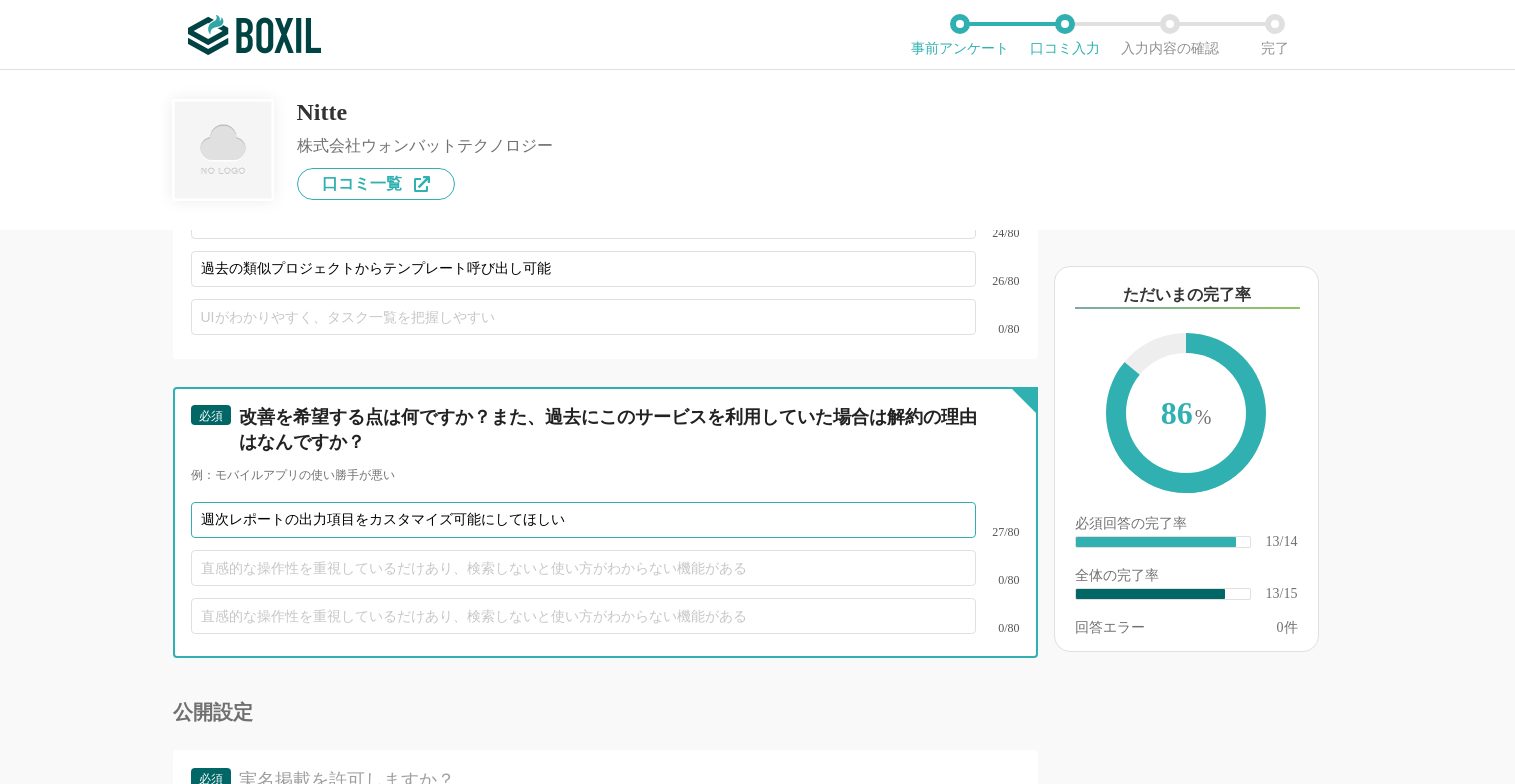 type on "週次レポートの出力項目をカスタマイズ可能にしてほしい" 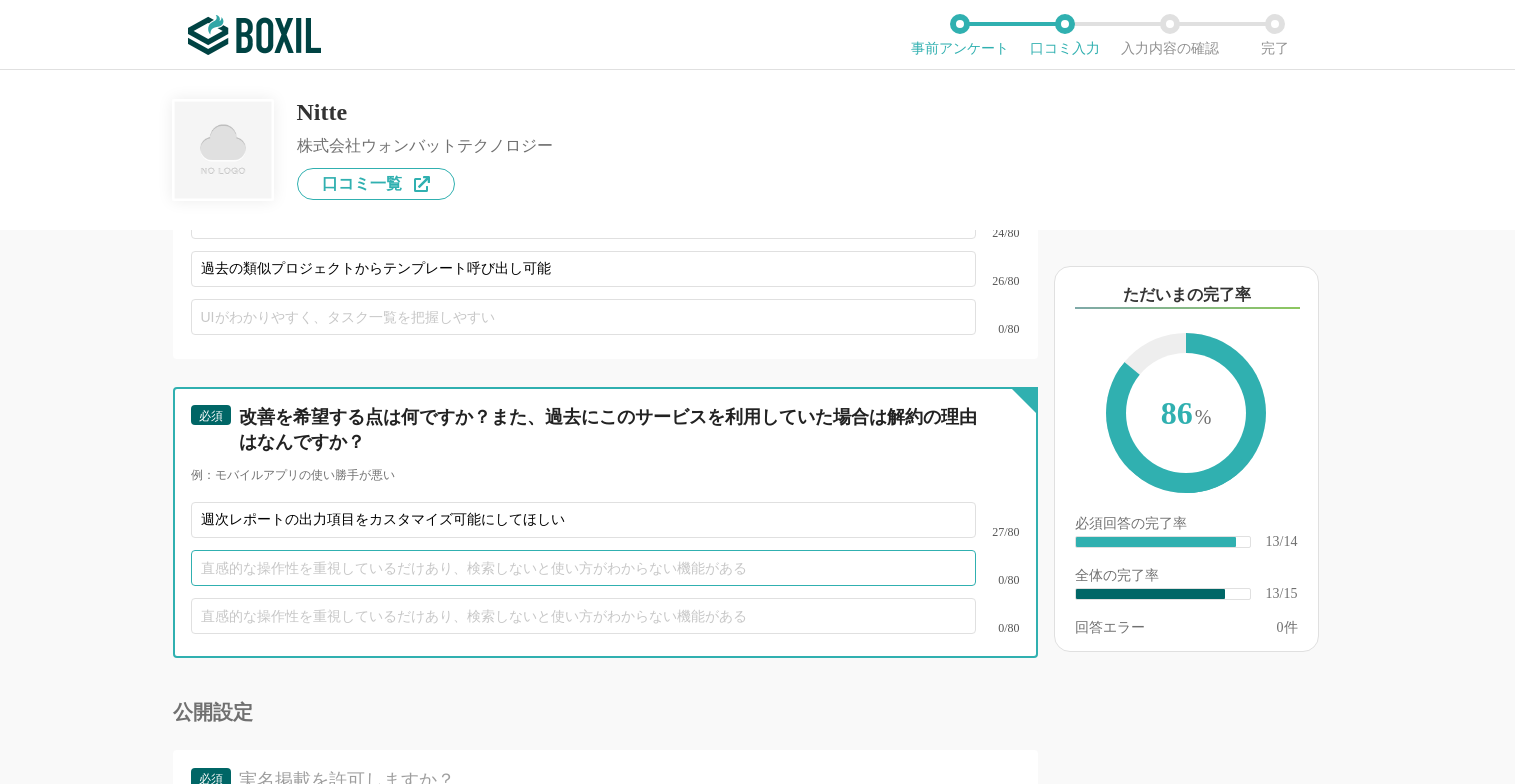 click at bounding box center (583, 568) 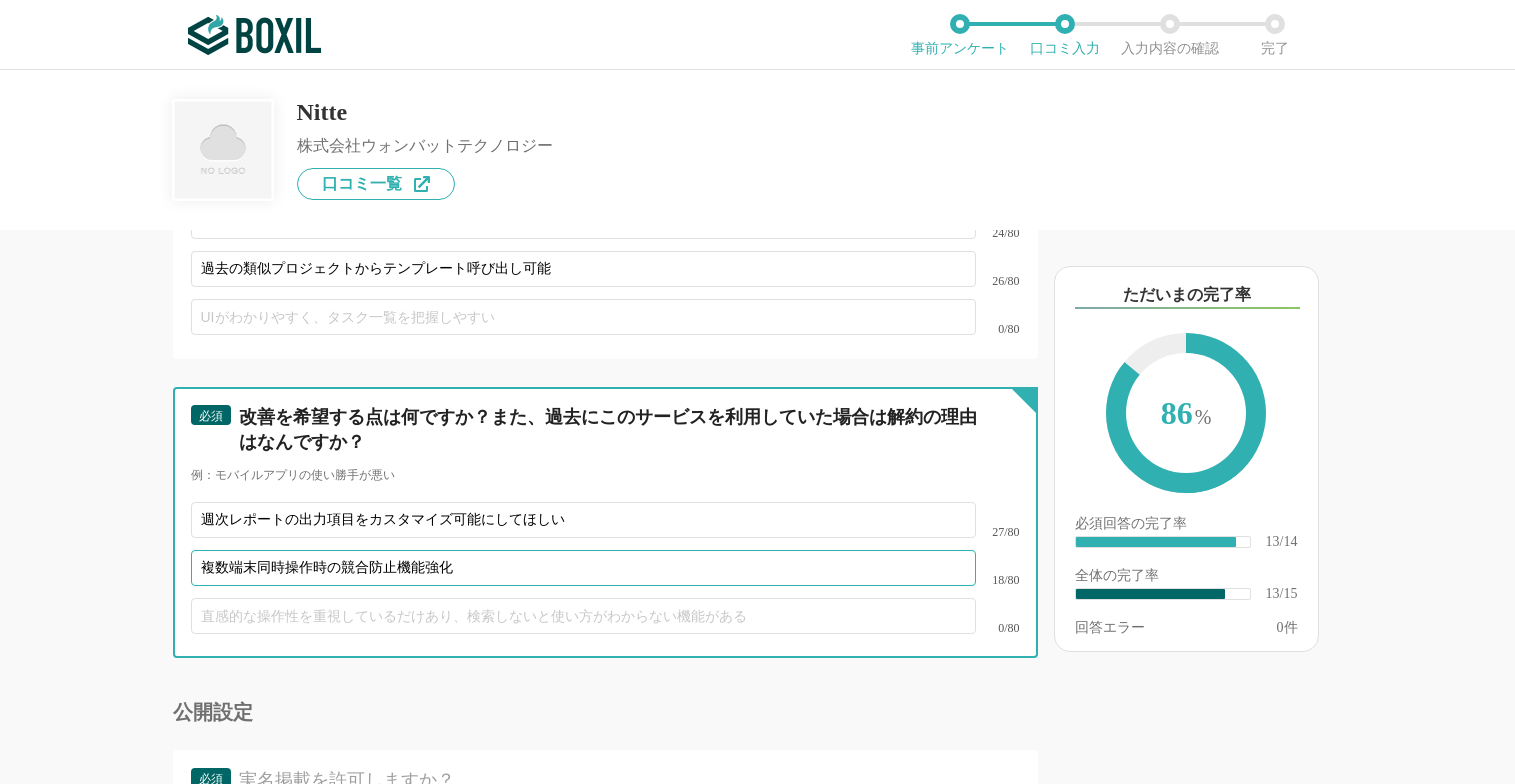 scroll, scrollTop: 2975, scrollLeft: 0, axis: vertical 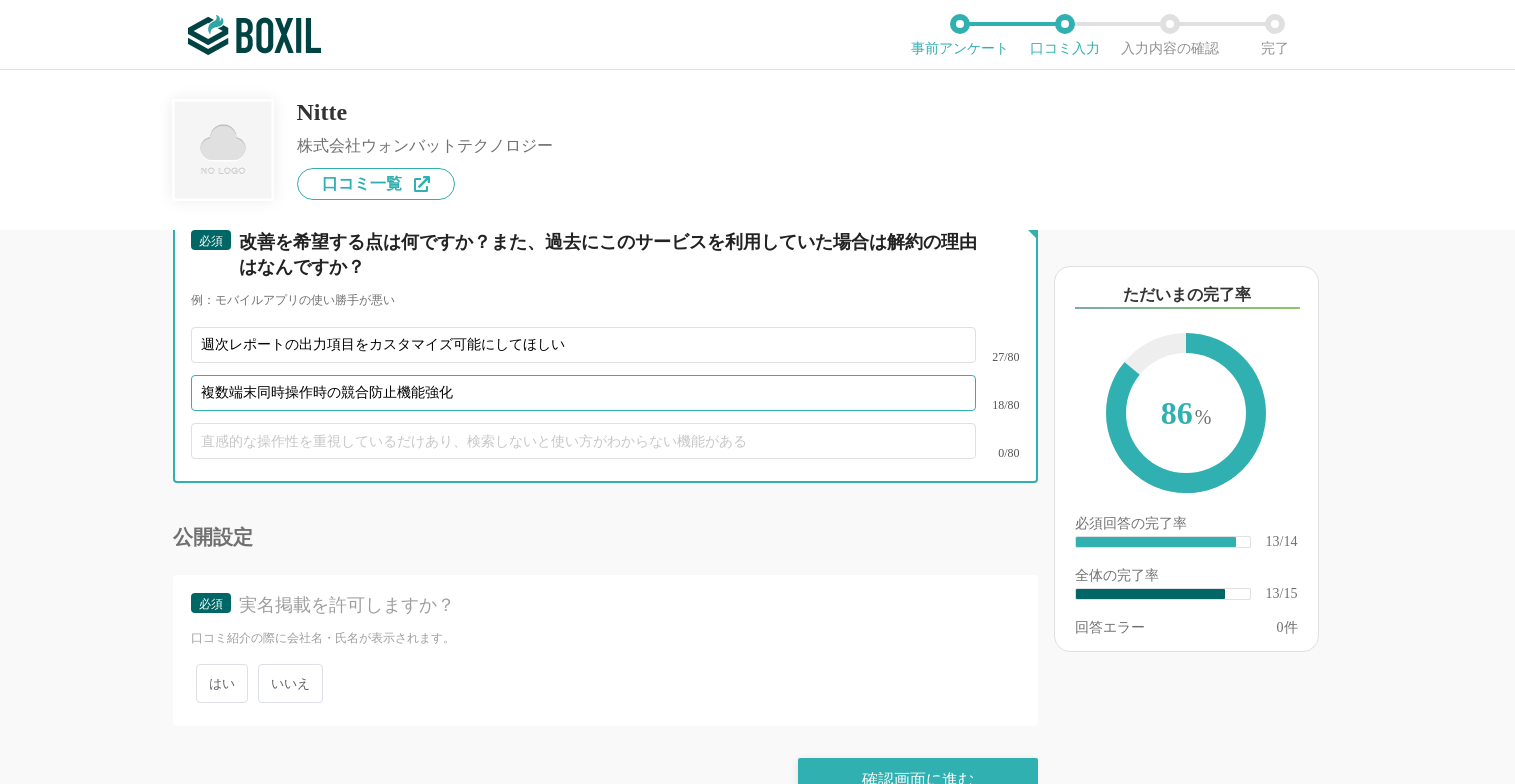 type on "複数端末同時操作時の競合防止機能強化" 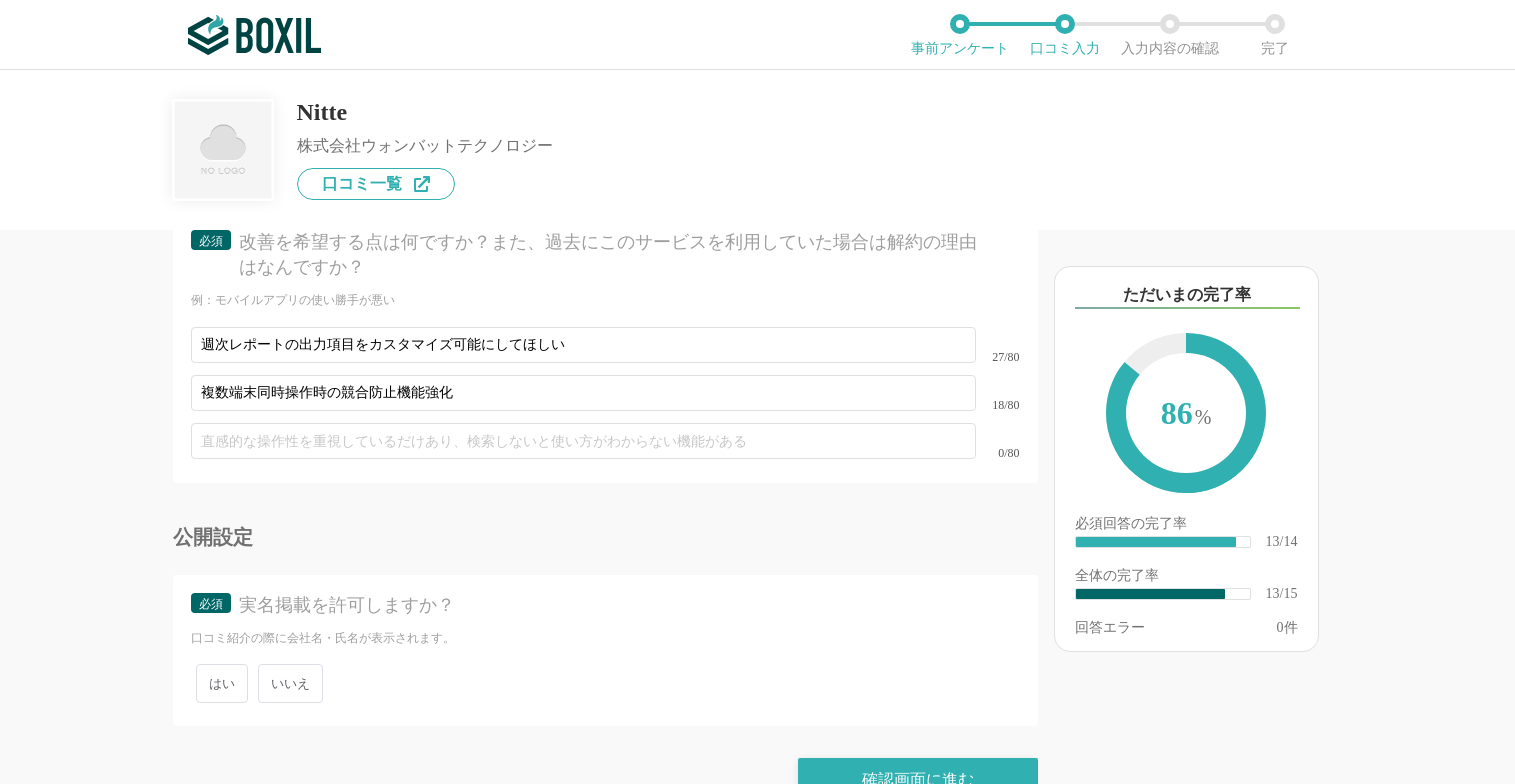 click on "いいえ" at bounding box center (290, 683) 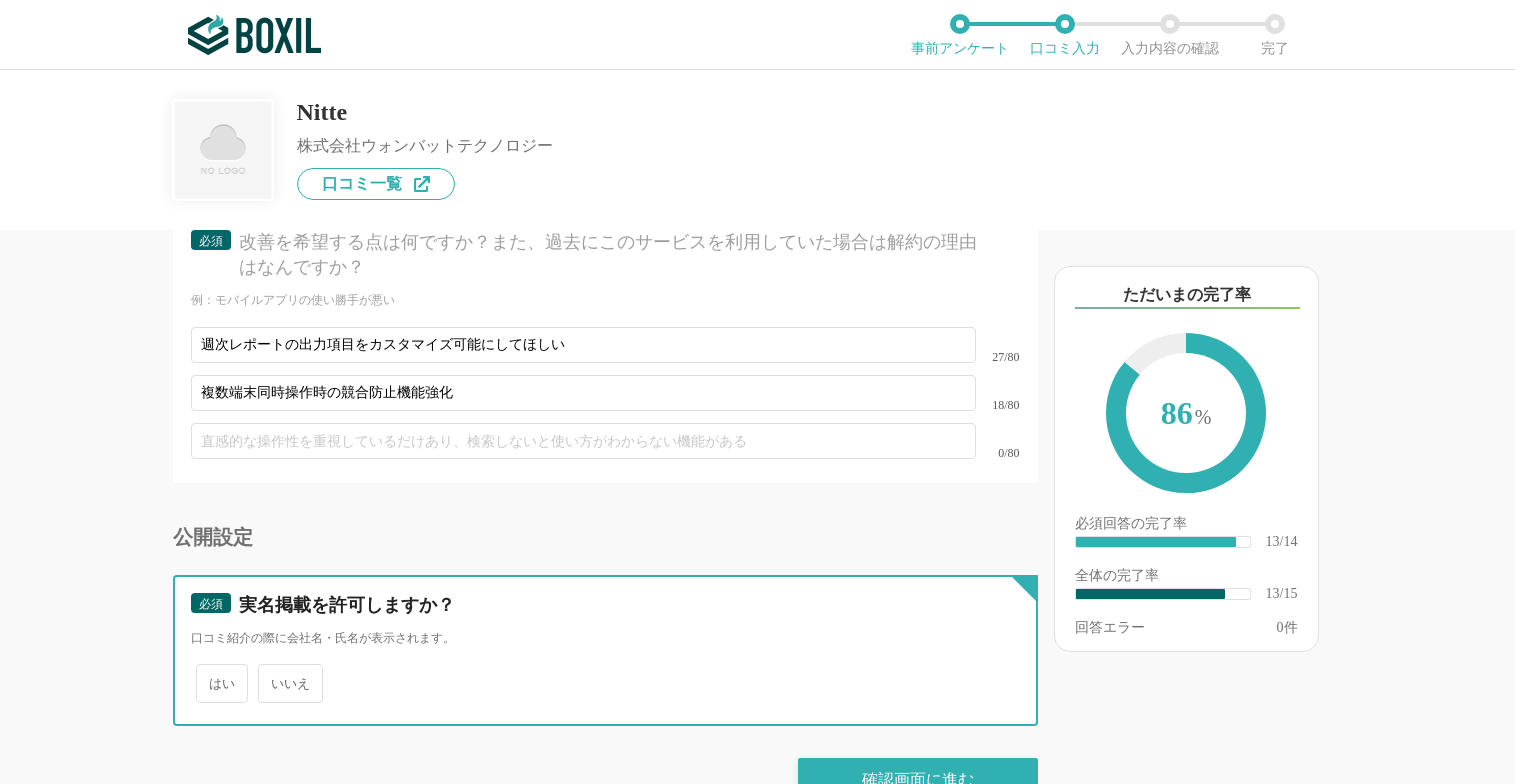 click on "いいえ" at bounding box center (269, 673) 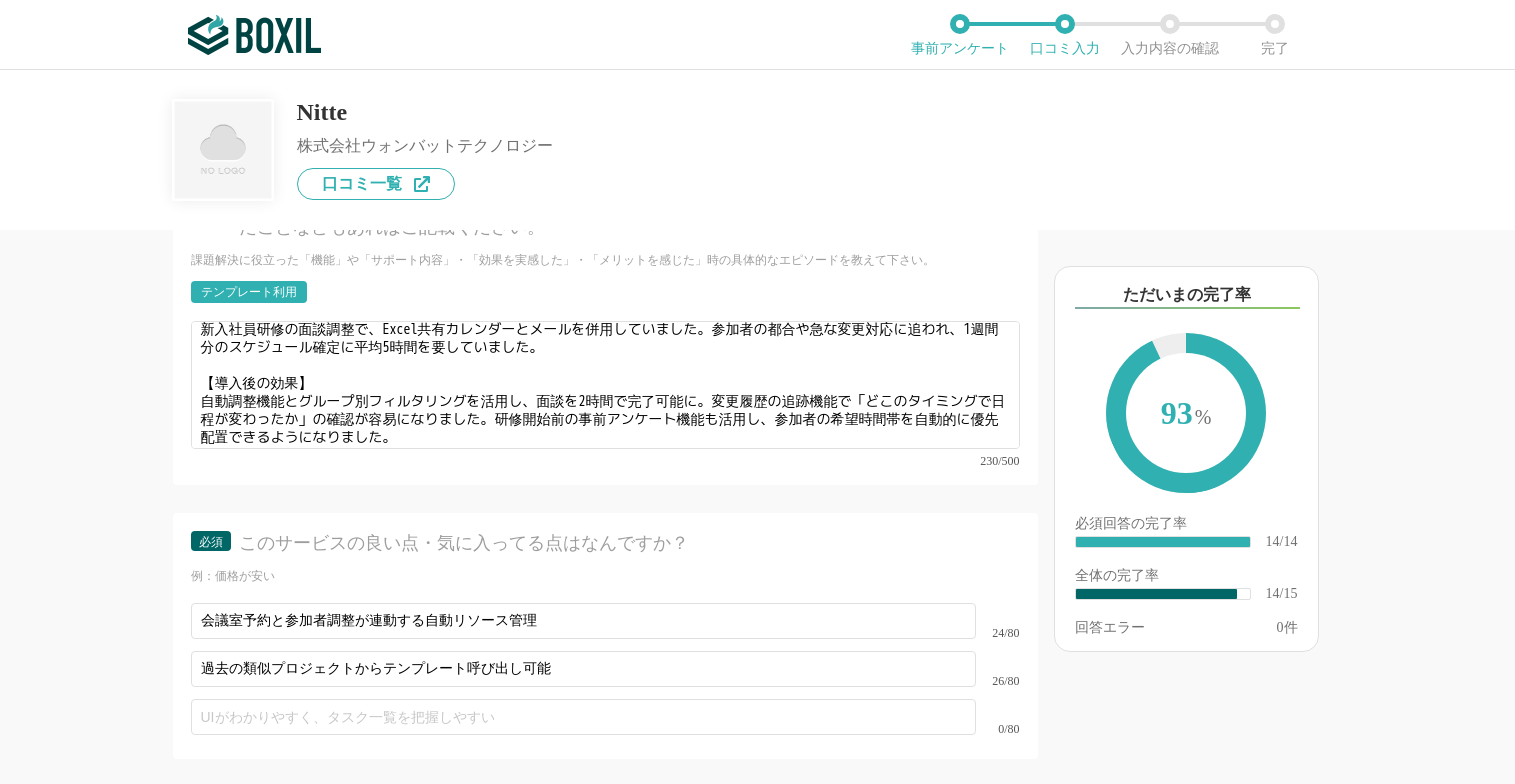 scroll, scrollTop: 2975, scrollLeft: 0, axis: vertical 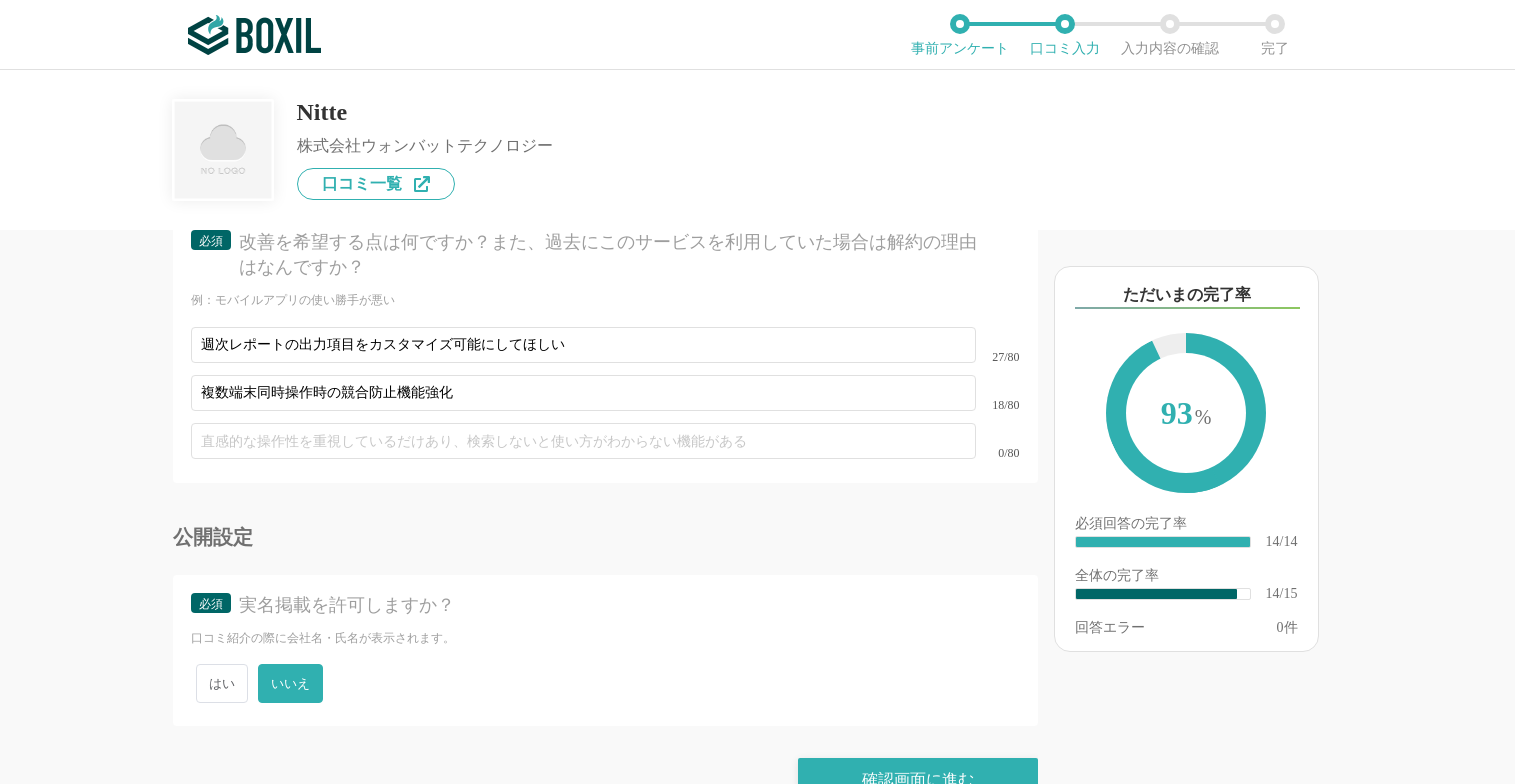 click on "公開設定 必須 実名掲載を許可しますか？ 口コミ紹介の際に会社名・氏名が表示されます。 はい いいえ" at bounding box center (605, 634) 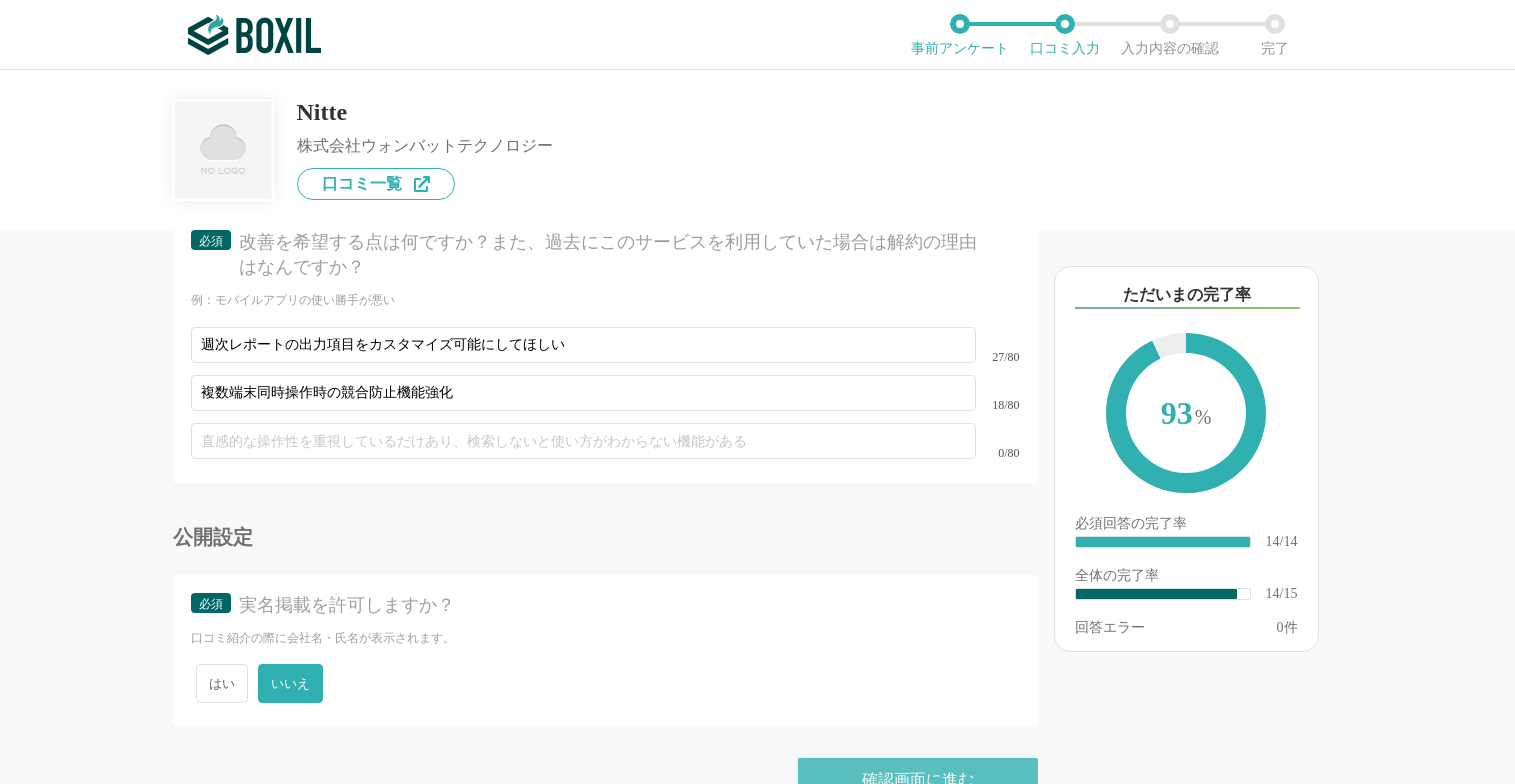 click on "確認画面に進む" at bounding box center (918, 780) 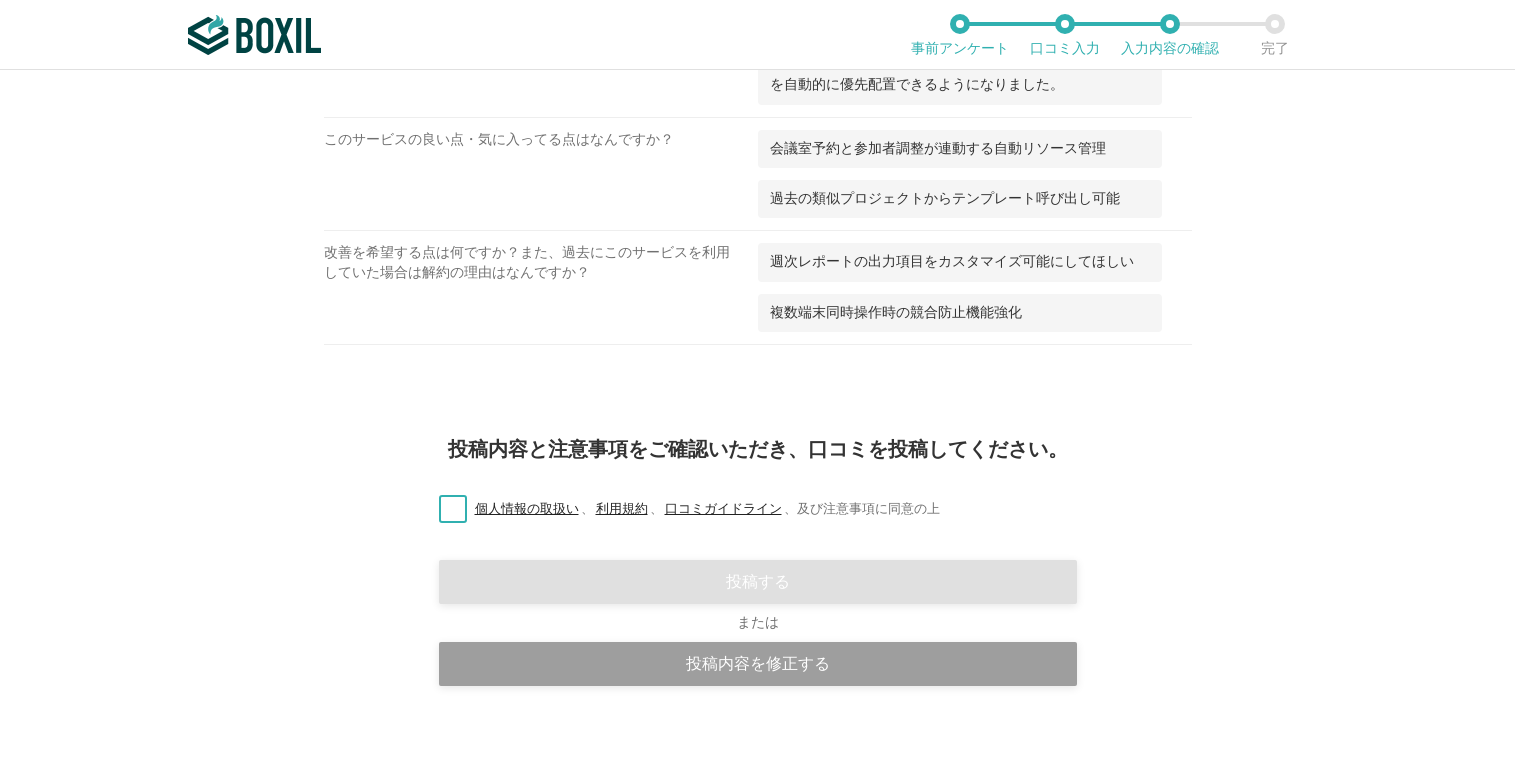 scroll, scrollTop: 1680, scrollLeft: 0, axis: vertical 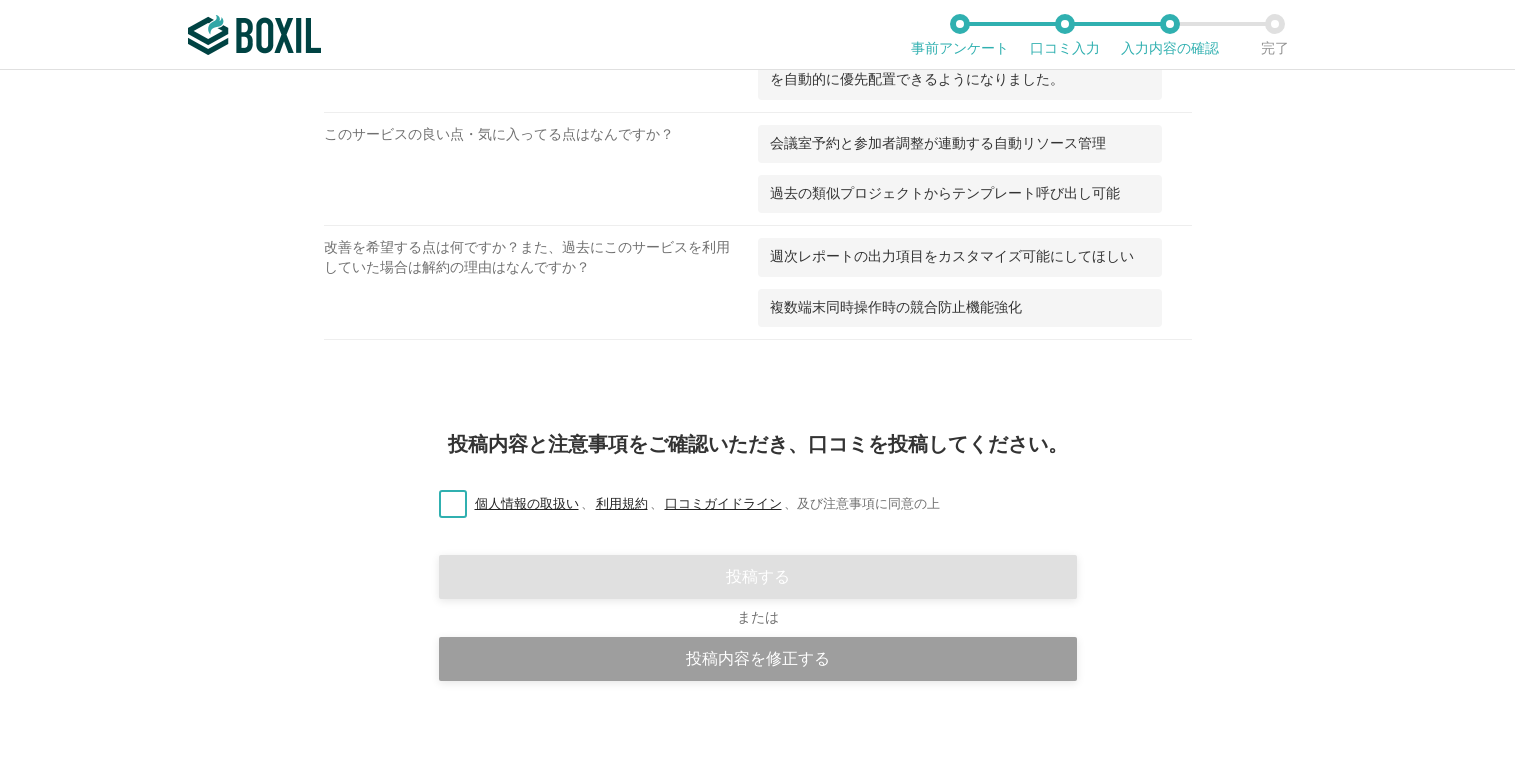 click on "個人情報の取扱い 、 利用規約 、 口コミガイドライン 、 及び注意事項に同意の上" at bounding box center [681, 504] 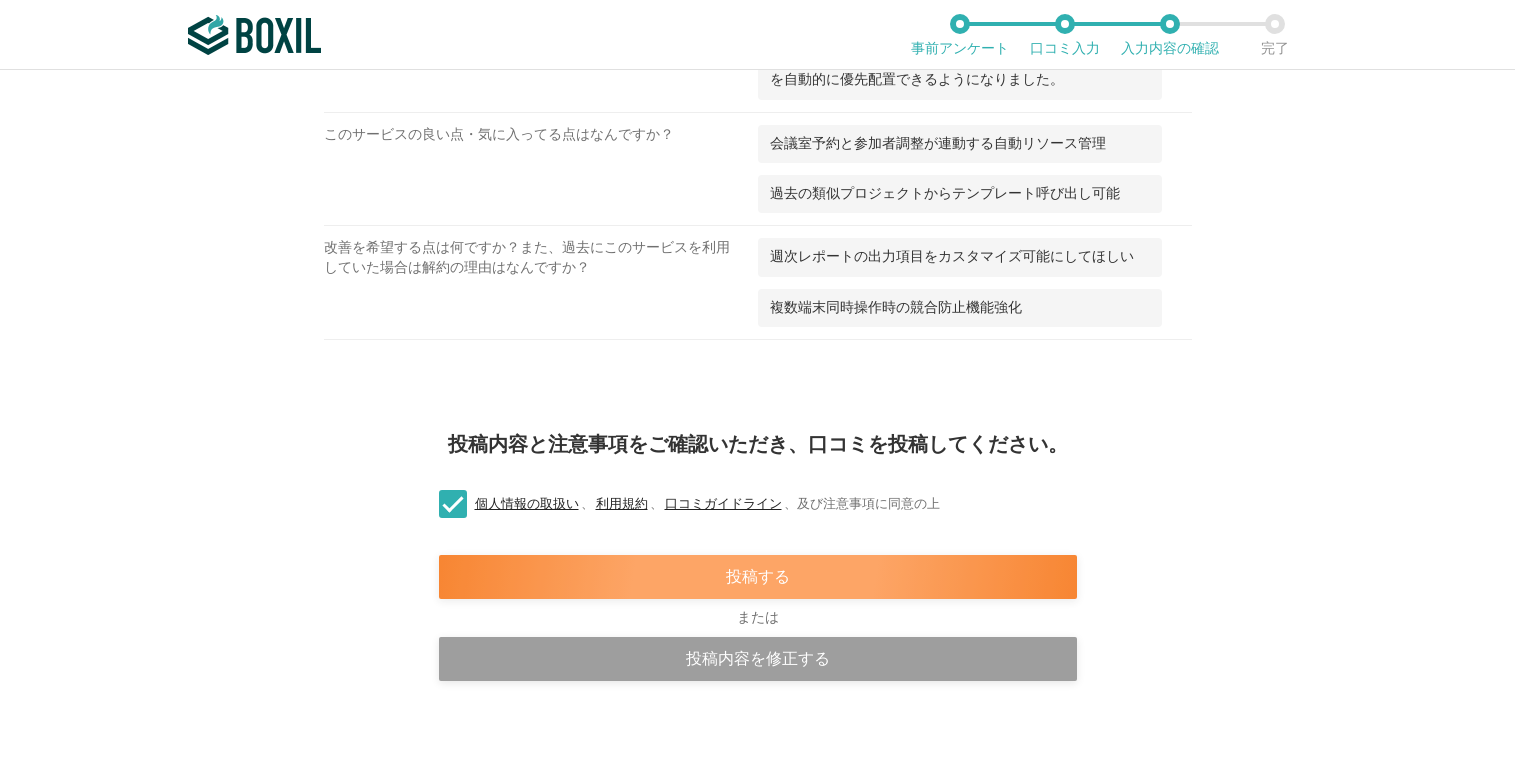 click on "投稿する" at bounding box center [758, 577] 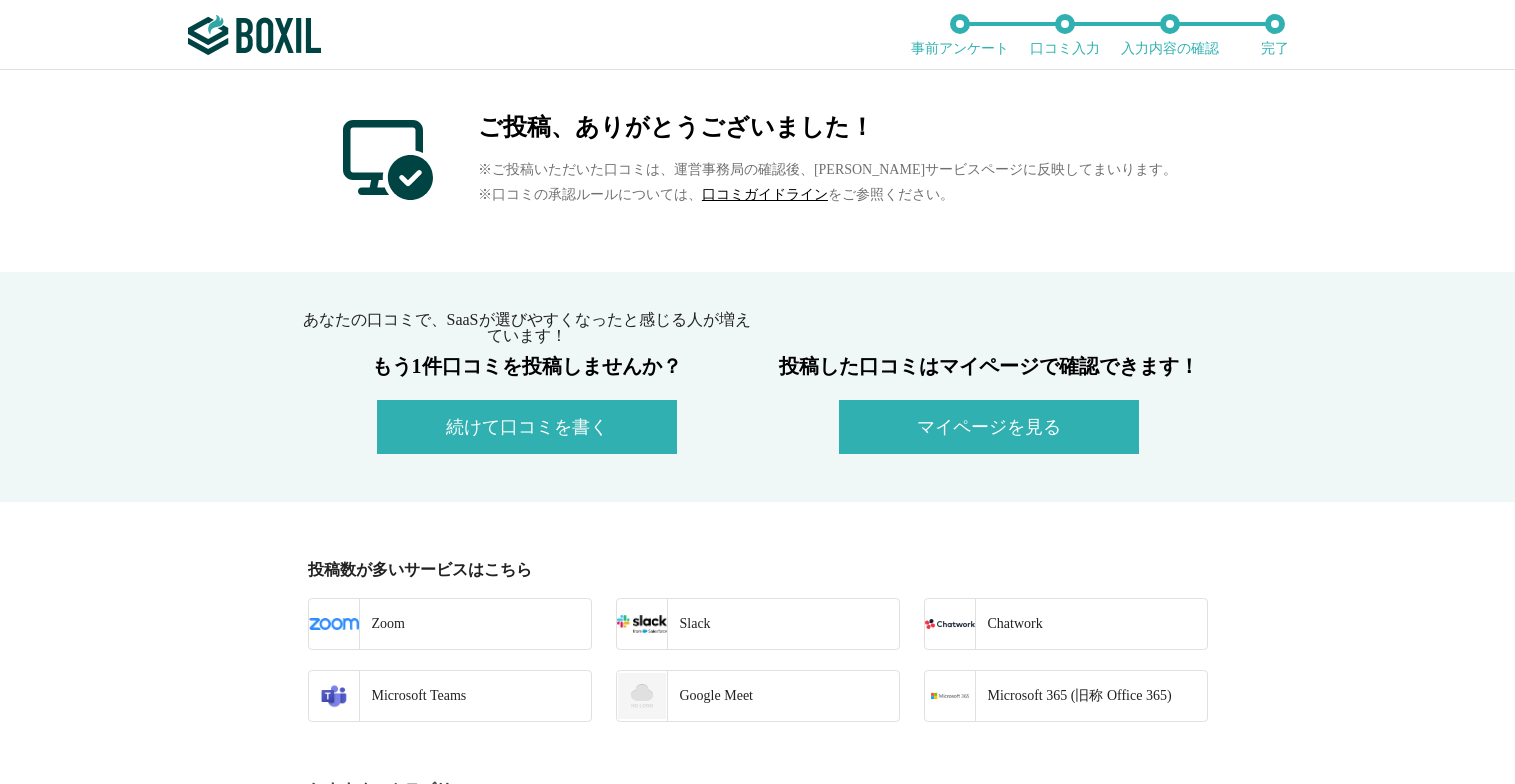 click on "あなたの口コミで、[PERSON_NAME]Sが選びやすくなったと感じる人が増えています！ もう1件口コミを投稿しませんか？ 続けて口コミを書く 投稿した口コミはマイページで確認できます！ マイページを見る" at bounding box center (757, 387) 